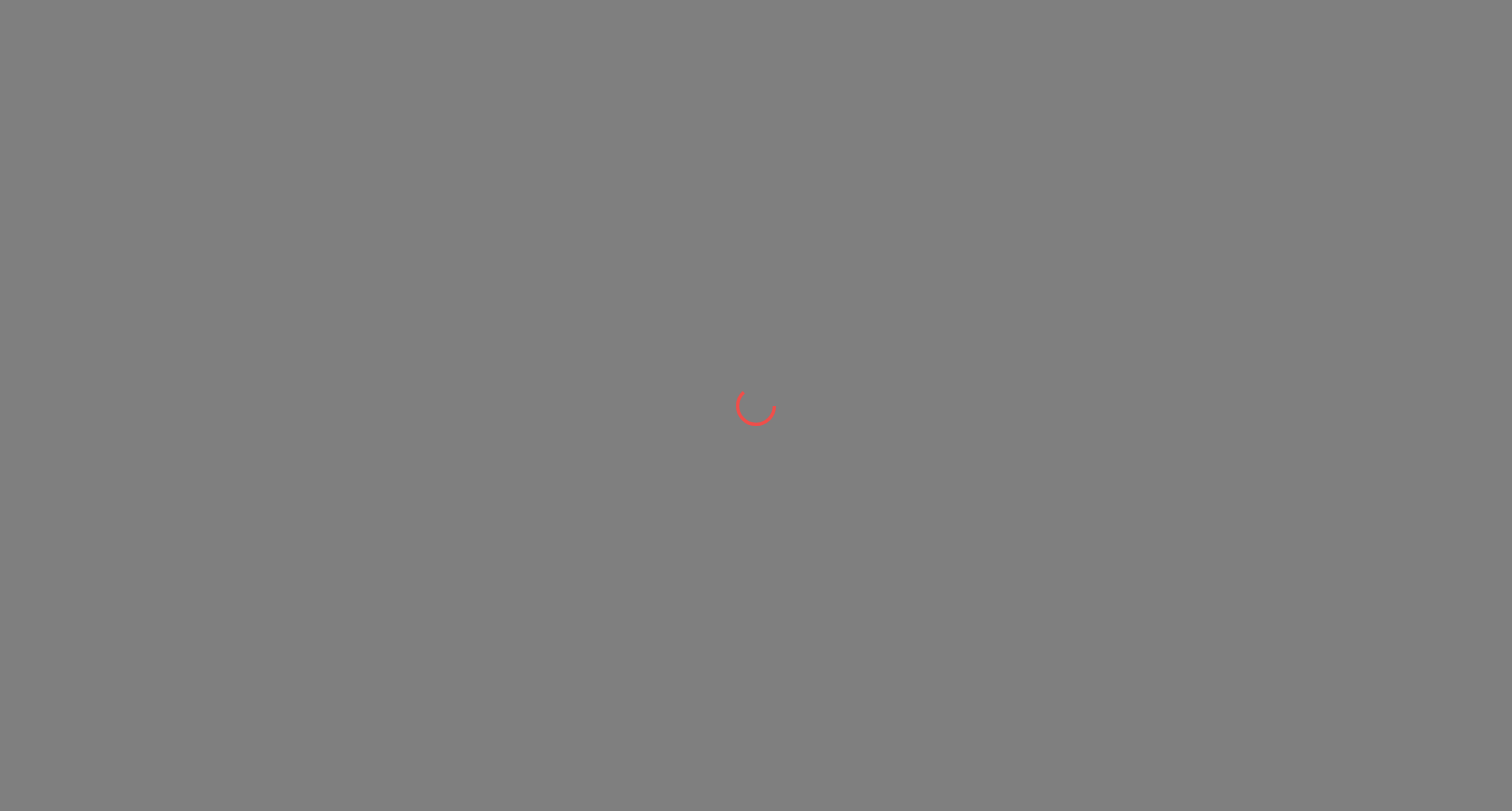 scroll, scrollTop: 0, scrollLeft: 0, axis: both 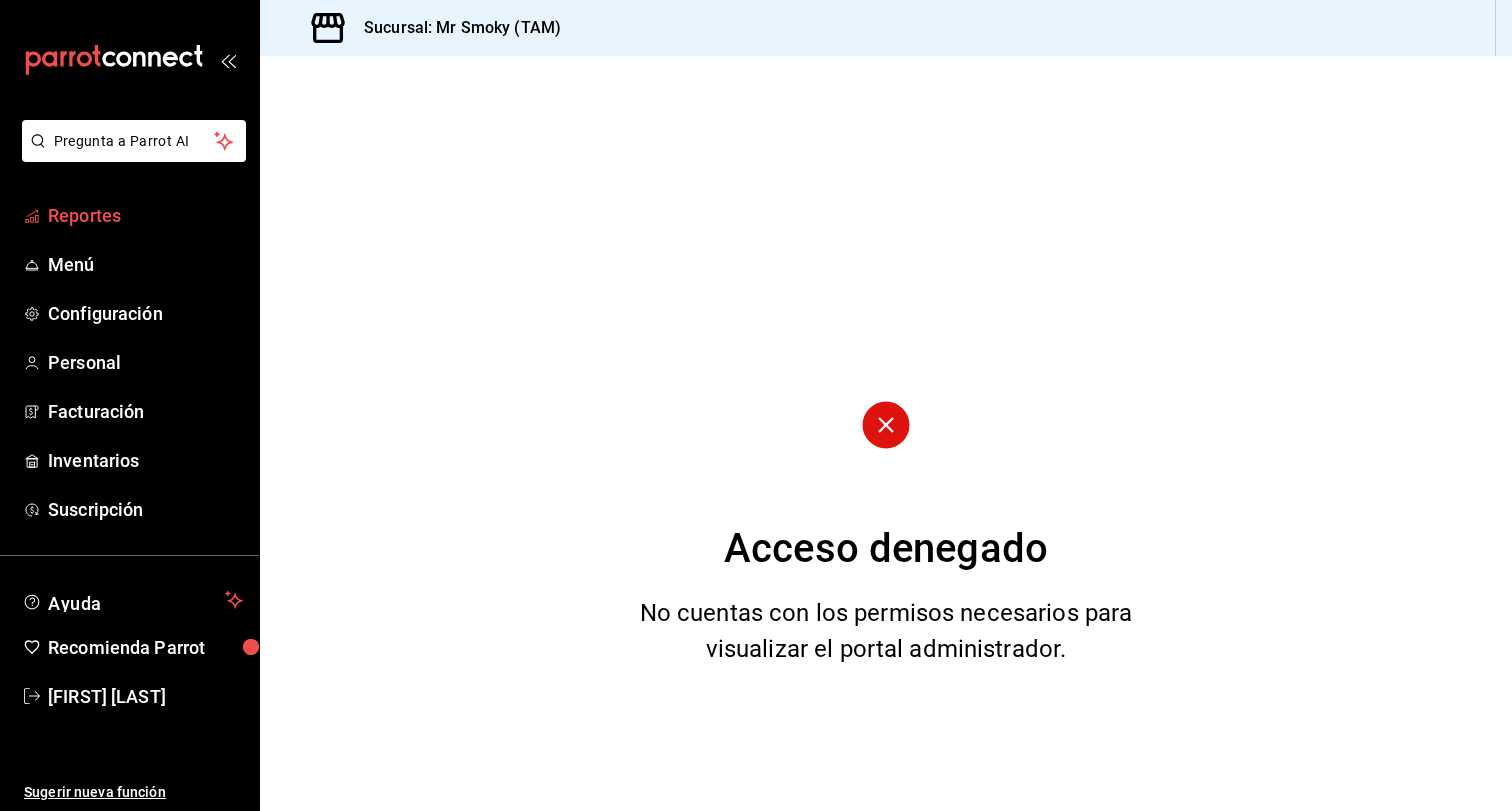 click on "Reportes" at bounding box center (145, 215) 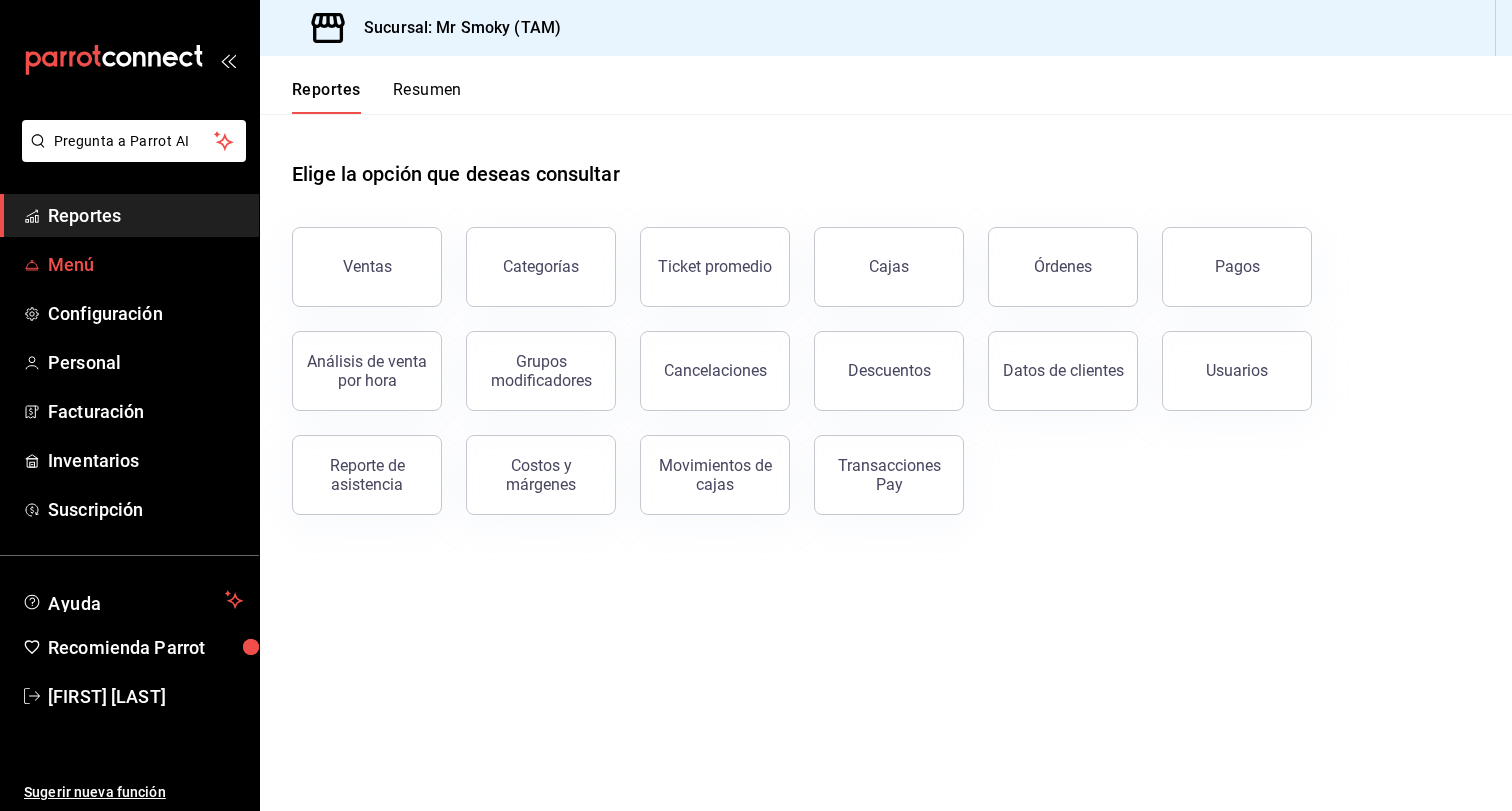 click on "Menú" at bounding box center [129, 264] 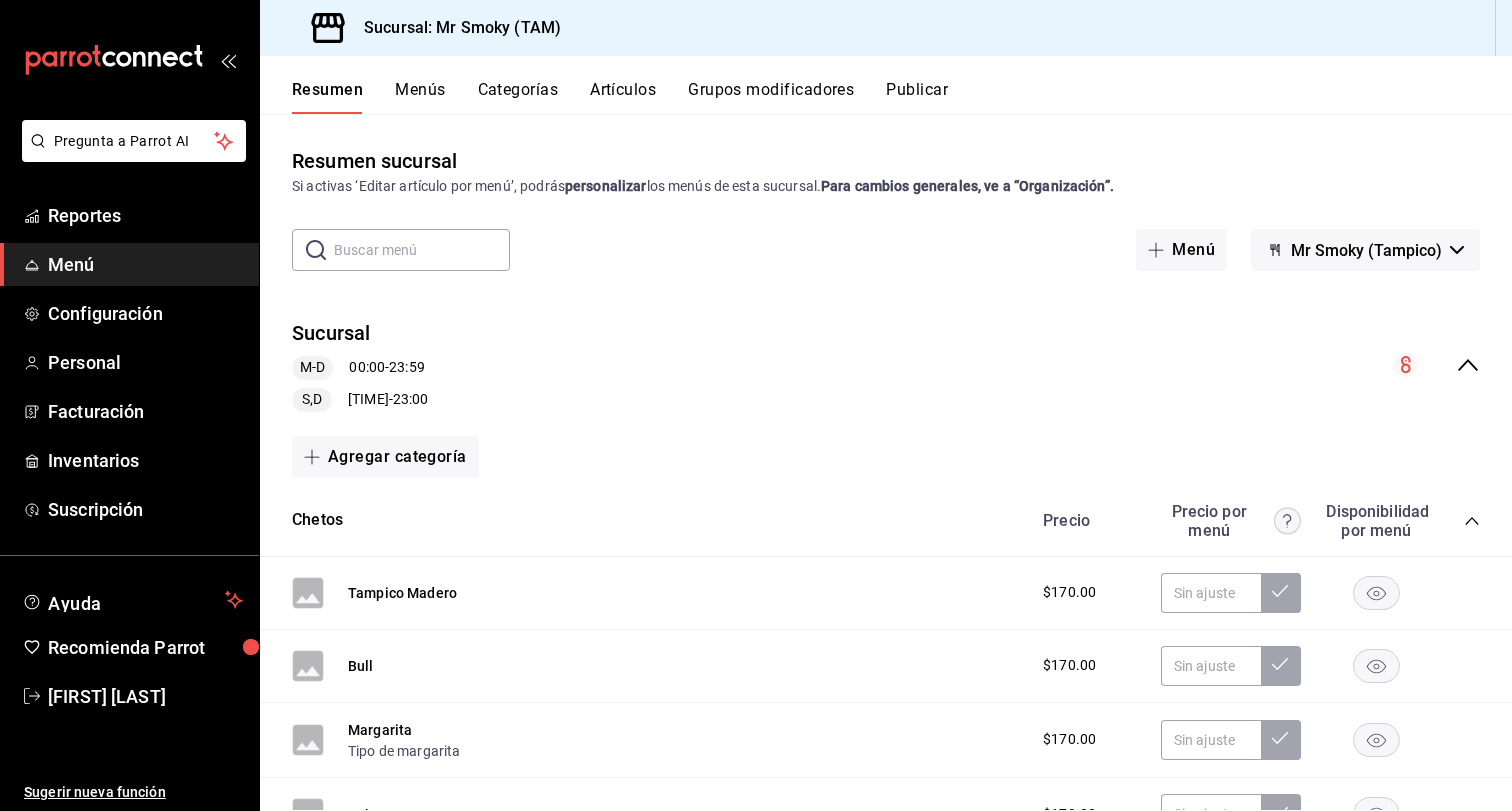 click on "Artículos" at bounding box center (623, 97) 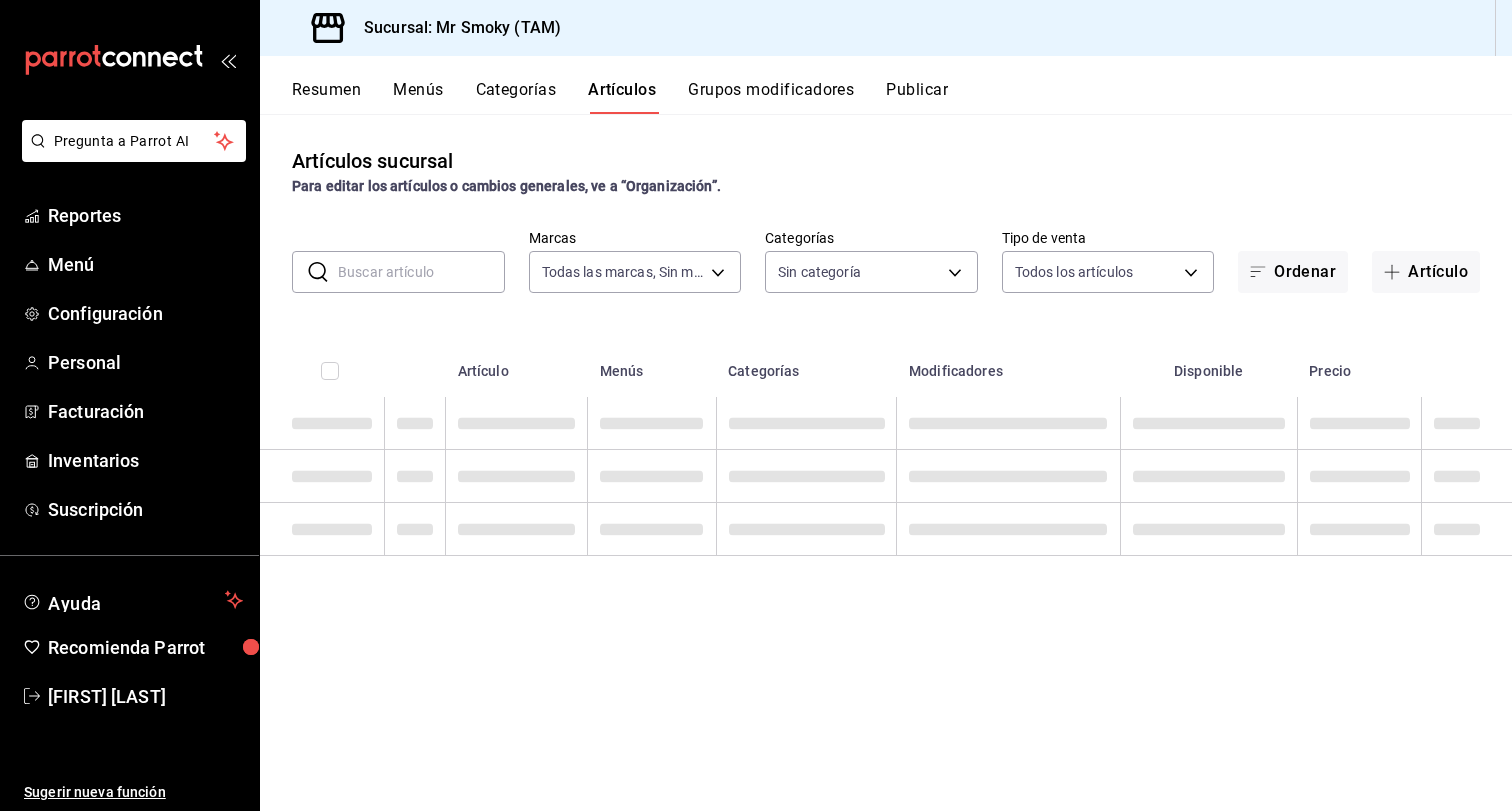 type on "[UUID],[UUID]" 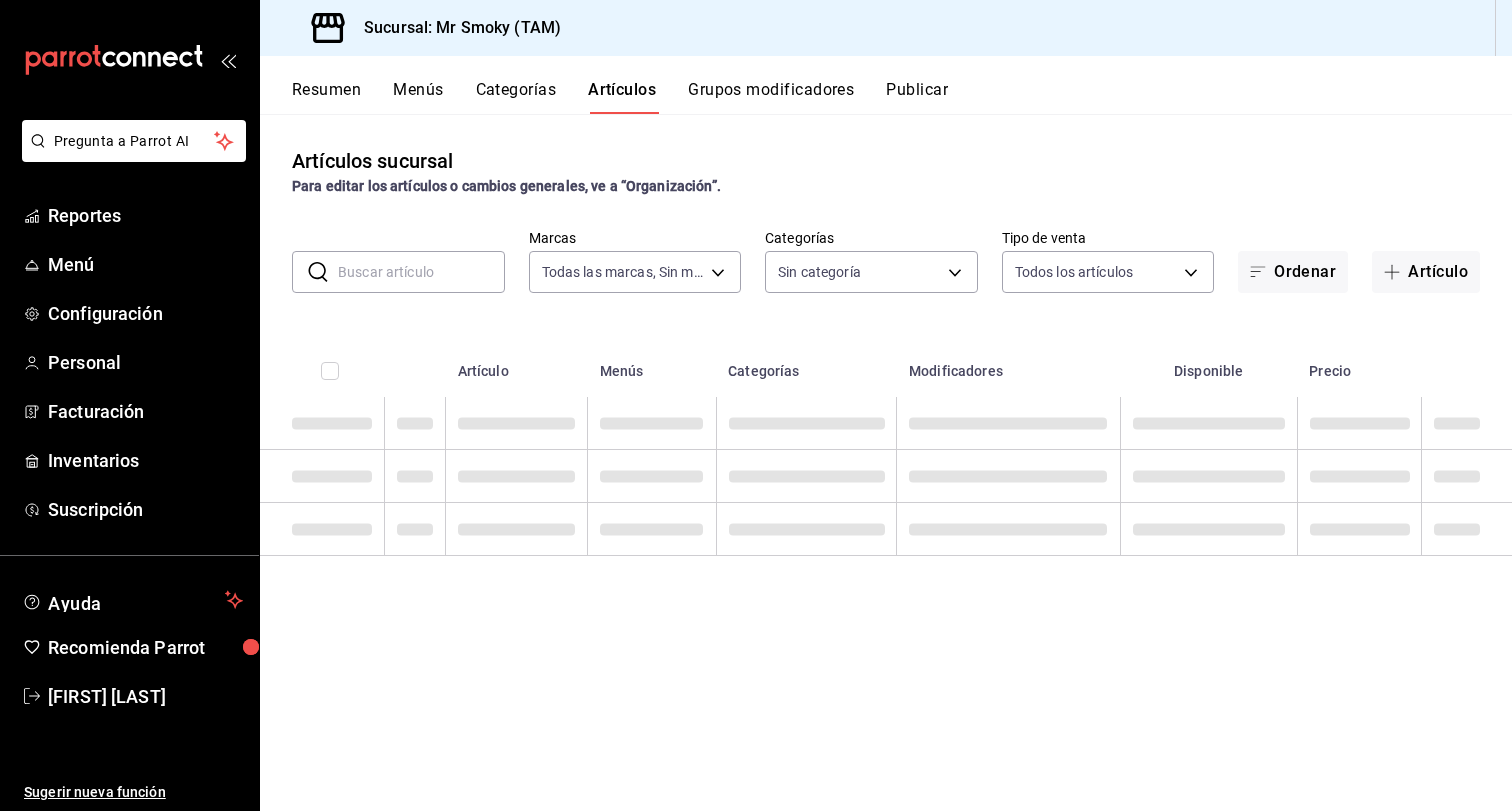 type on "[UUID],[UUID],[UUID],[UUID],[UUID],[UUID],[UUID],[UUID],[UUID],[UUID],[UUID],[UUID],[UUID],[UUID],[UUID],[UUID],[UUID],[UUID],[UUID],[UUID],[UUID],[UUID],[UUID],[UUID],[UUID],[UUID],[UUID]" 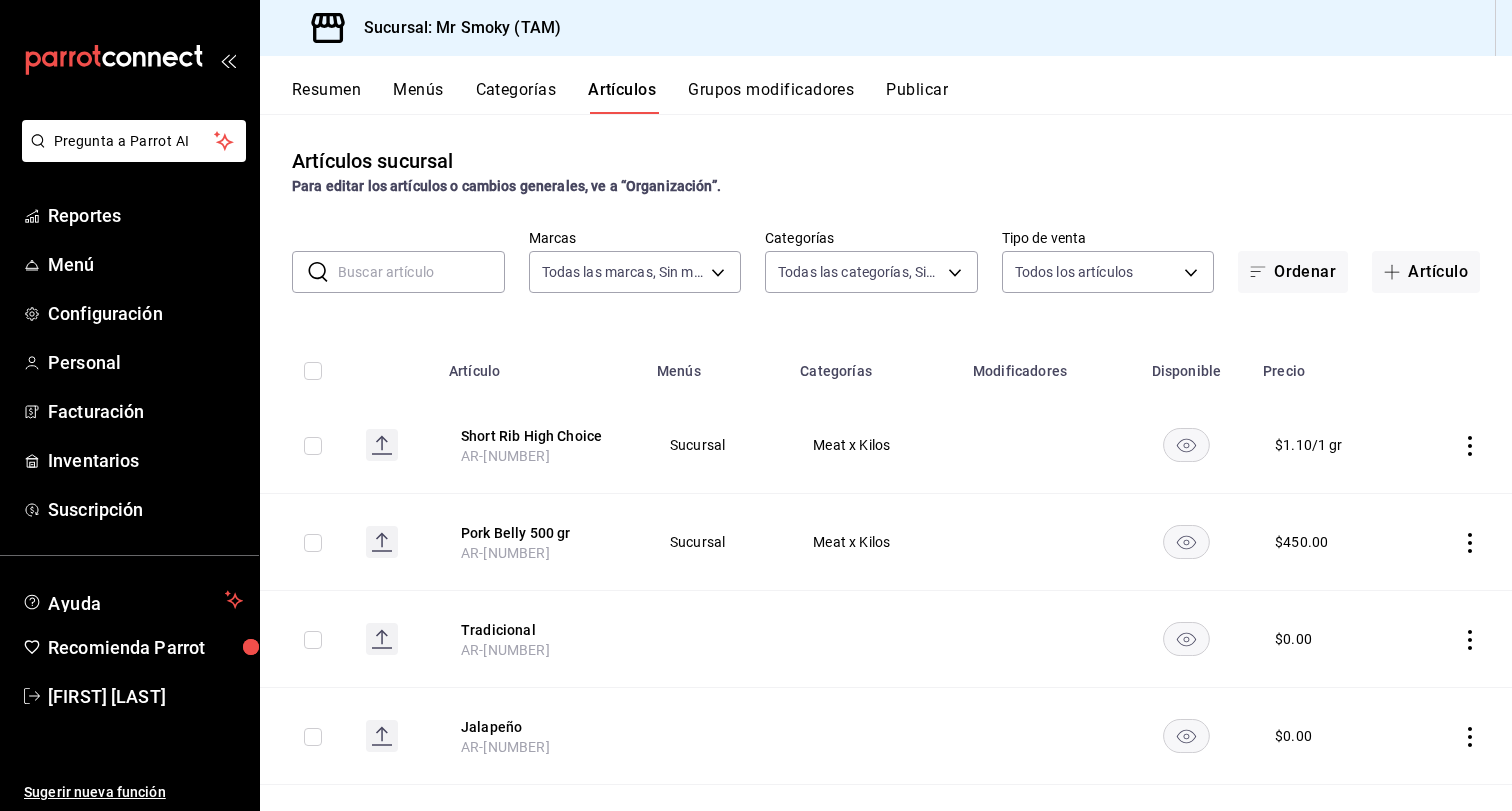 click at bounding box center (421, 272) 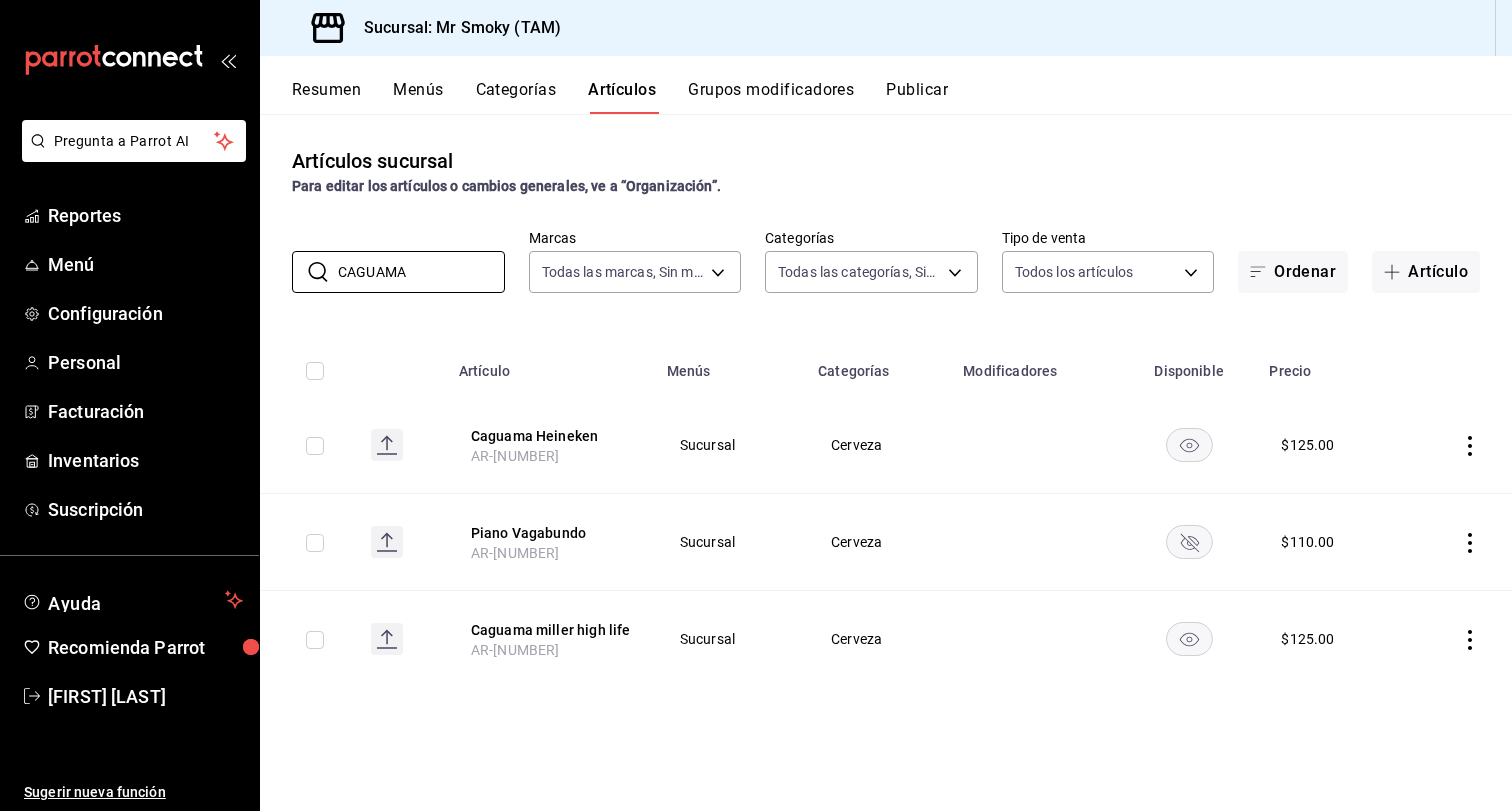 type on "CAGUAMA" 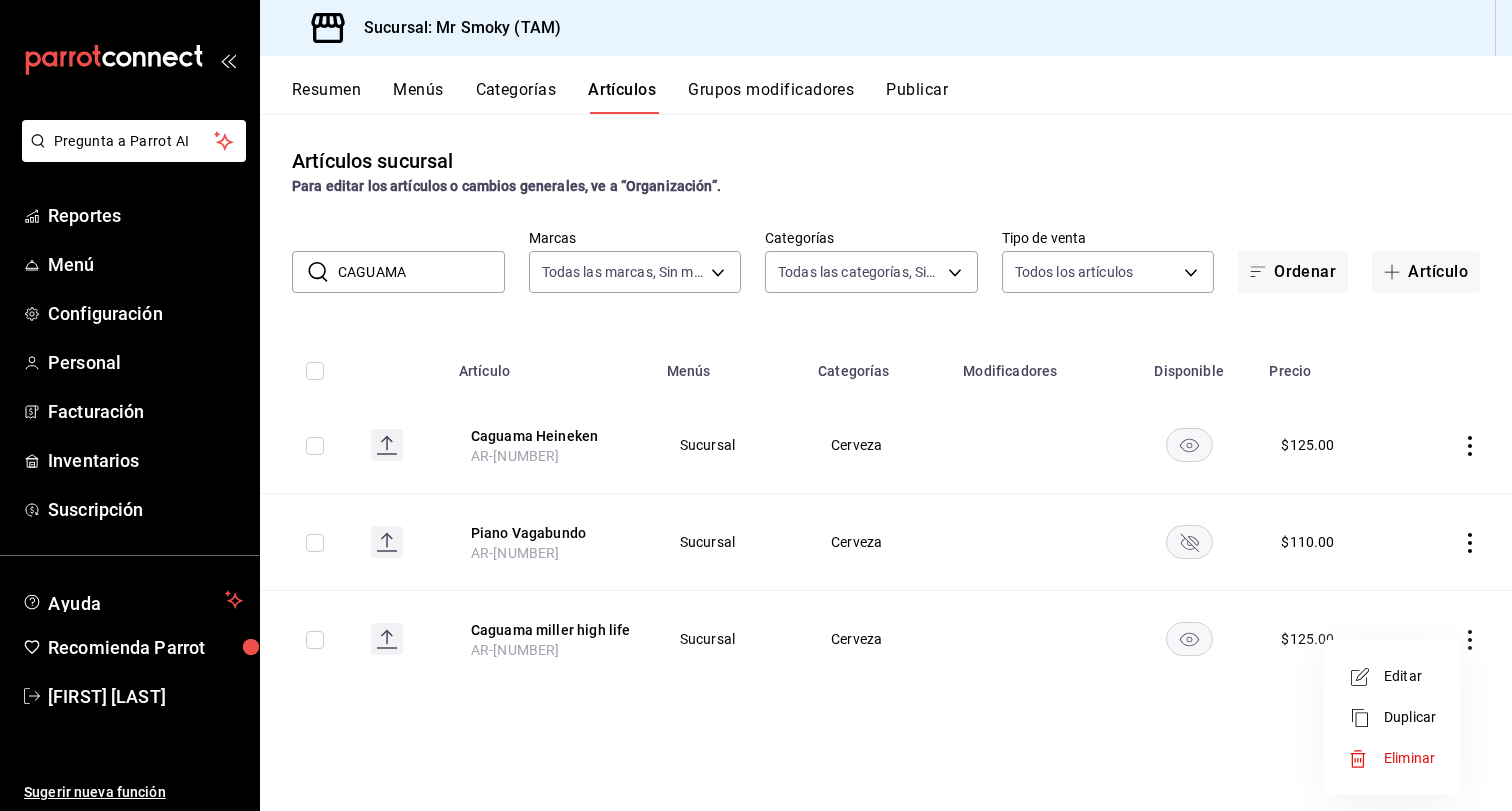 click on "Duplicar" at bounding box center (1410, 717) 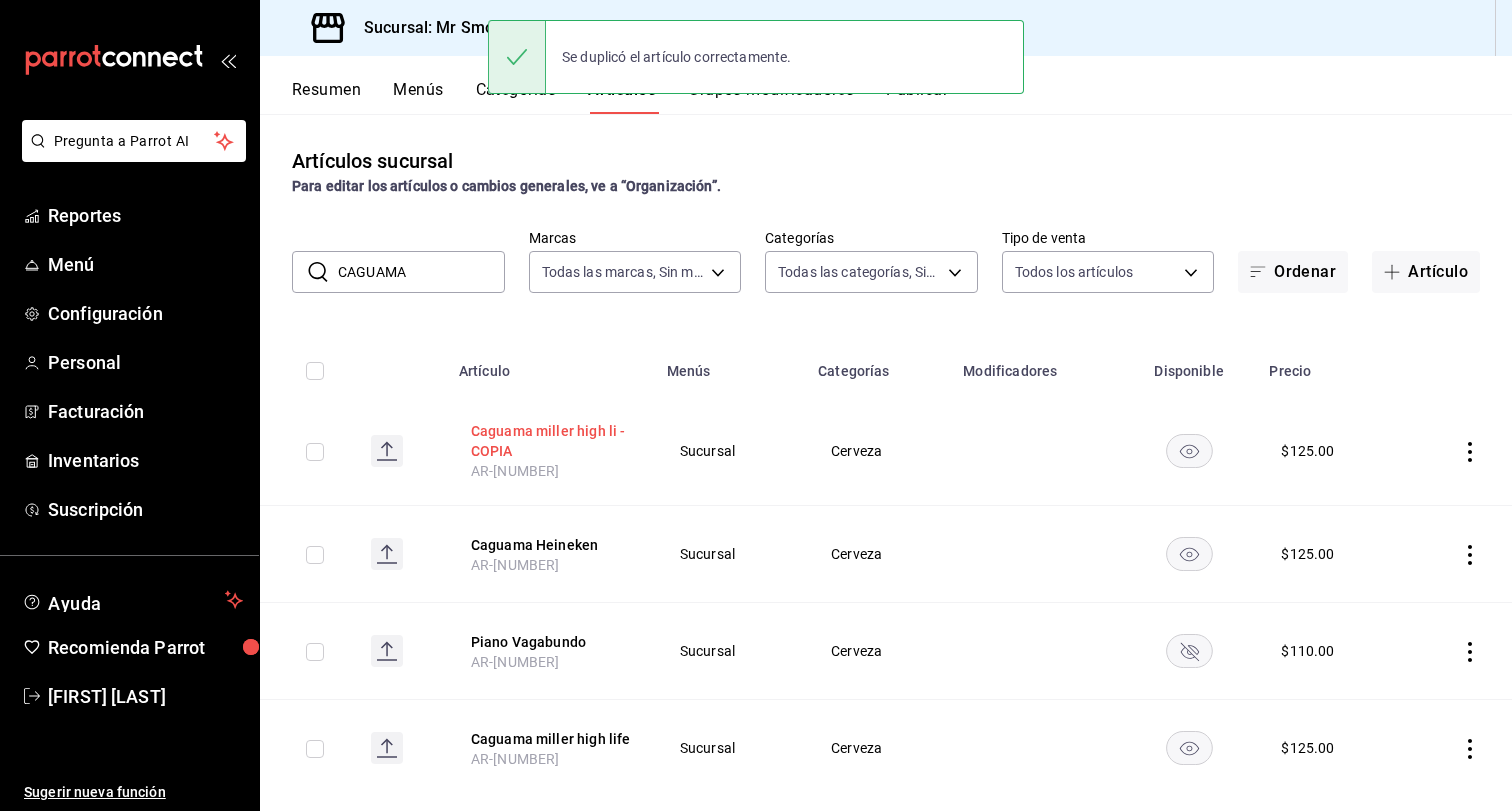 click on "Caguama miller high li - COPIA" at bounding box center (551, 441) 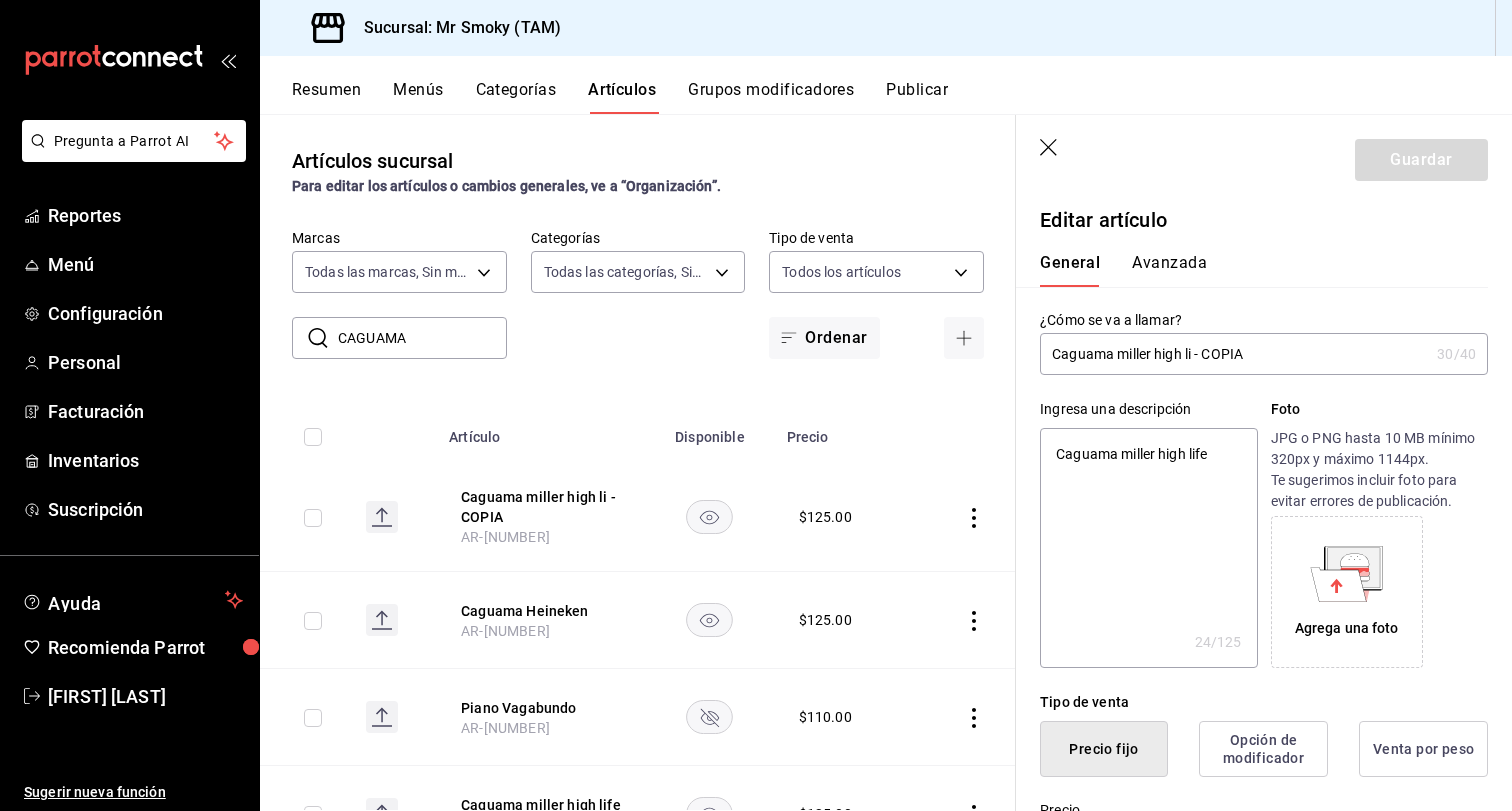 drag, startPoint x: 1281, startPoint y: 349, endPoint x: 1125, endPoint y: 345, distance: 156.05127 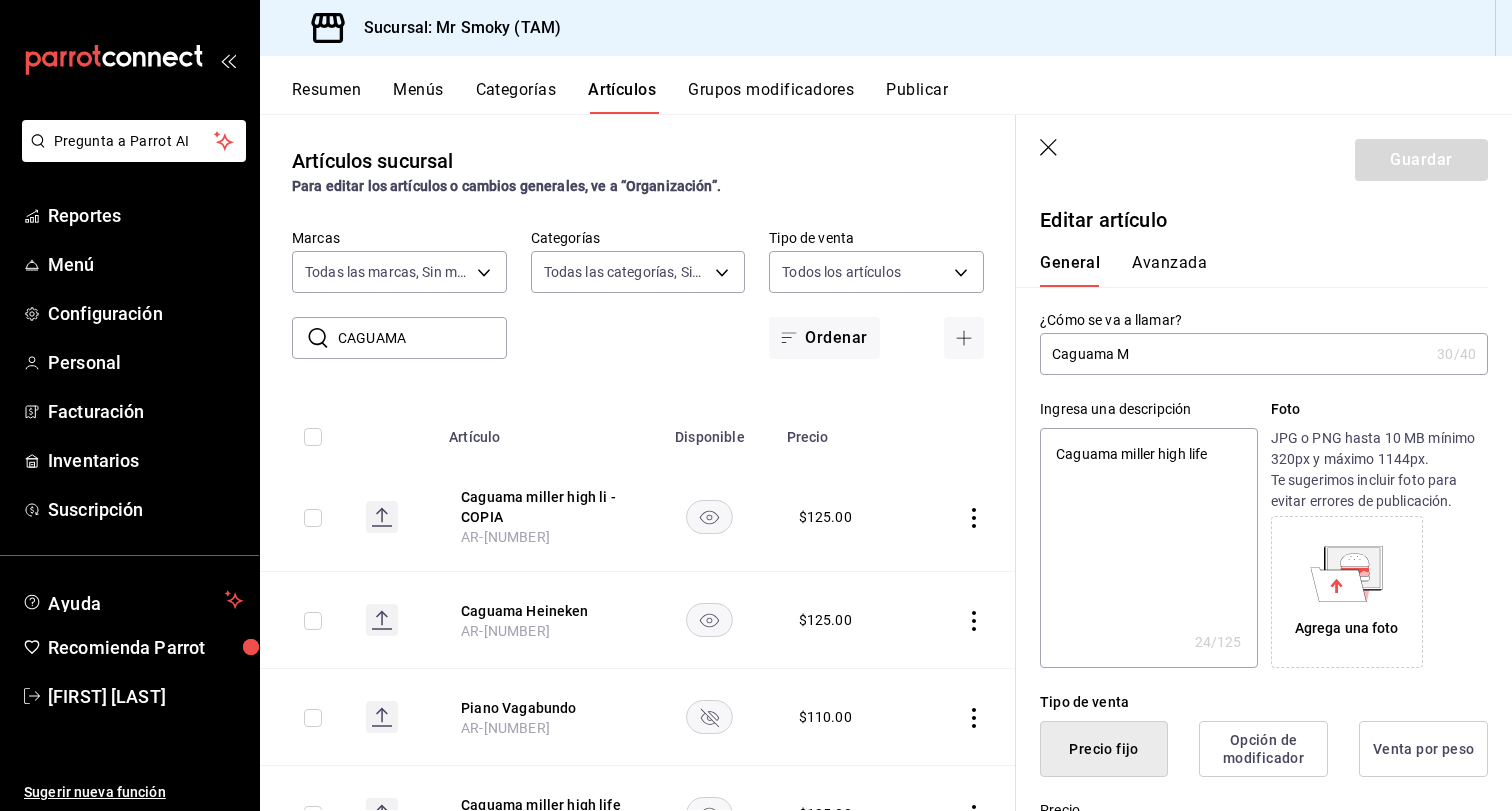 type on "x" 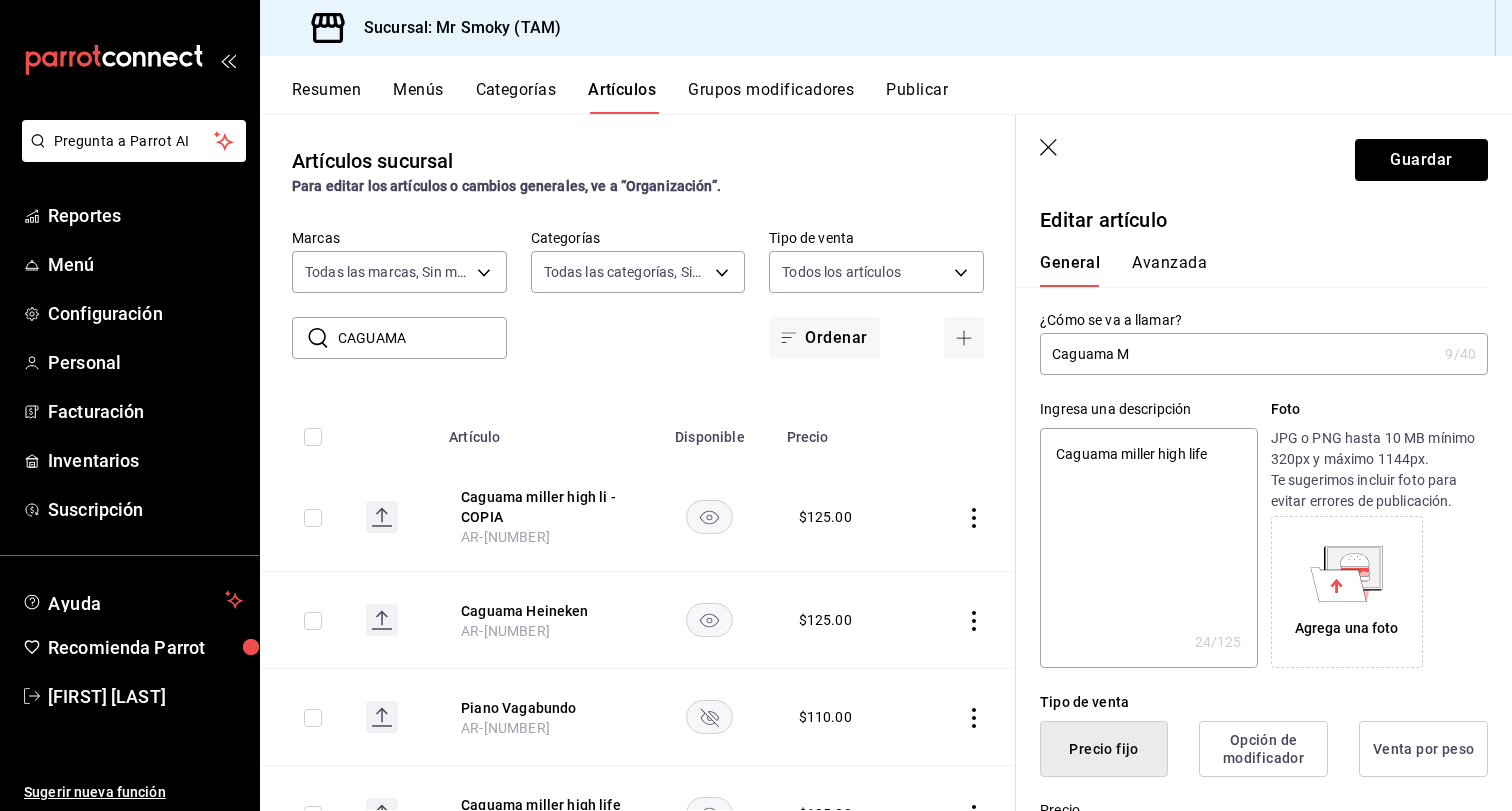 type on "Caguama MI" 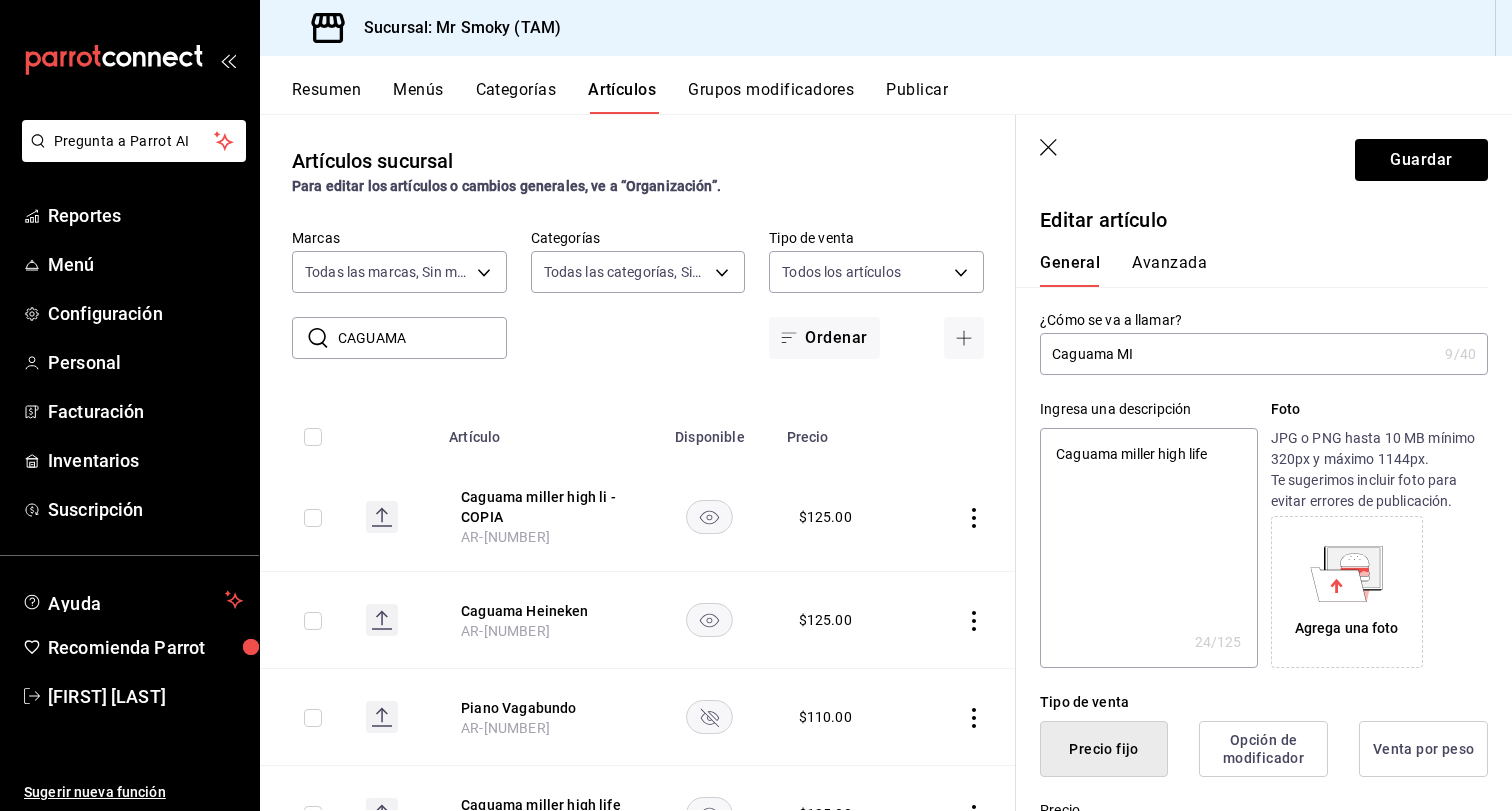 type on "Caguama MIL" 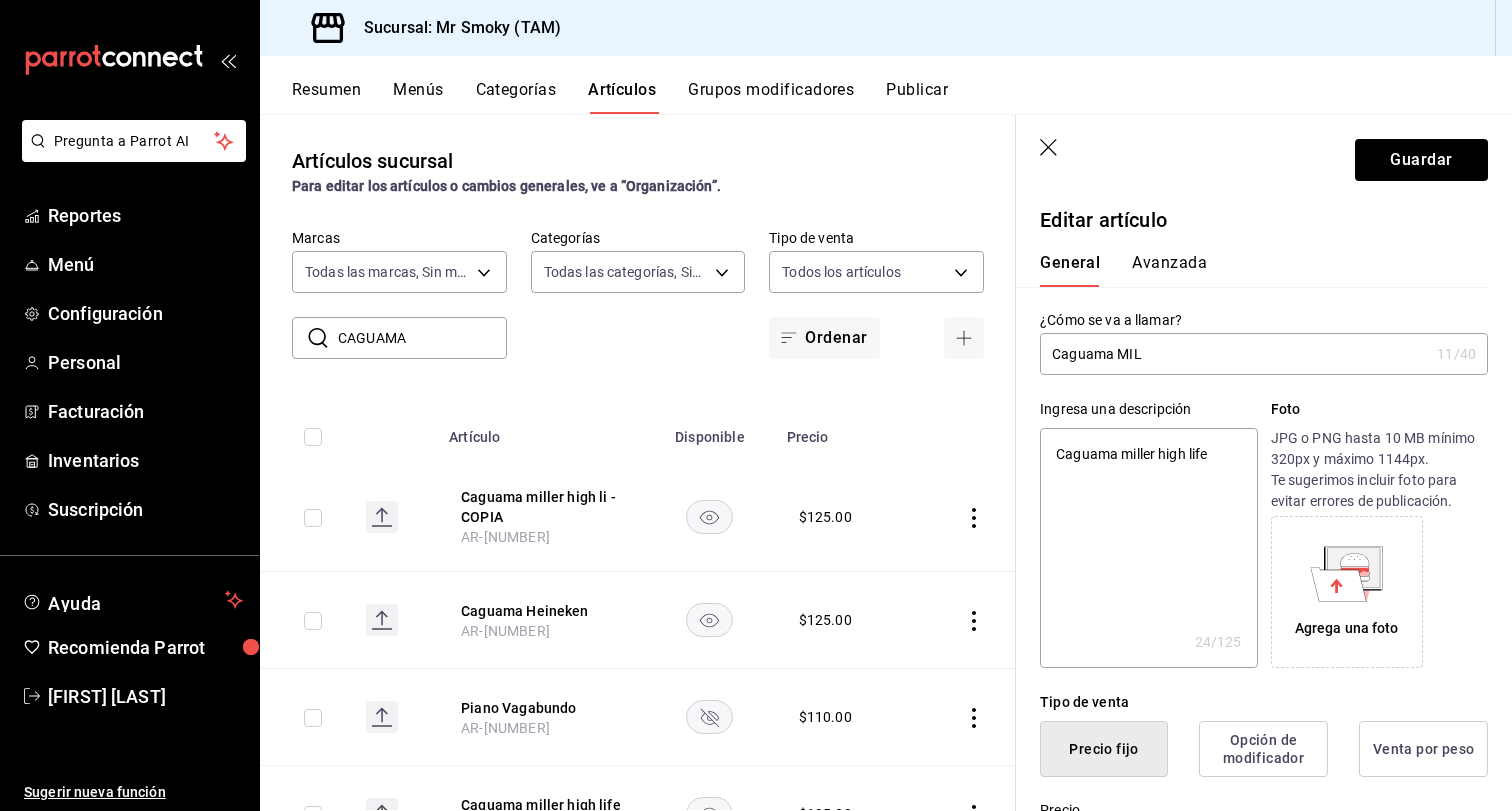 type on "Caguama MILL" 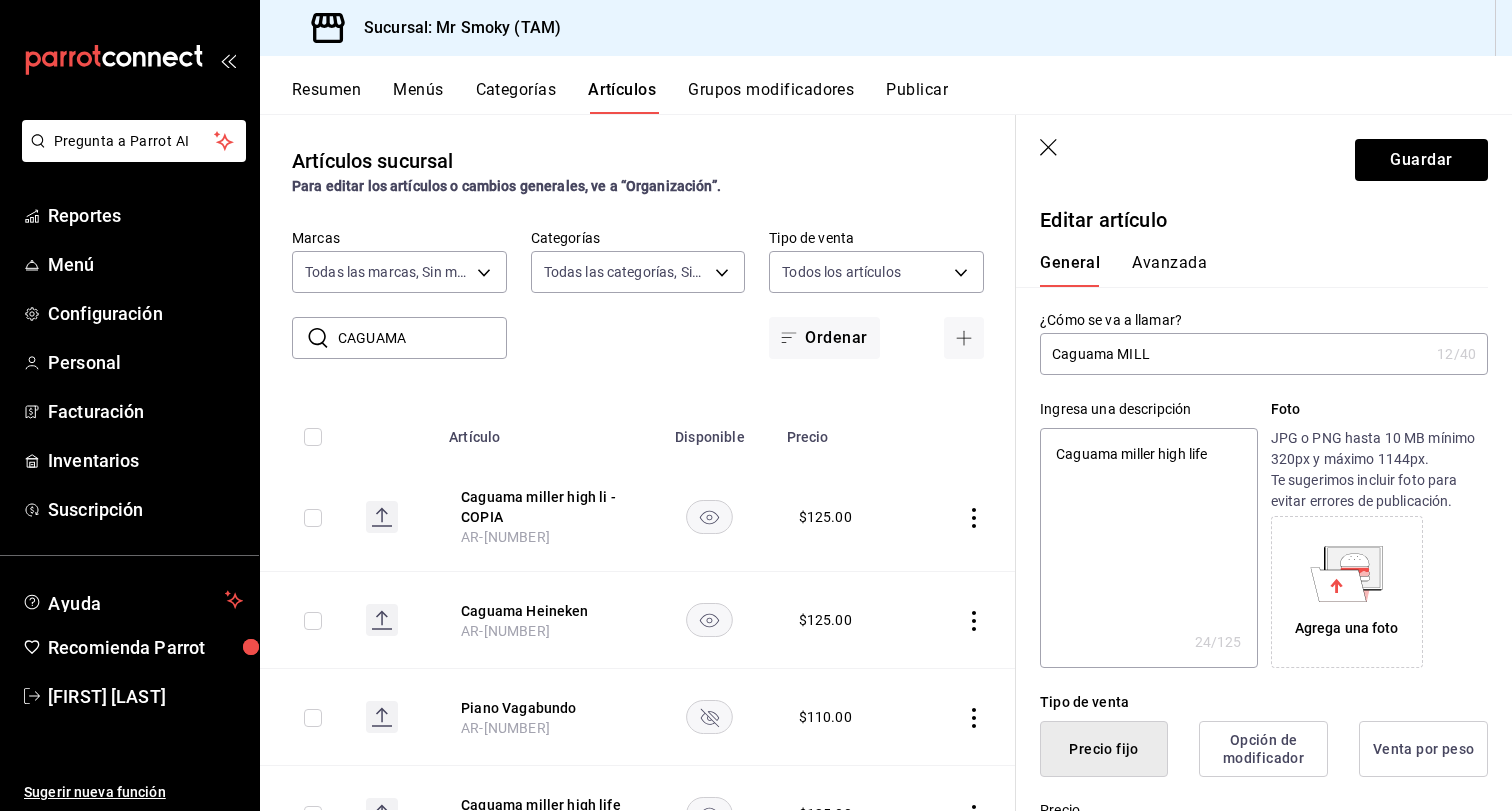 type on "Caguama MIL" 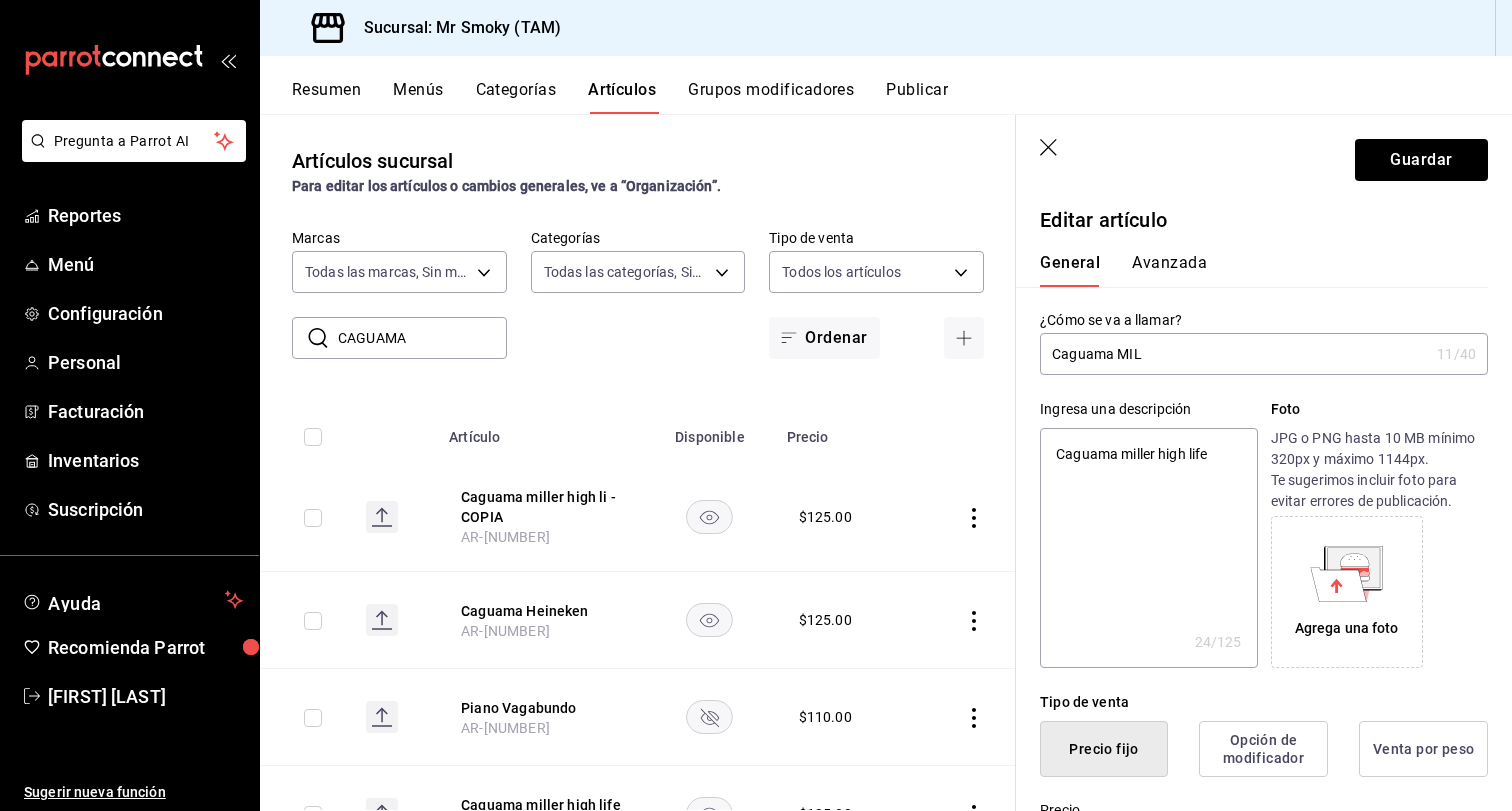 type on "Caguama MI" 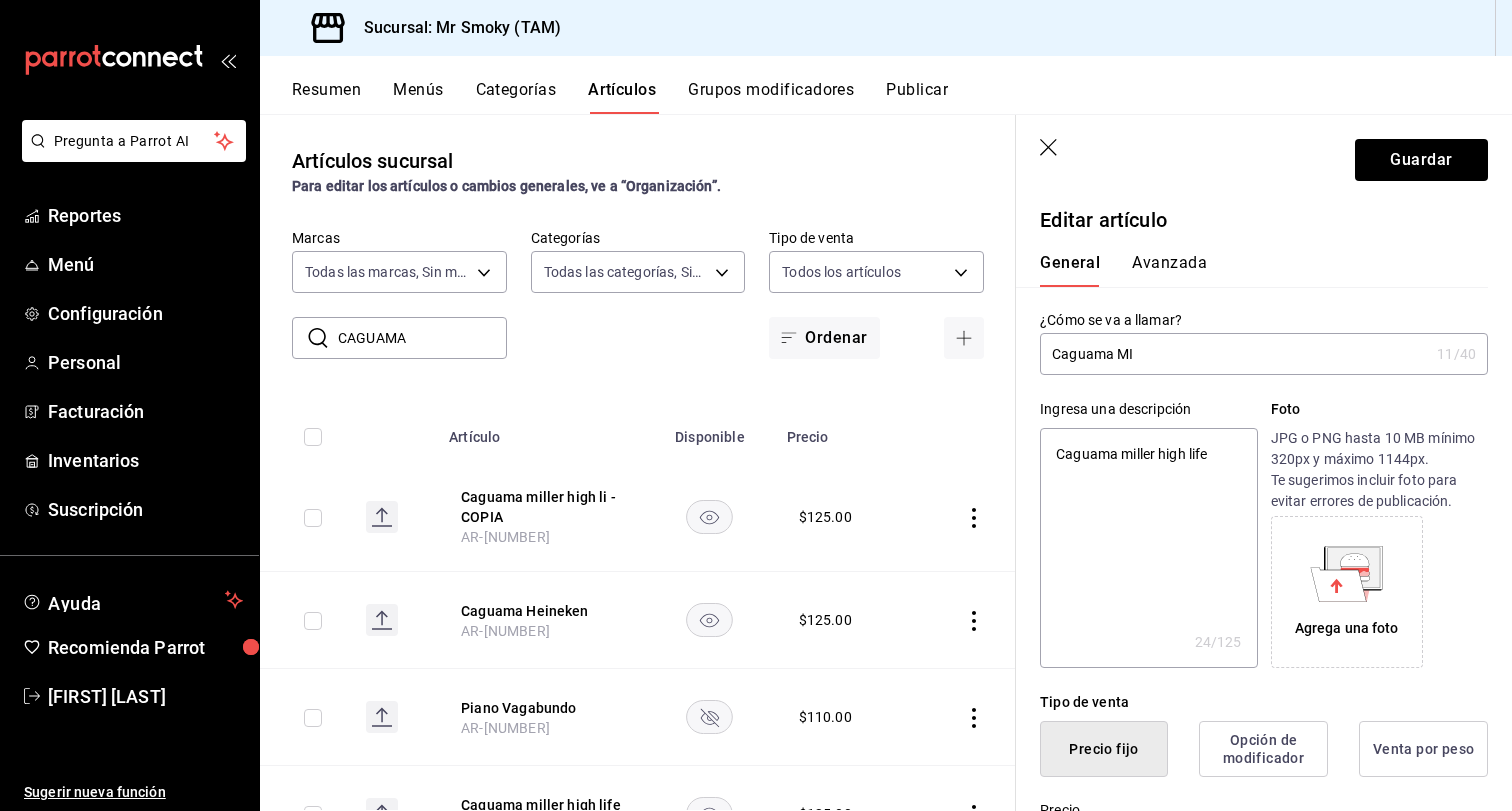 type on "Caguama M" 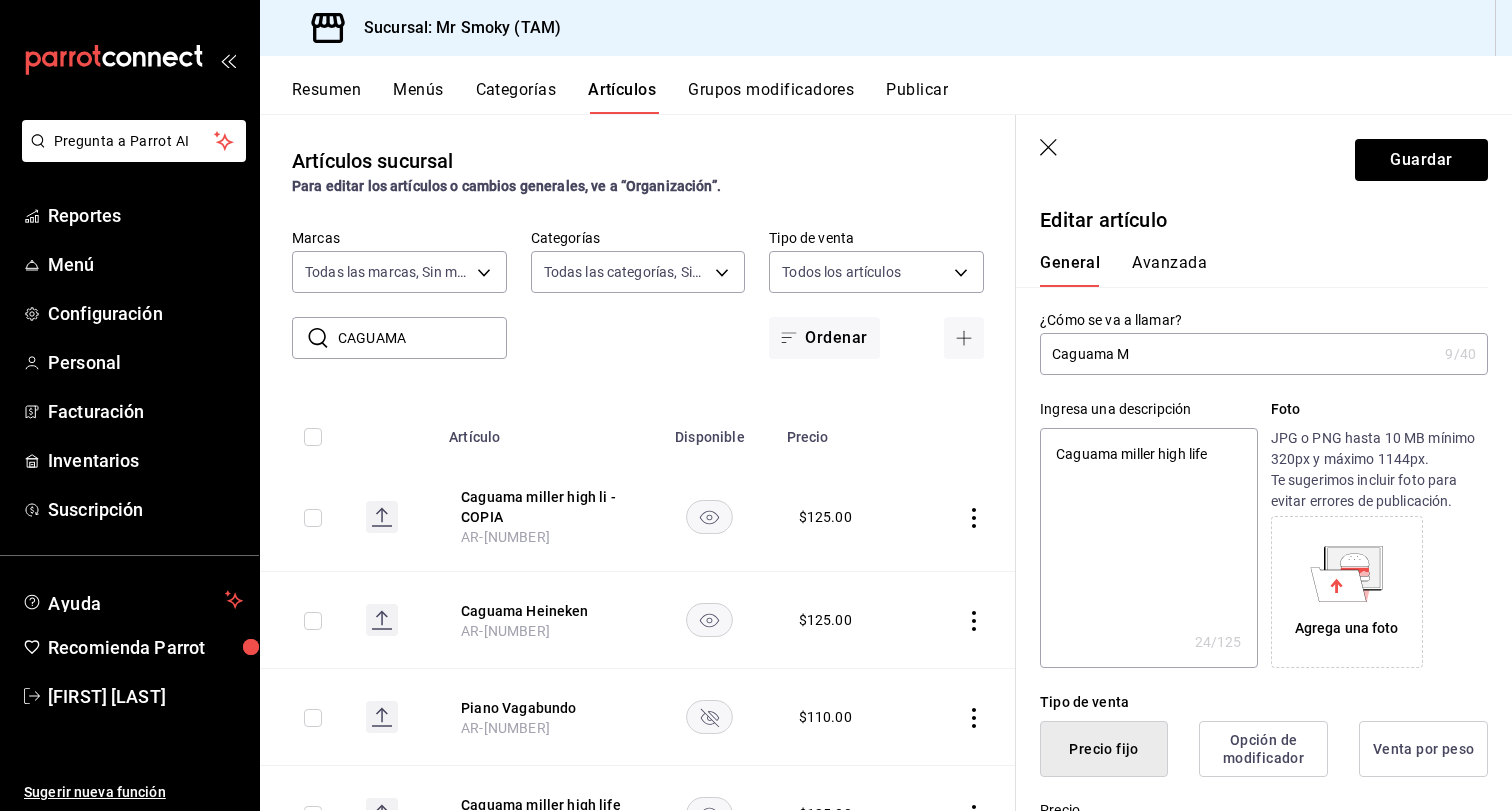 type on "Caguama Mi" 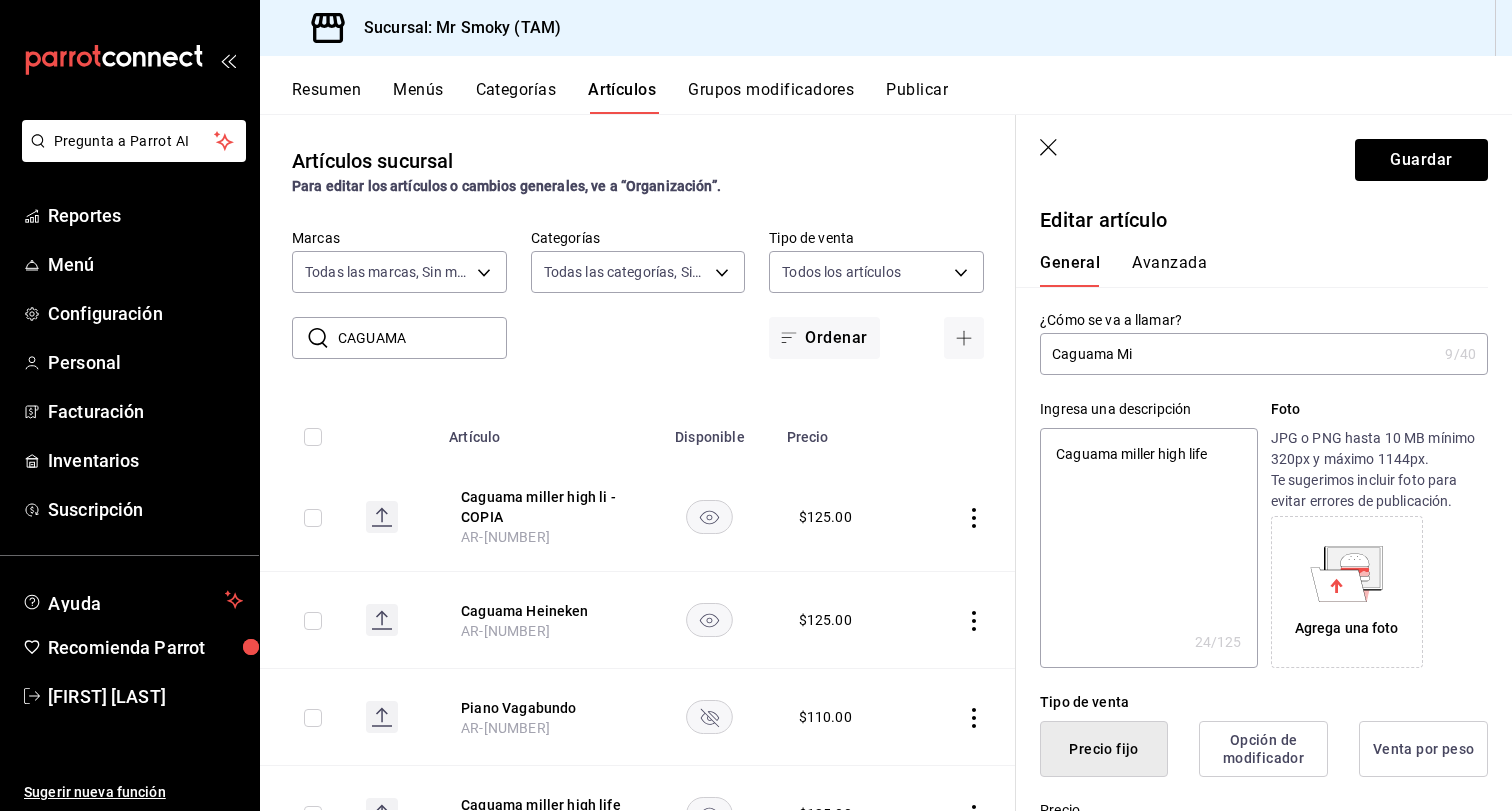 type on "Caguama Mil" 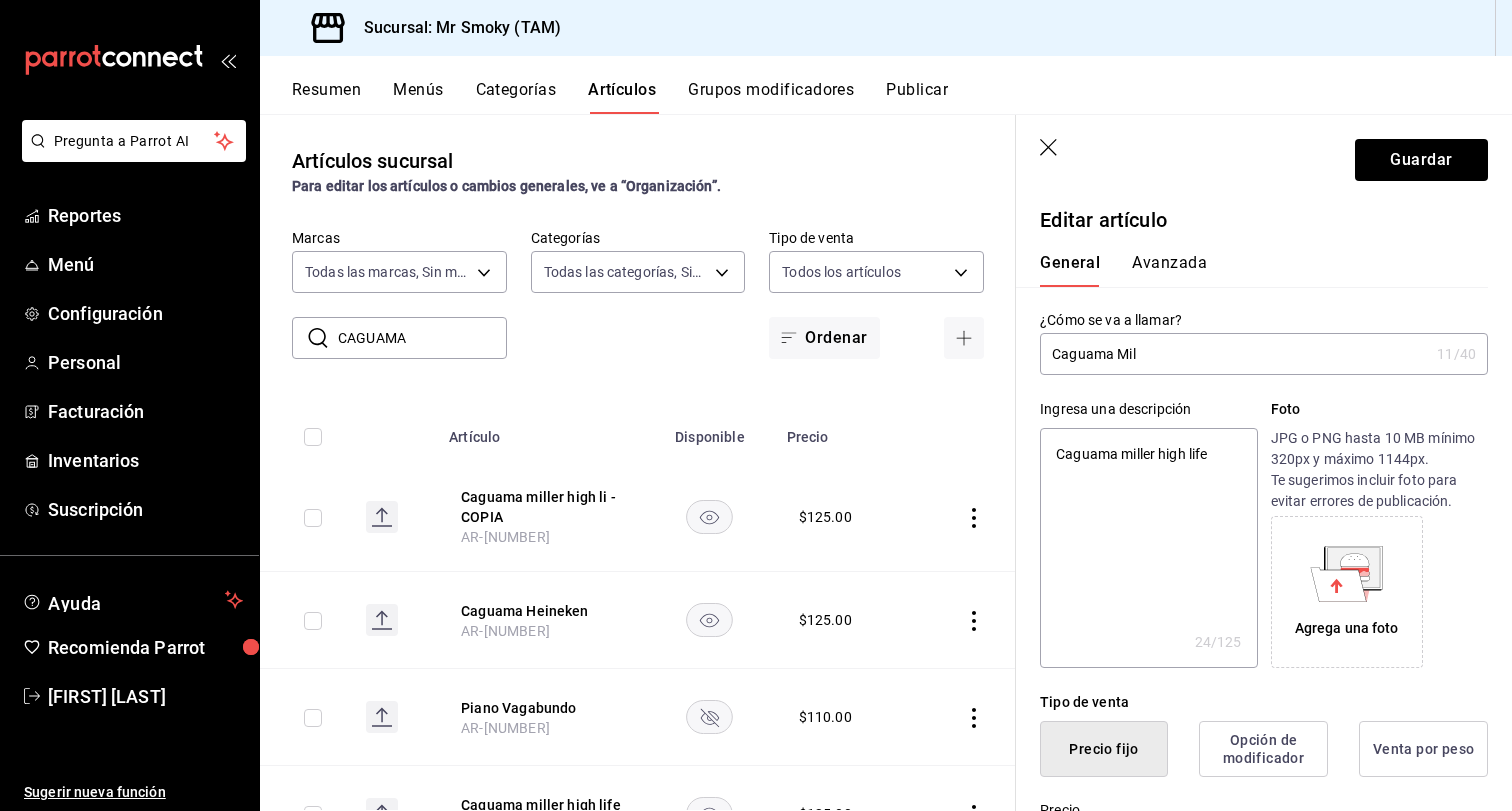 type on "Caguama Mill" 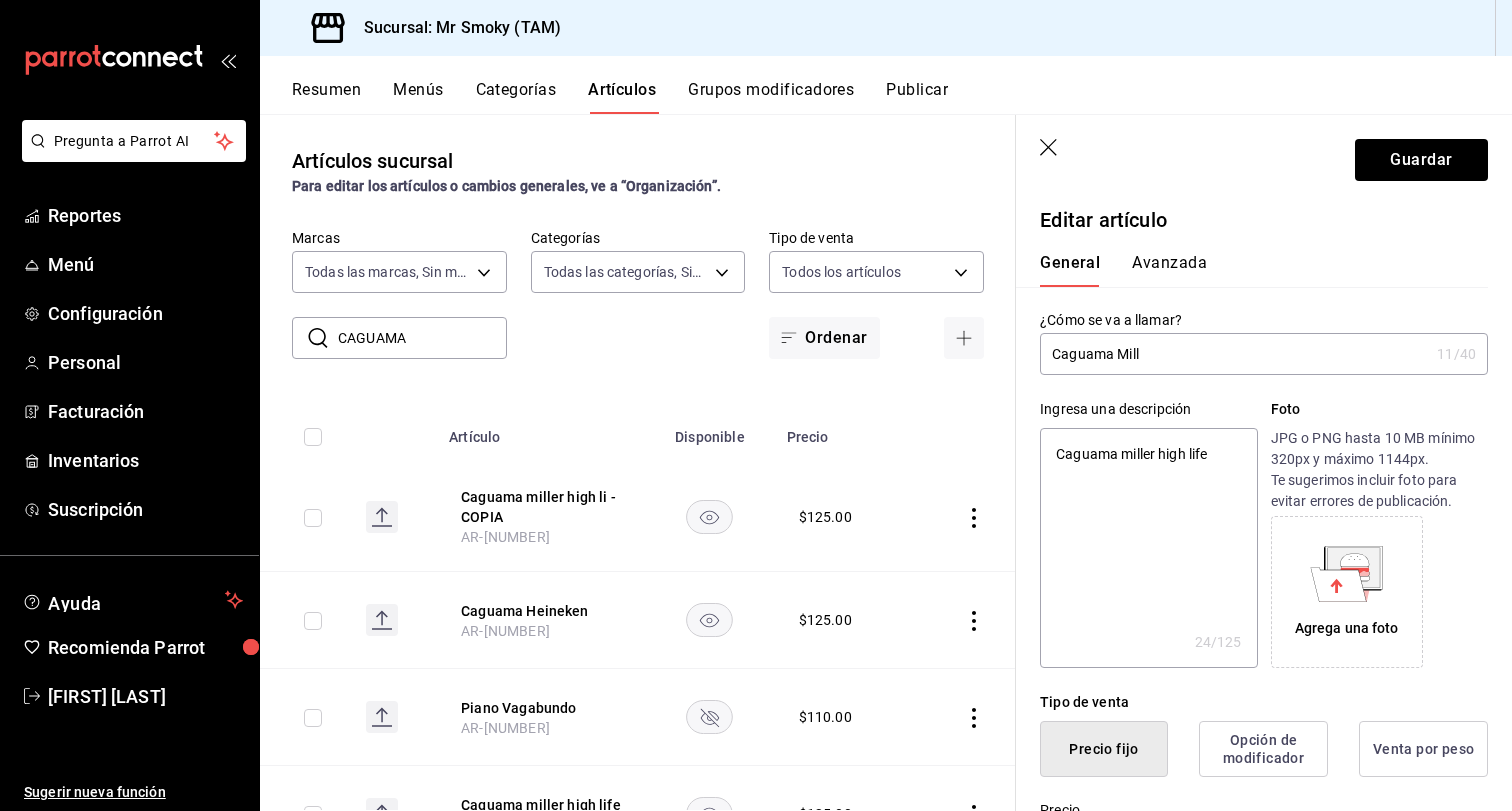 type on "Caguama Mille" 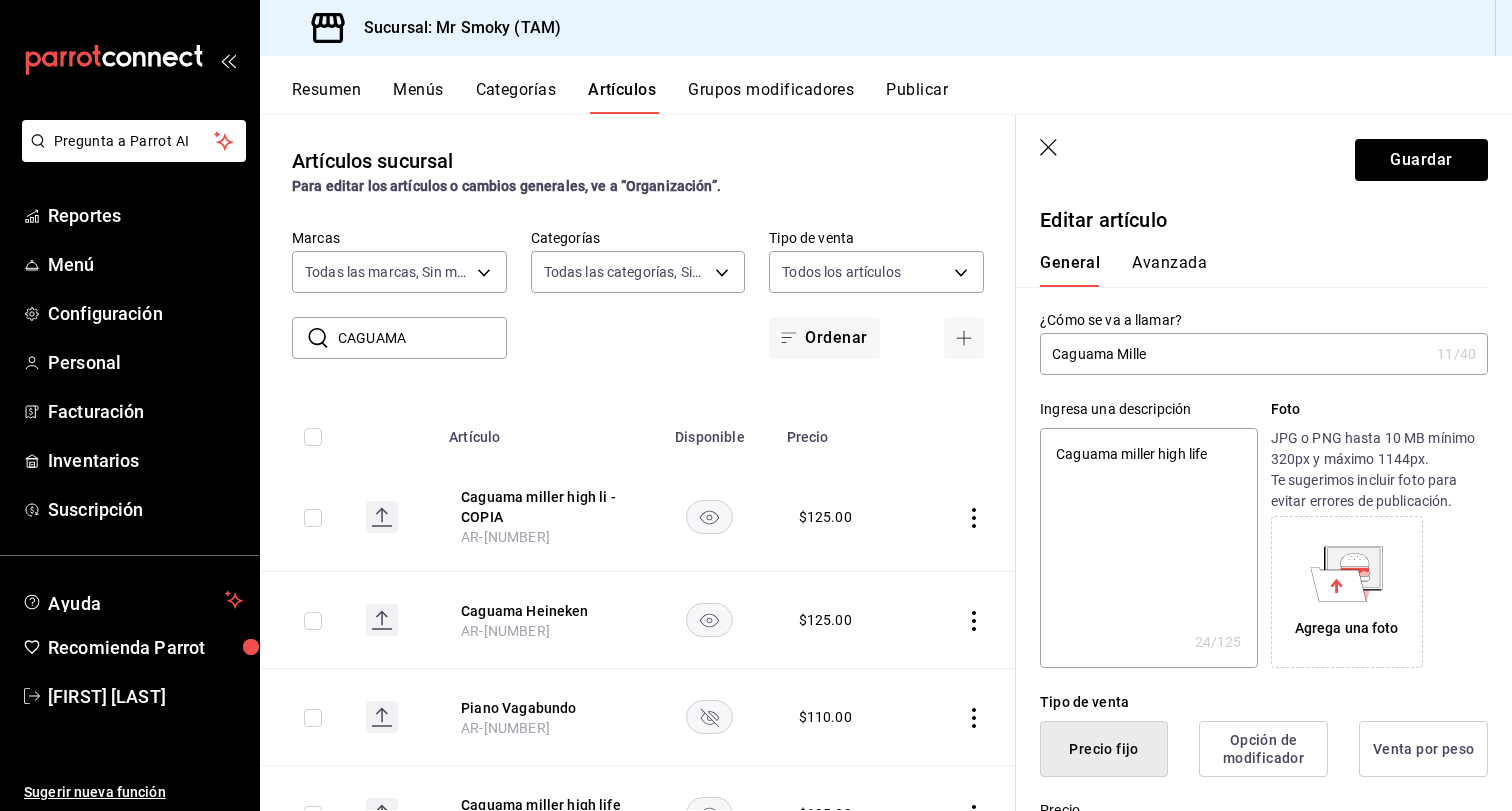 type on "Caguama Miller" 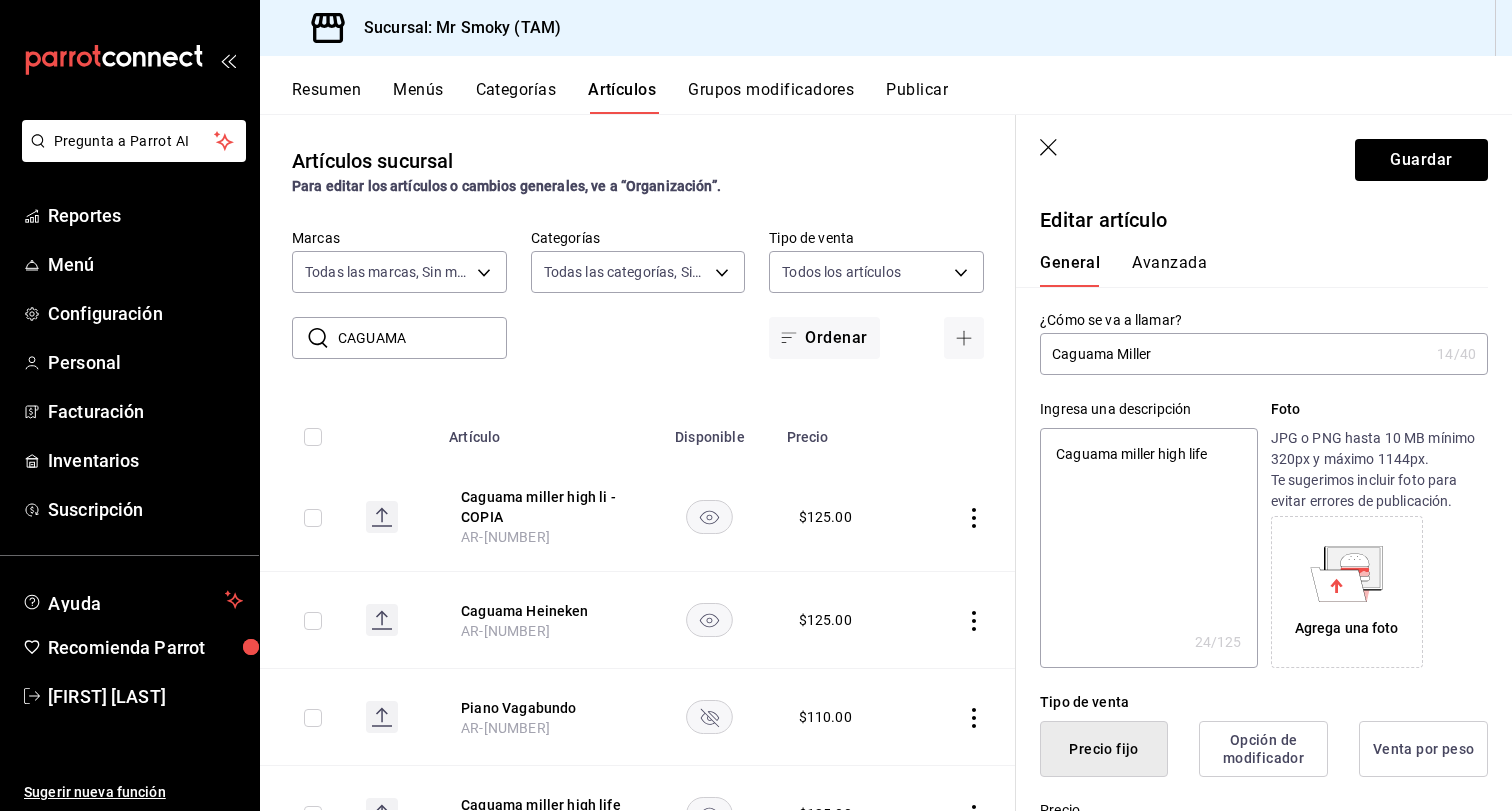 type on "Caguama Miller" 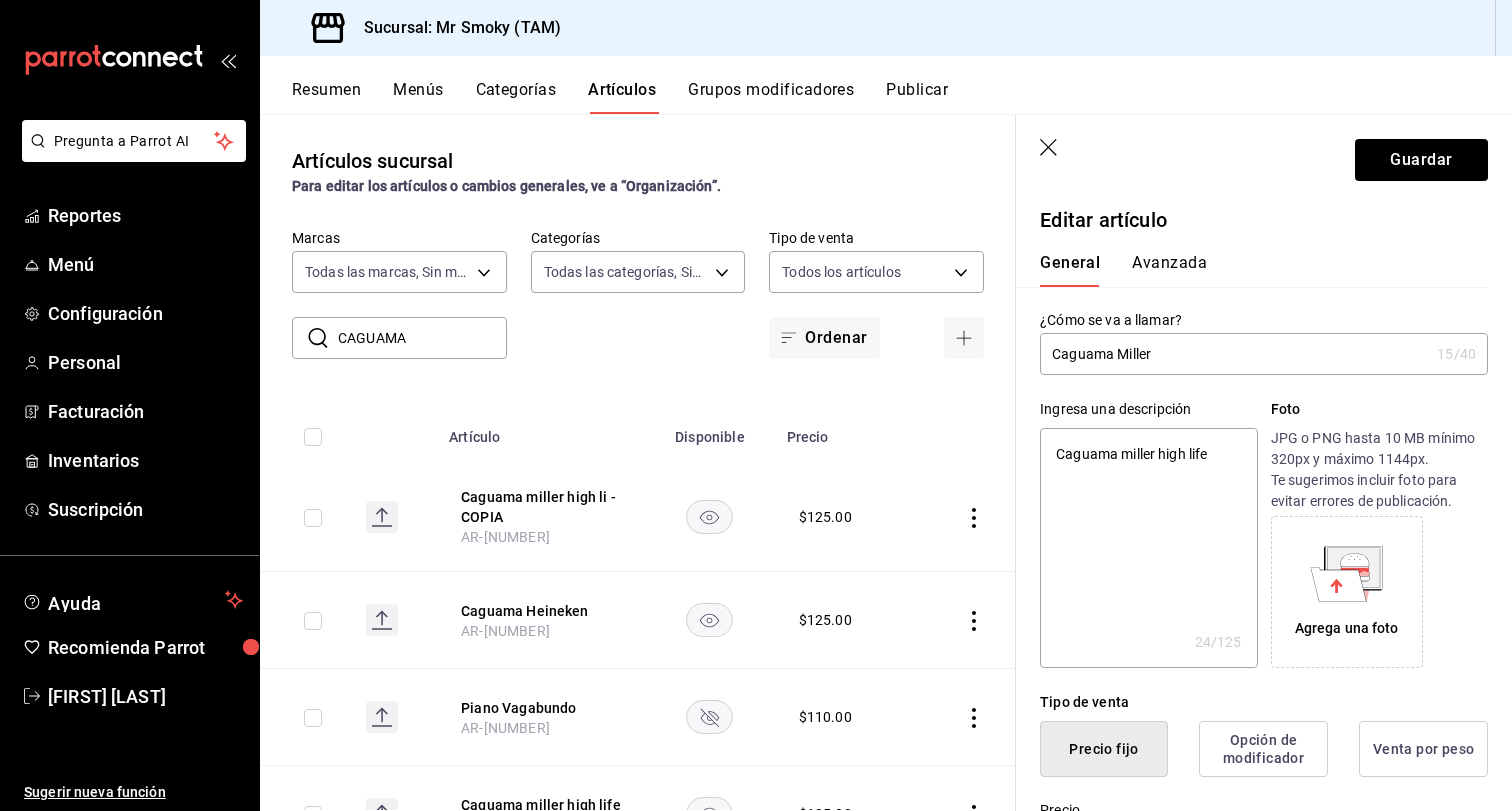 type on "Caguama Miller K" 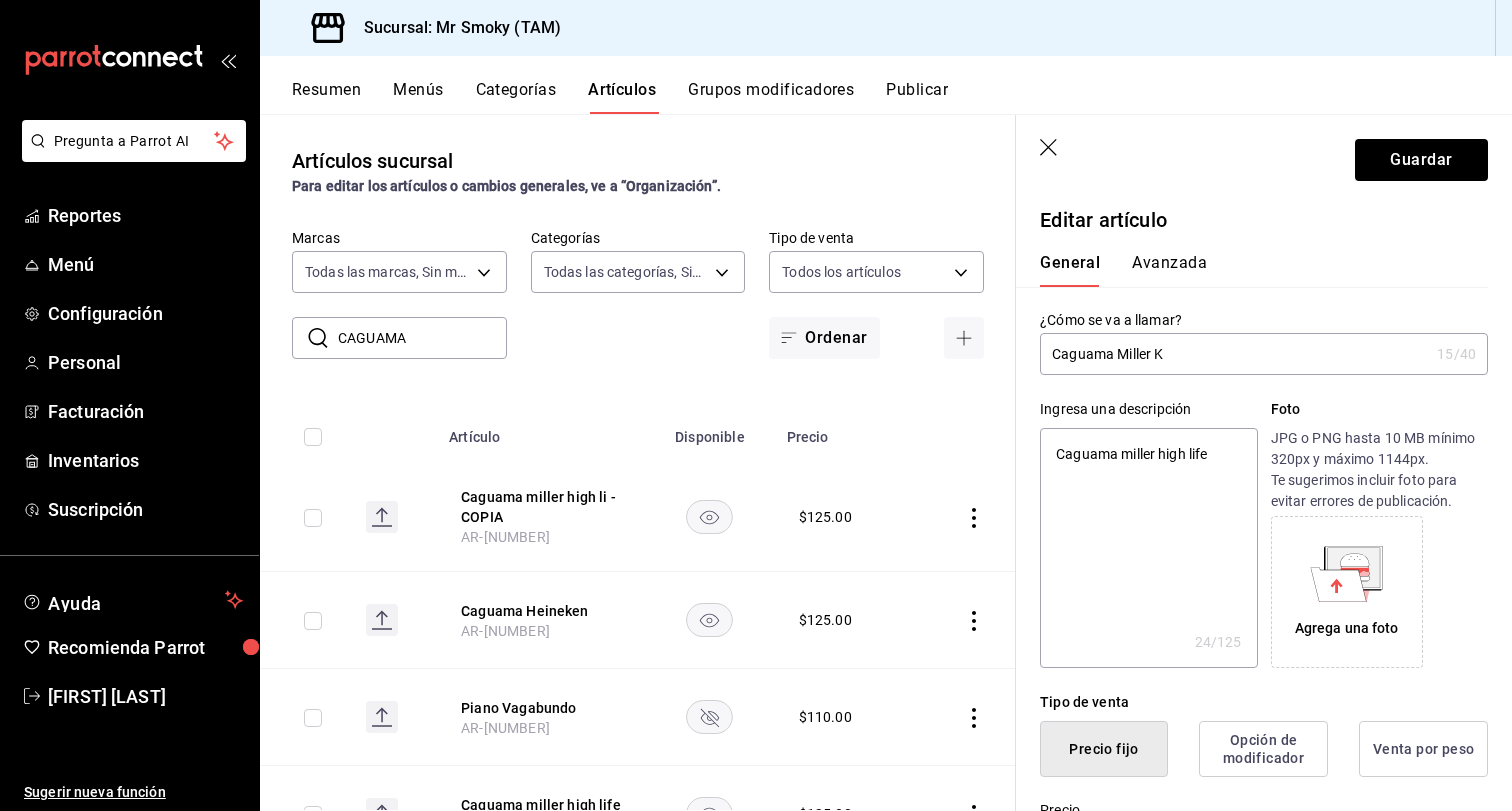 type on "Caguama Miller KL" 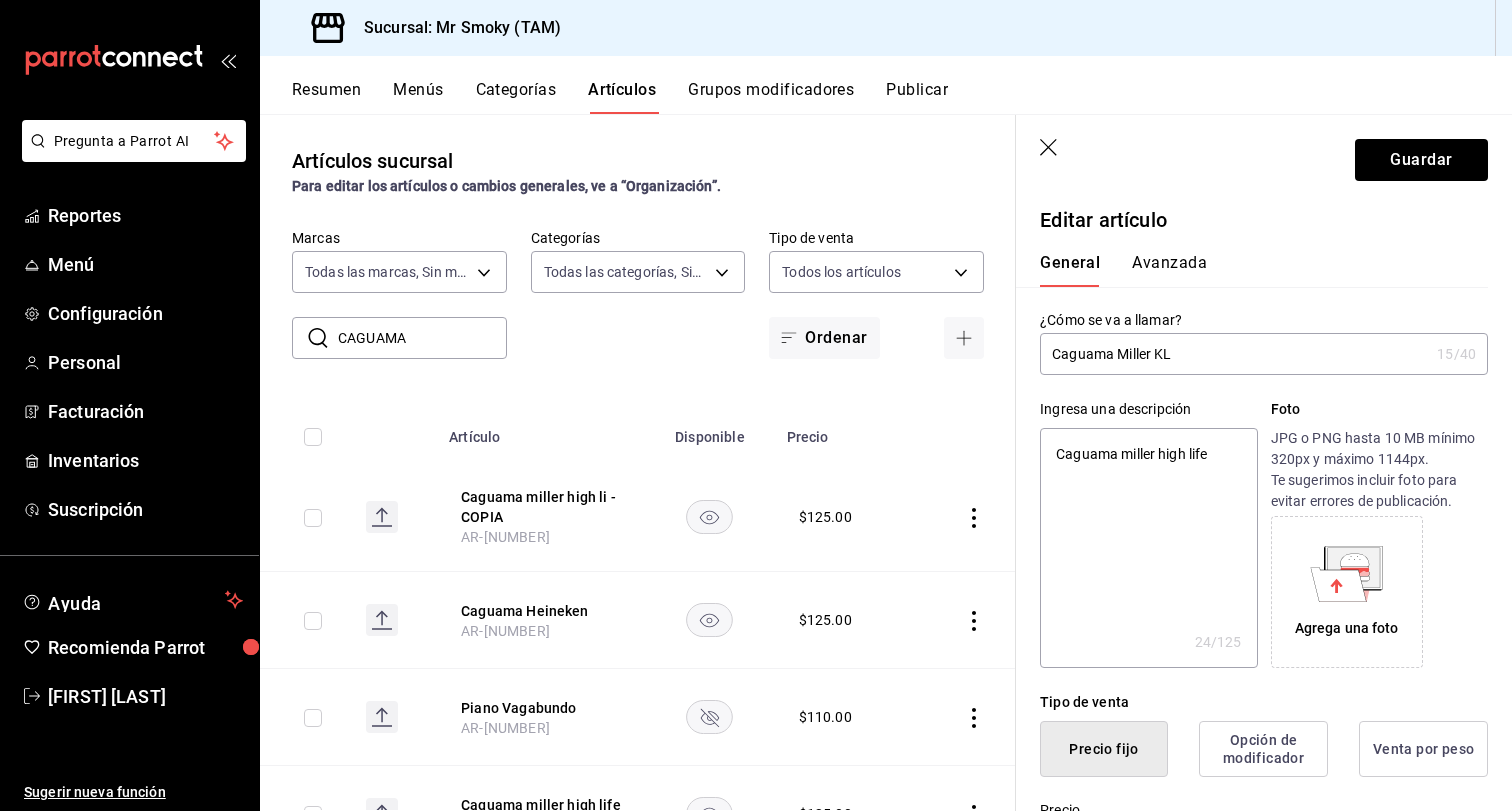type on "x" 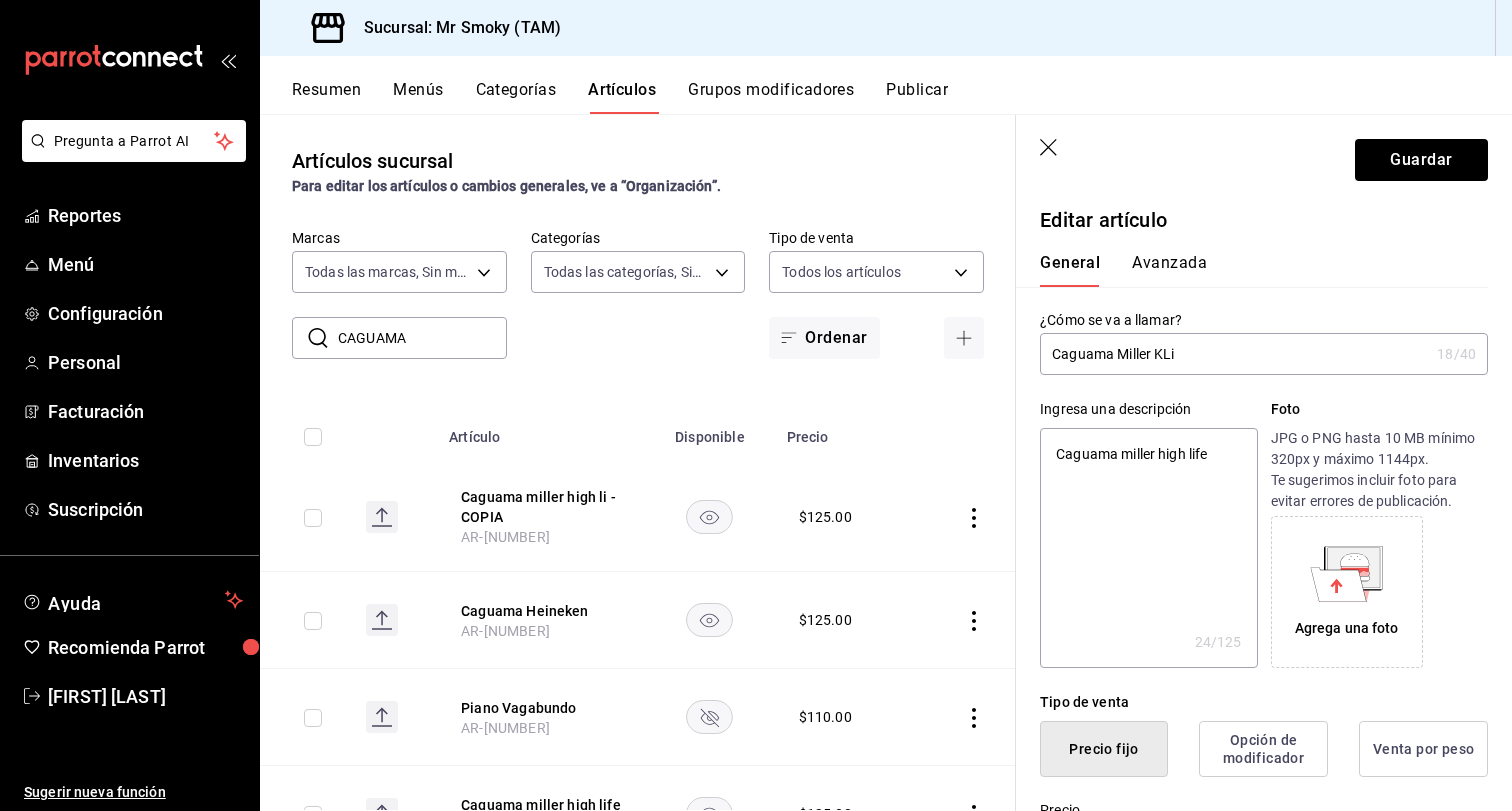 type on "Caguama Miller KL" 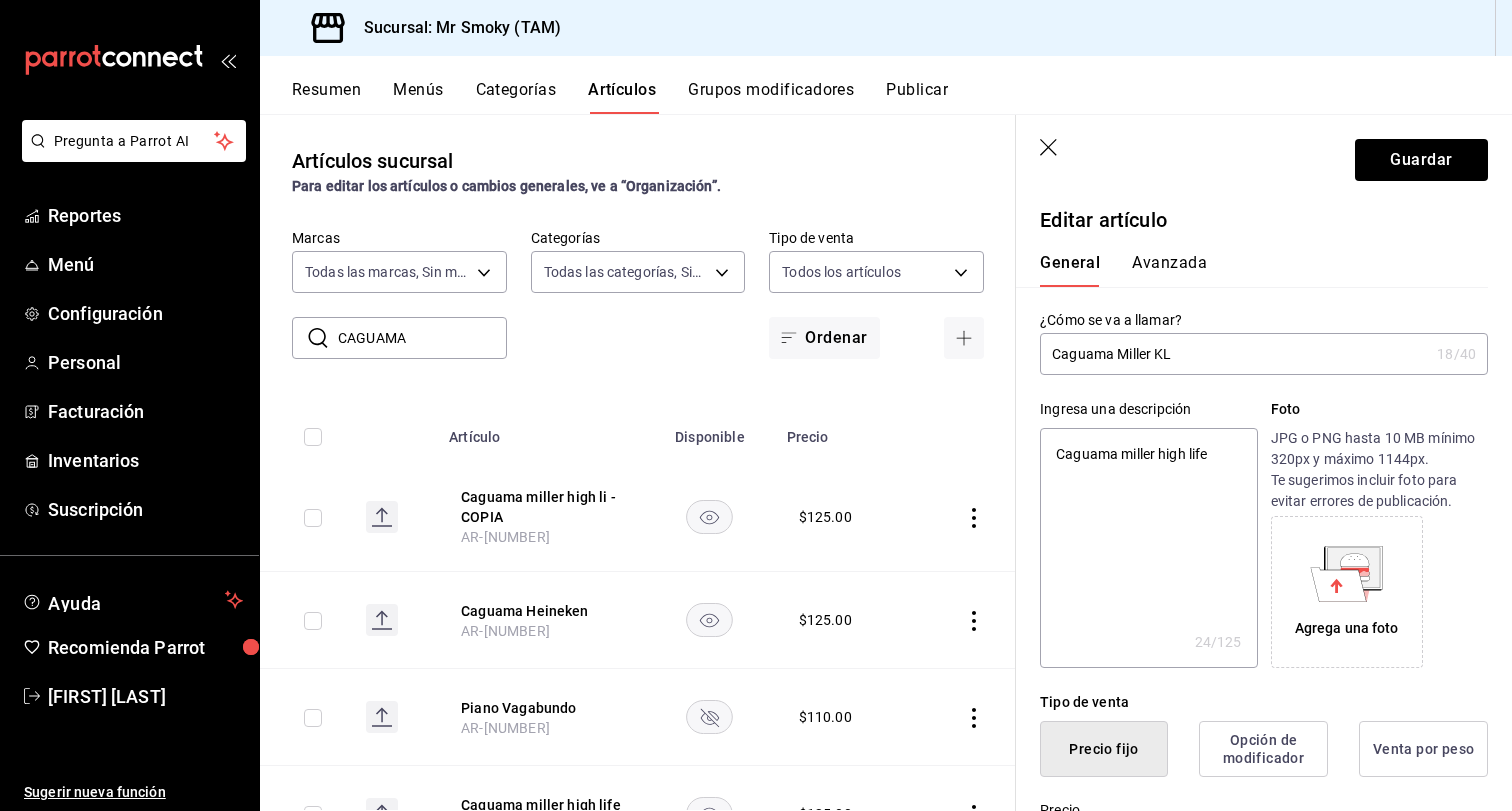 type on "Caguama Miller K" 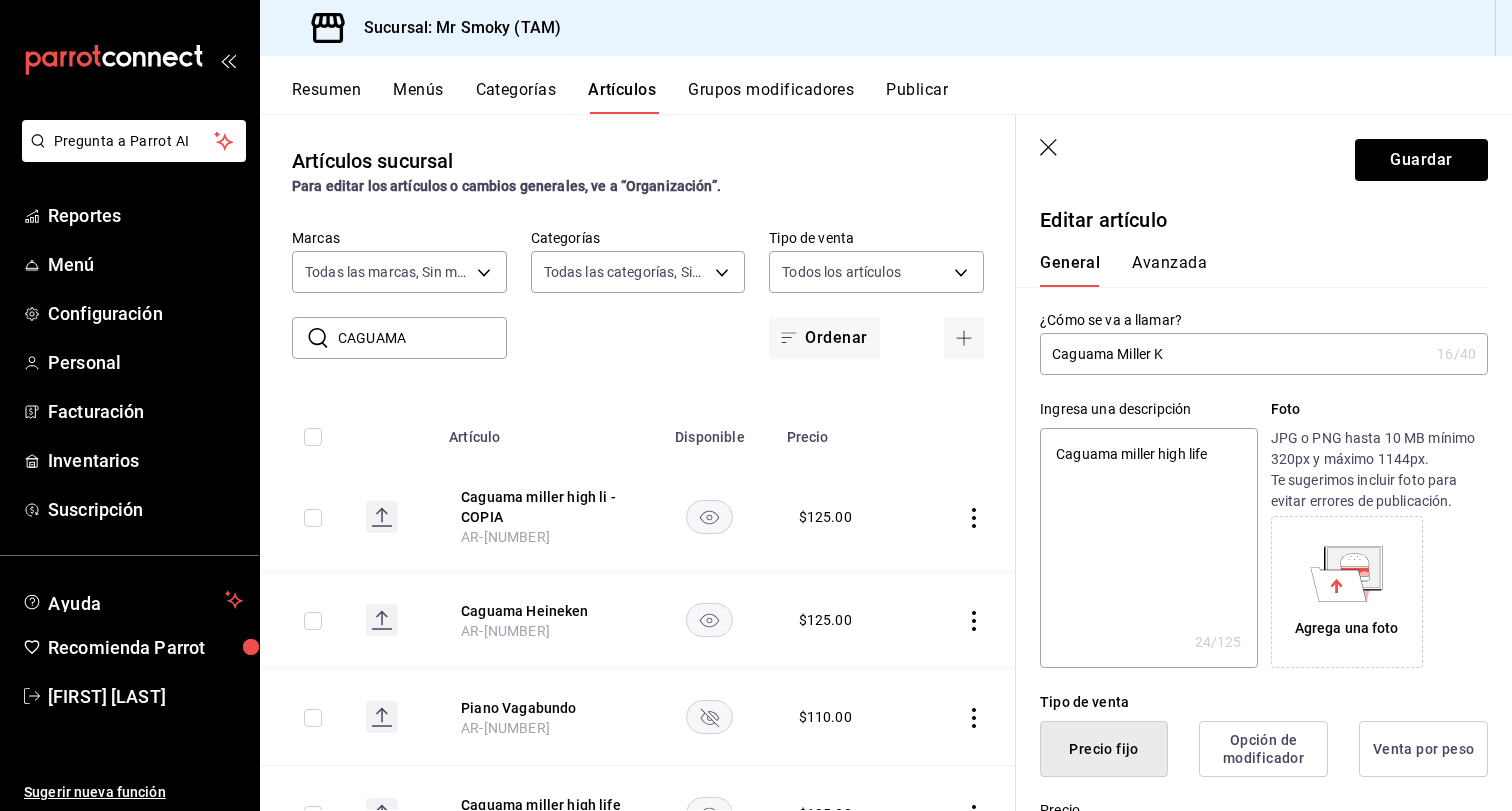 type on "Caguama Miller" 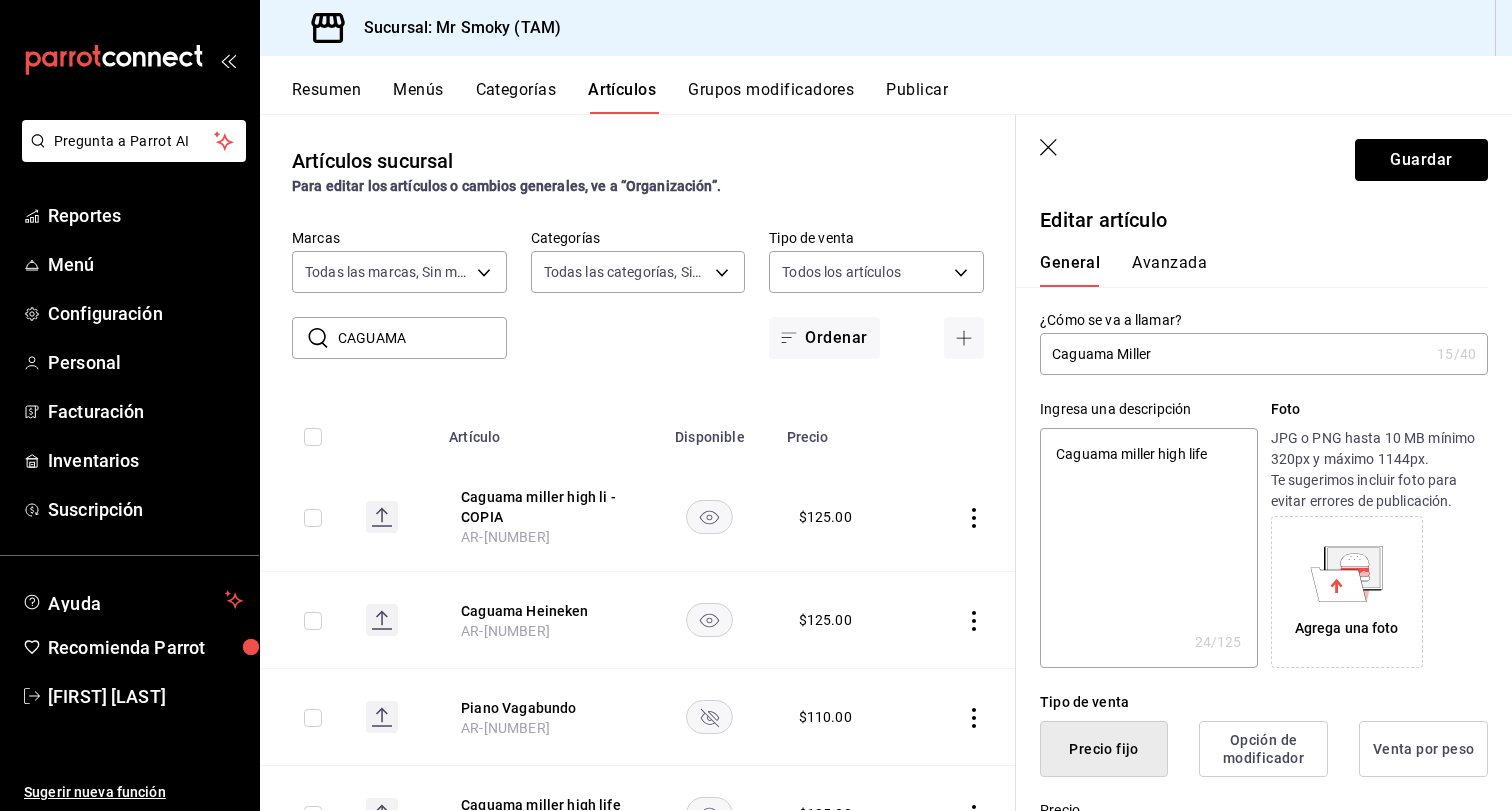 type on "Caguama Miller L" 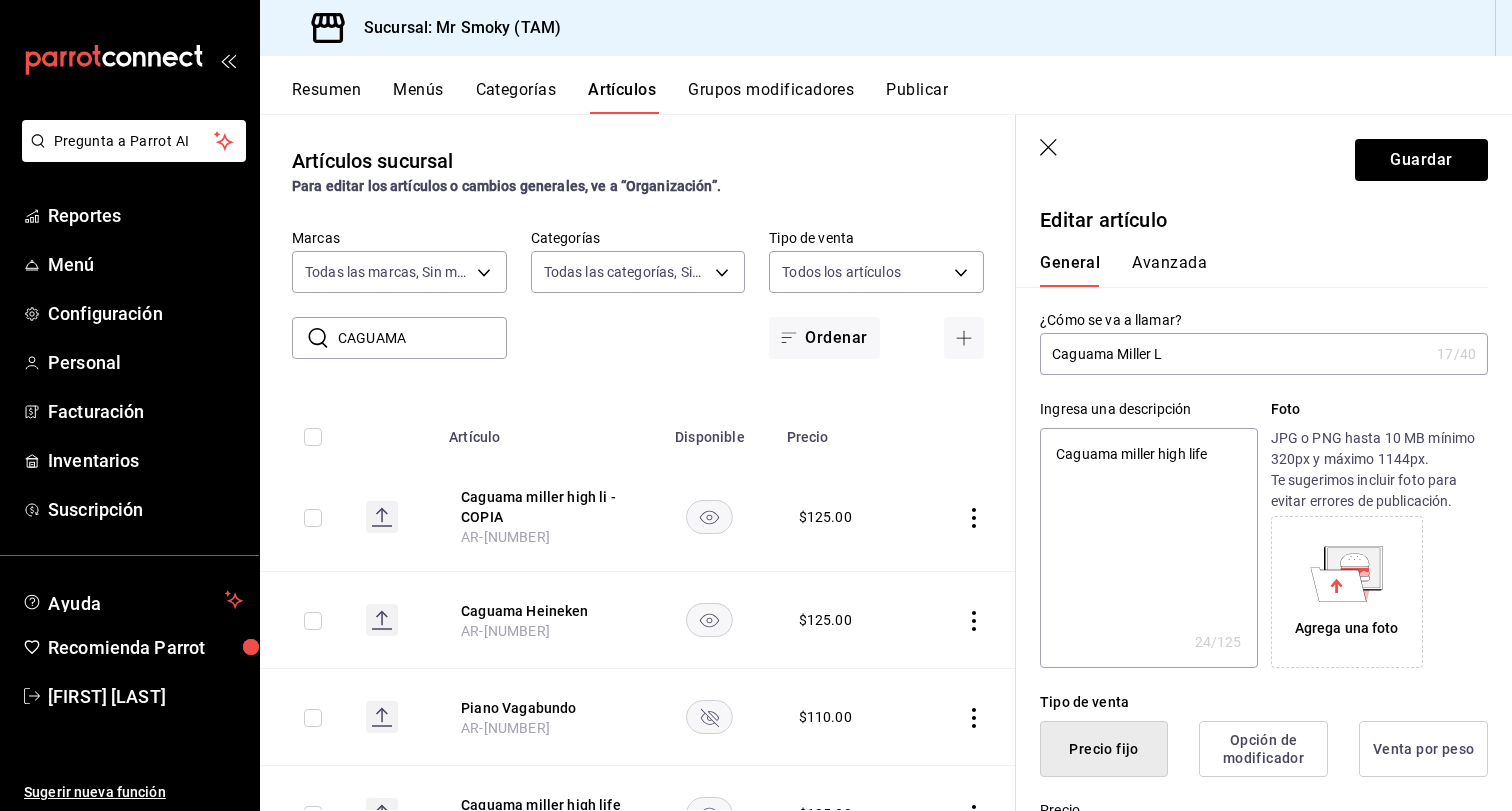 type on "Caguama Miller Li" 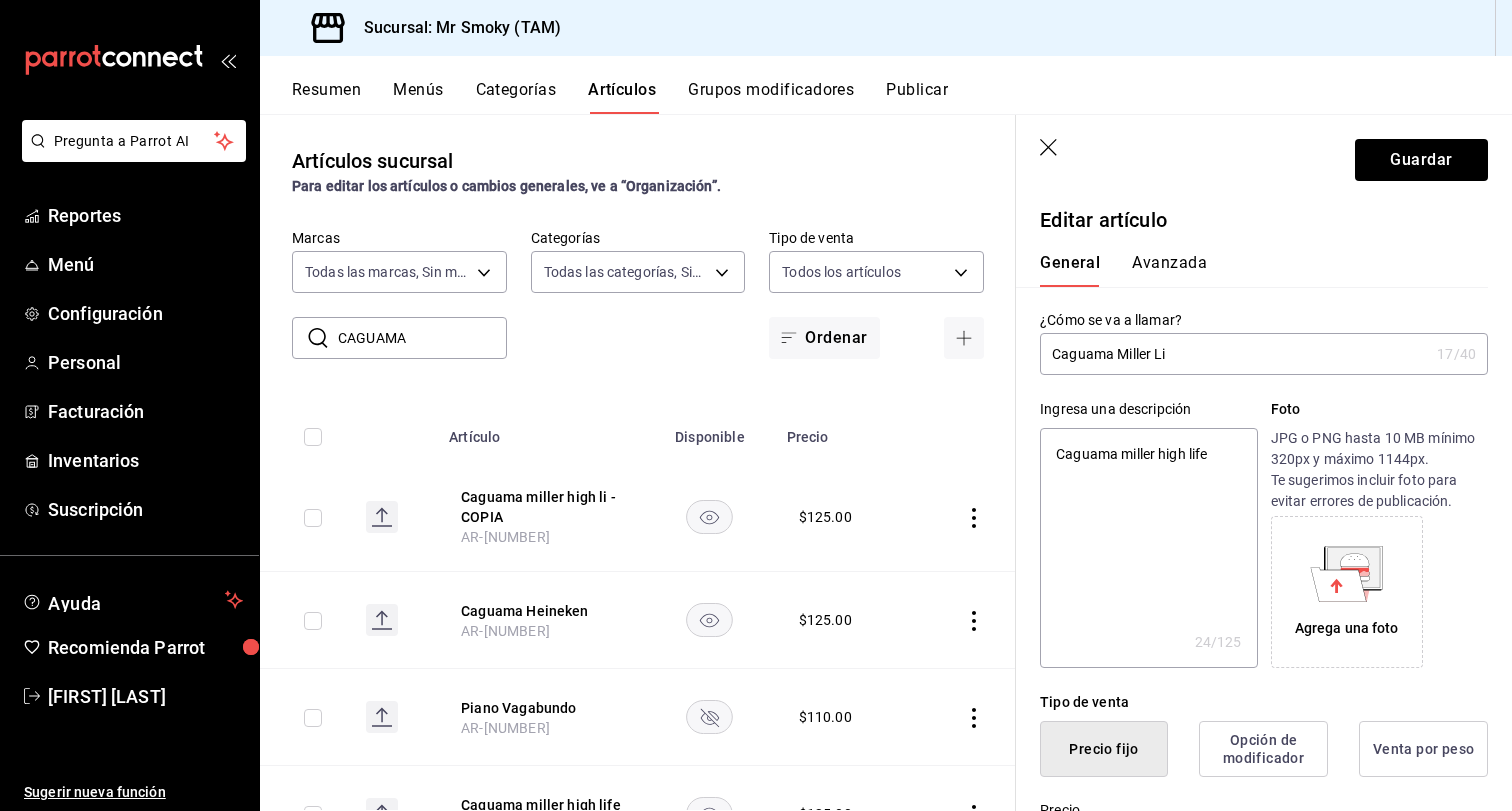 type on "Caguama Miller Lit" 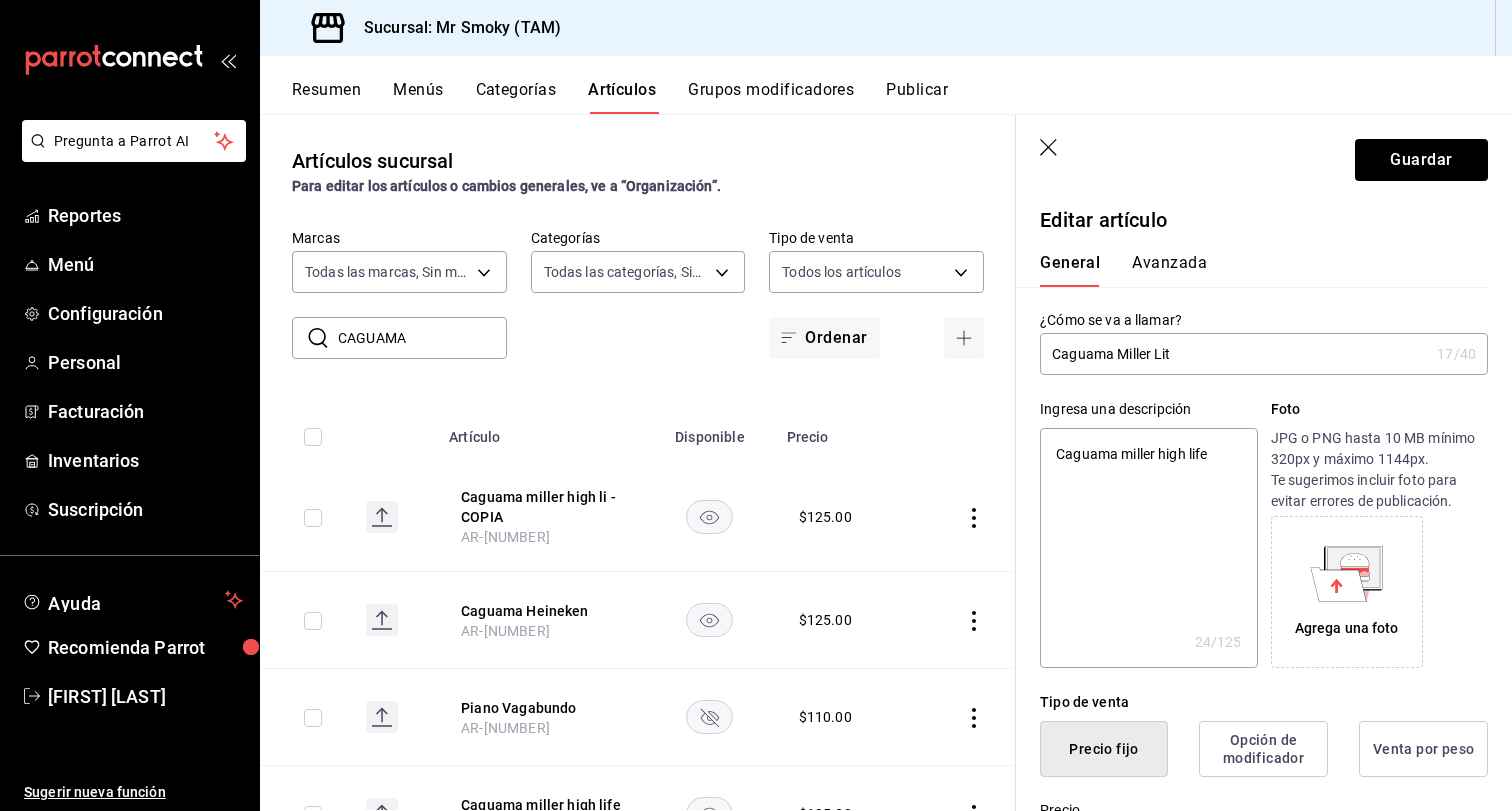 type on "Caguama Miller Lite" 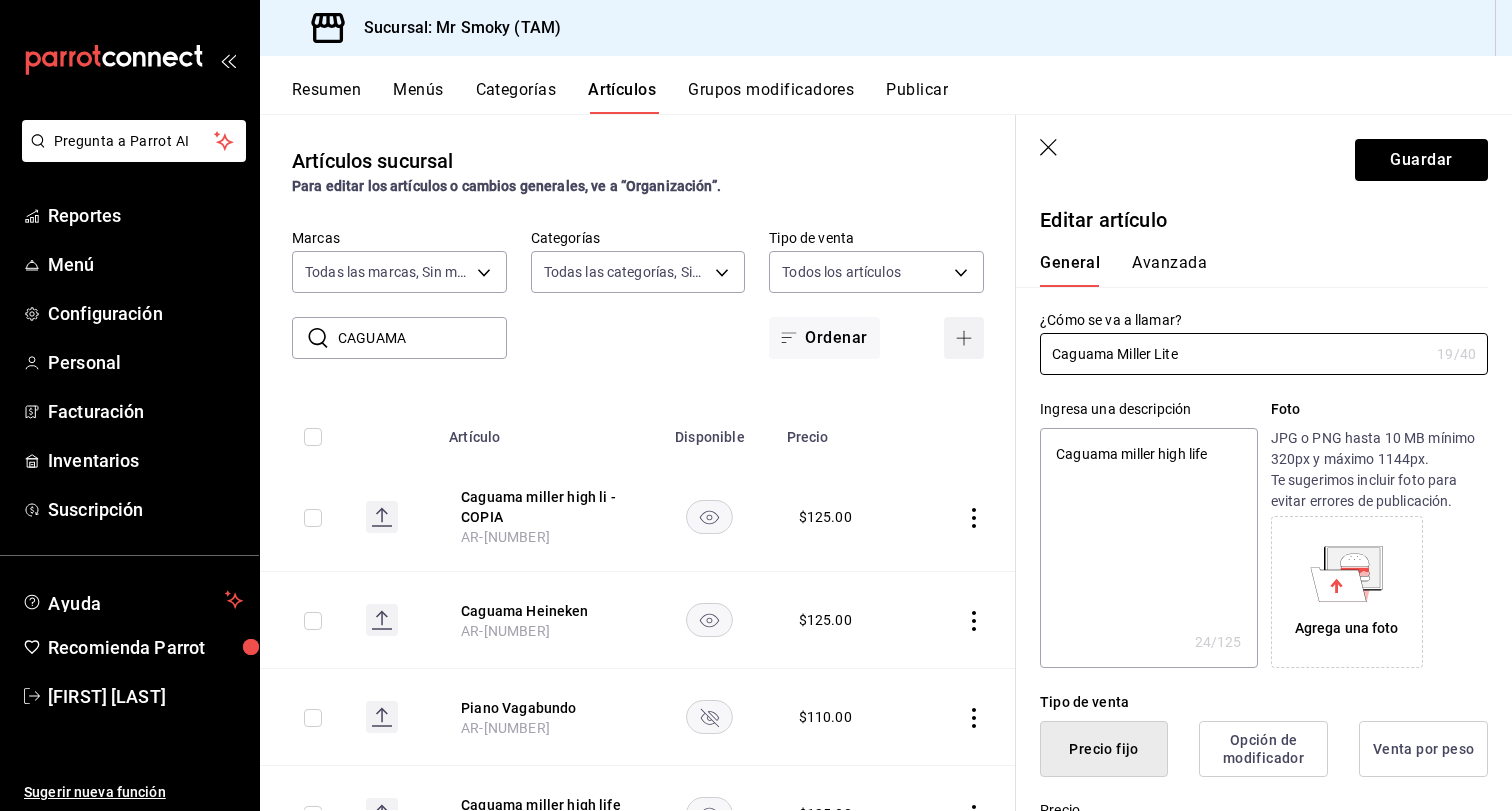 drag, startPoint x: 1133, startPoint y: 350, endPoint x: 938, endPoint y: 340, distance: 195.25624 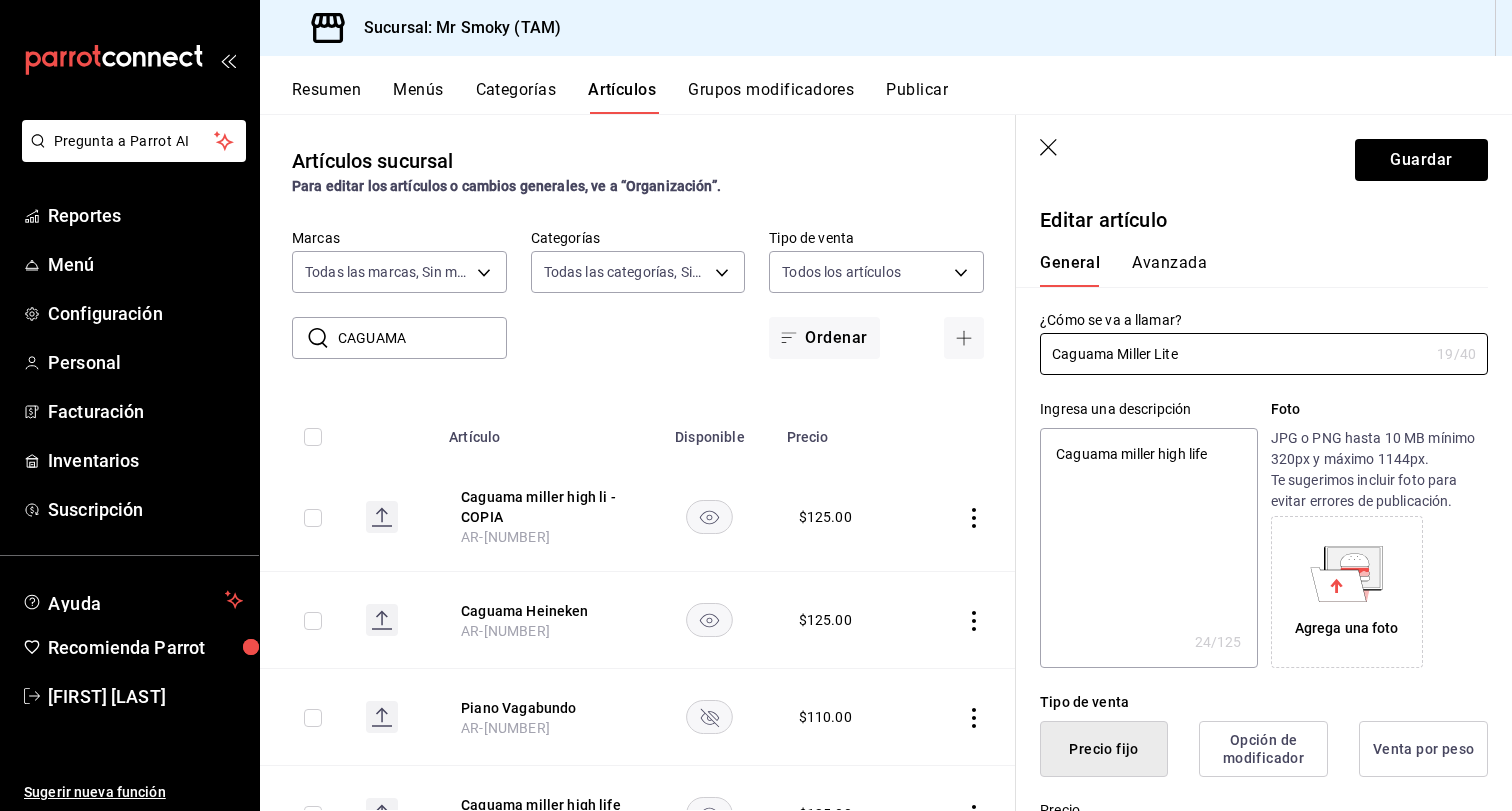 type on "Caguama Miller Lite" 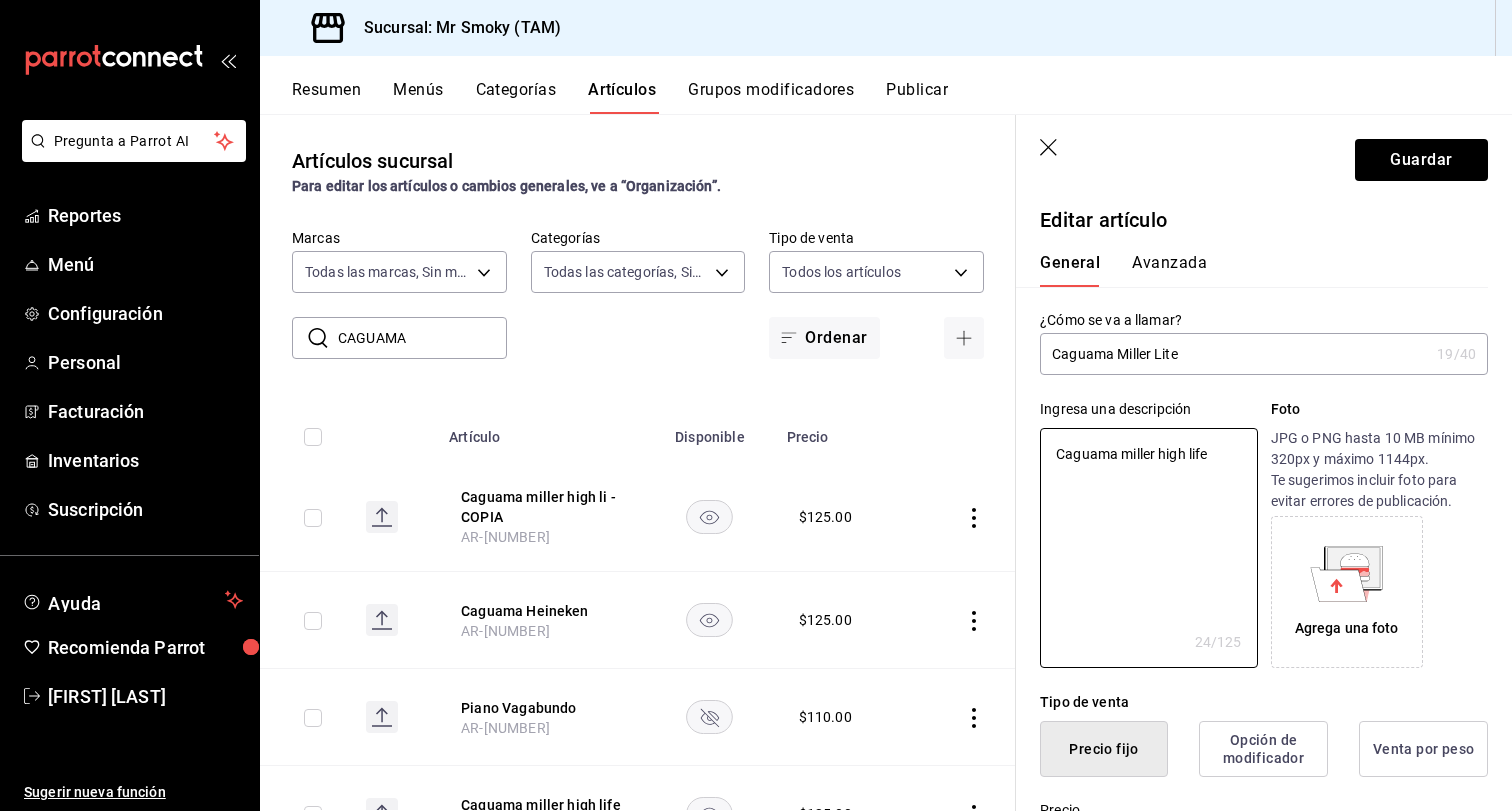drag, startPoint x: 1226, startPoint y: 469, endPoint x: 911, endPoint y: 431, distance: 317.28378 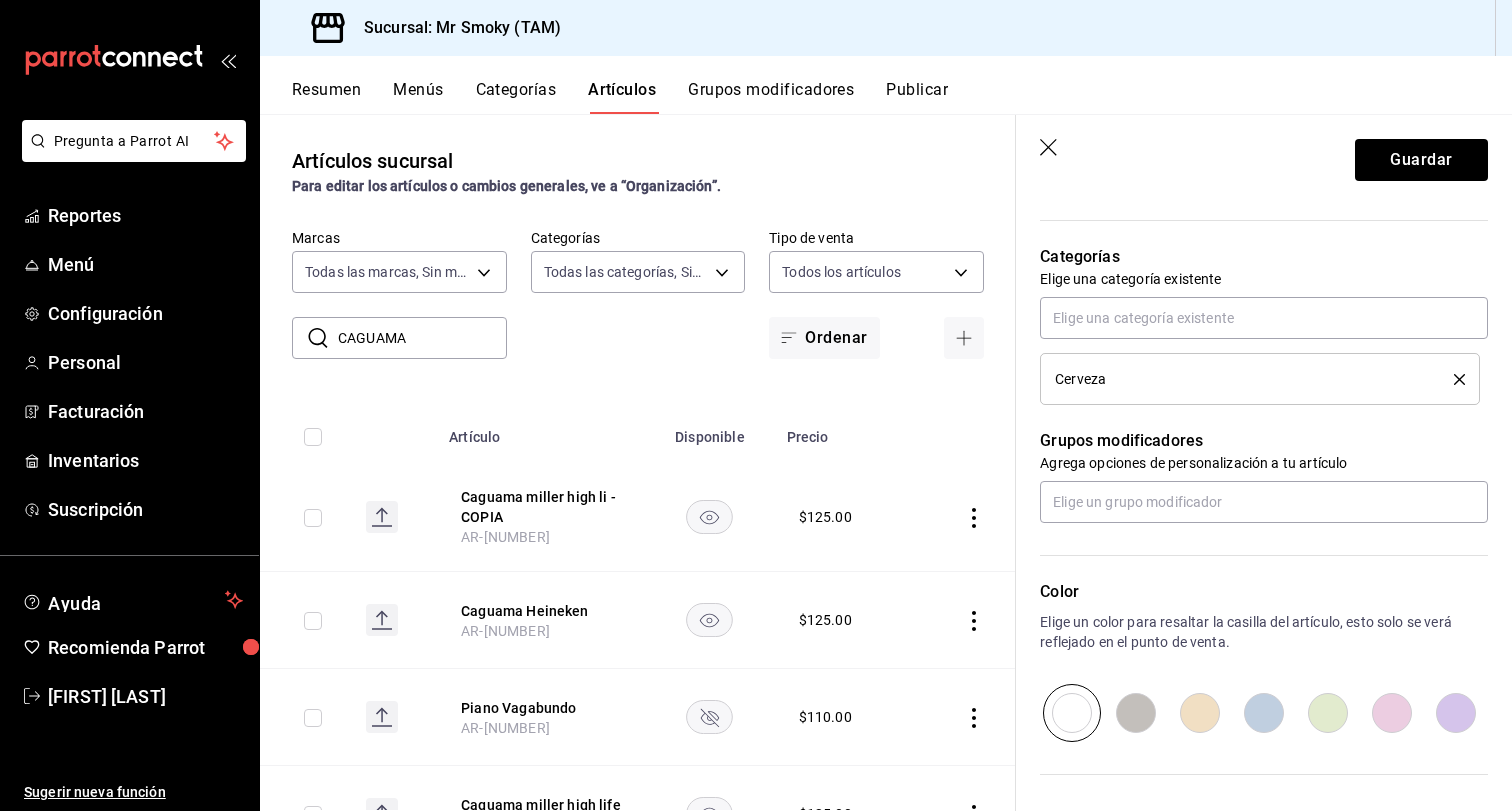 scroll, scrollTop: 854, scrollLeft: 0, axis: vertical 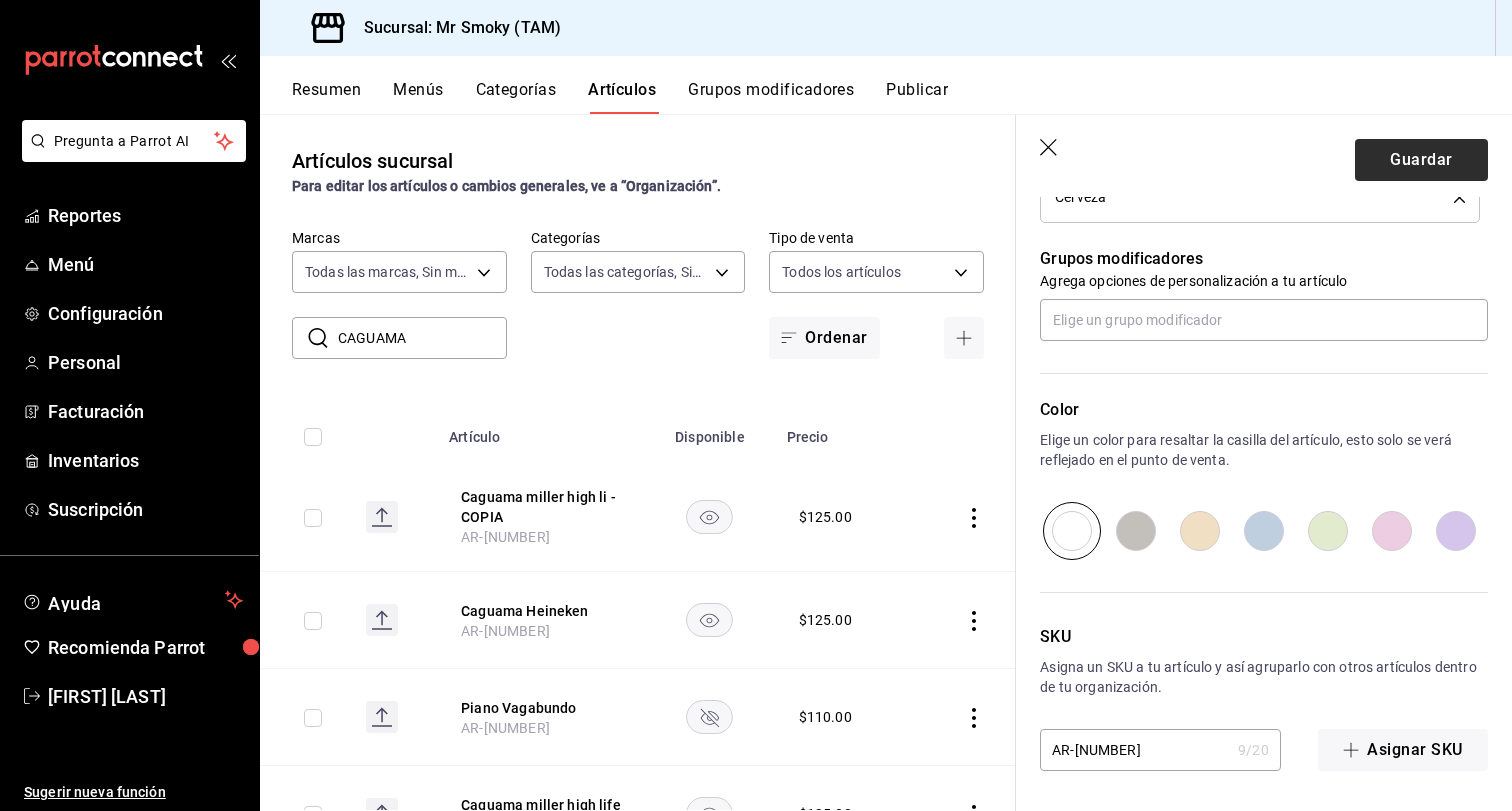 type on "Caguama Miller Lite" 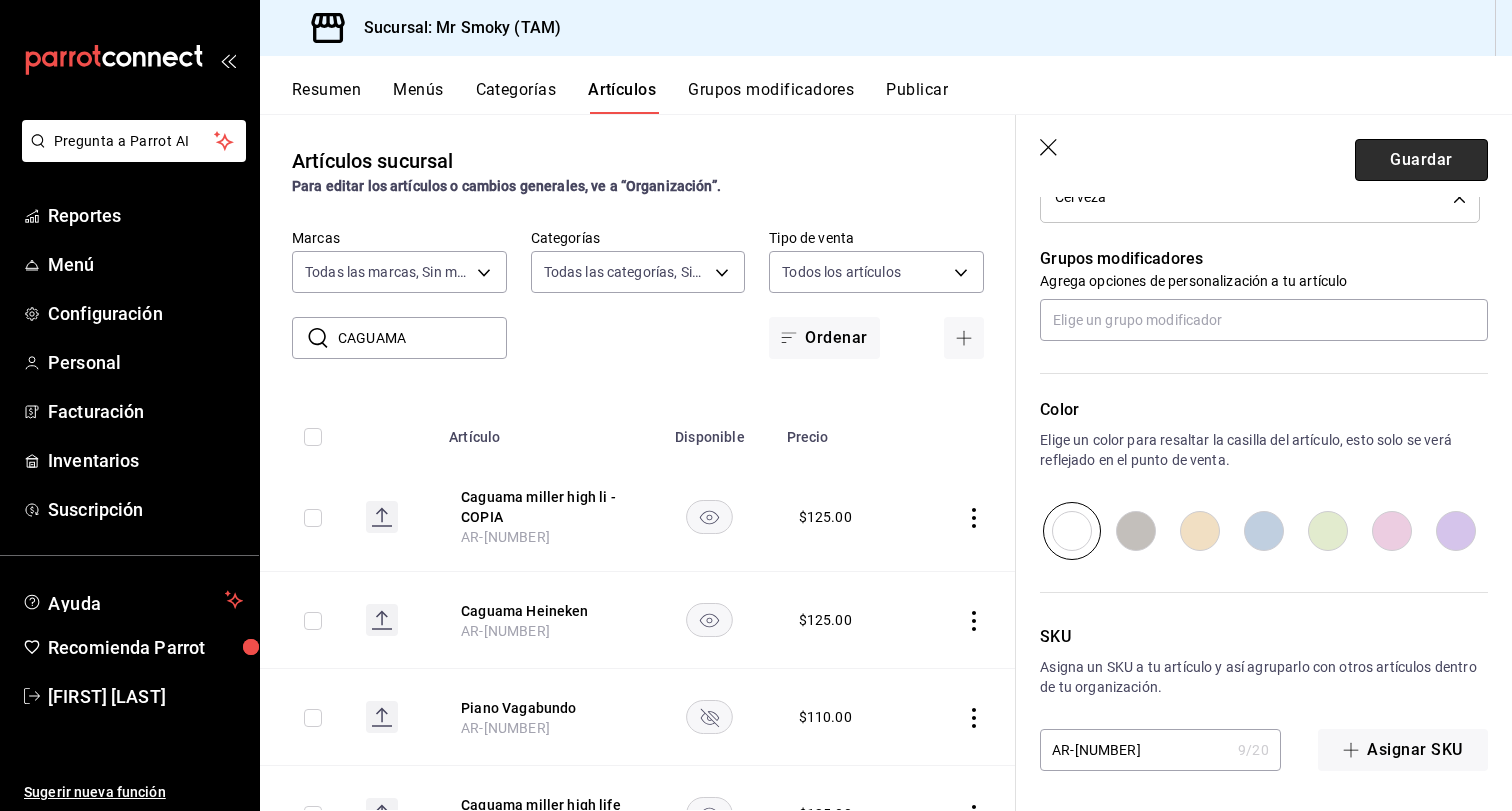 click on "Guardar" at bounding box center [1421, 160] 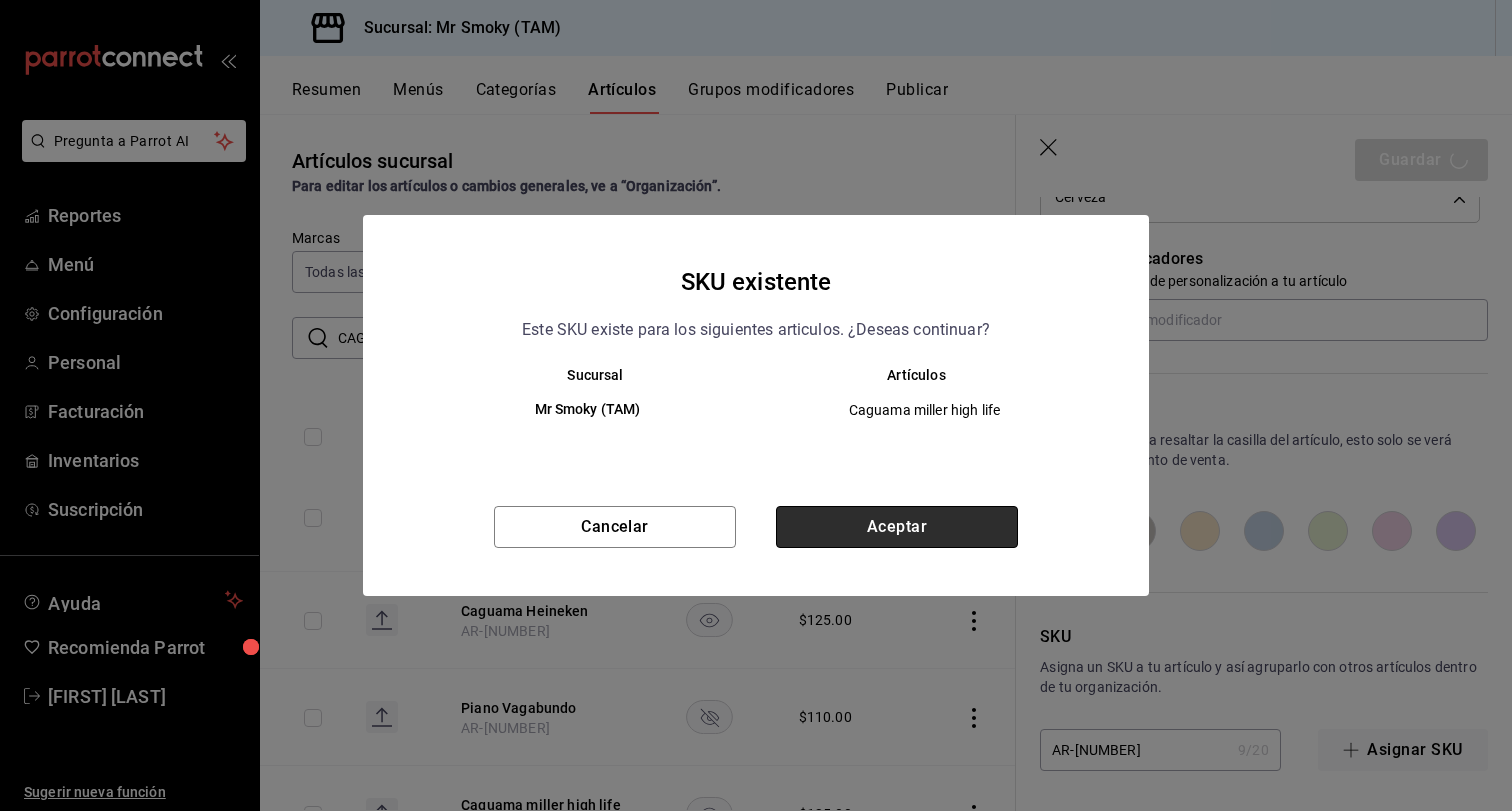 click on "Aceptar" at bounding box center (897, 527) 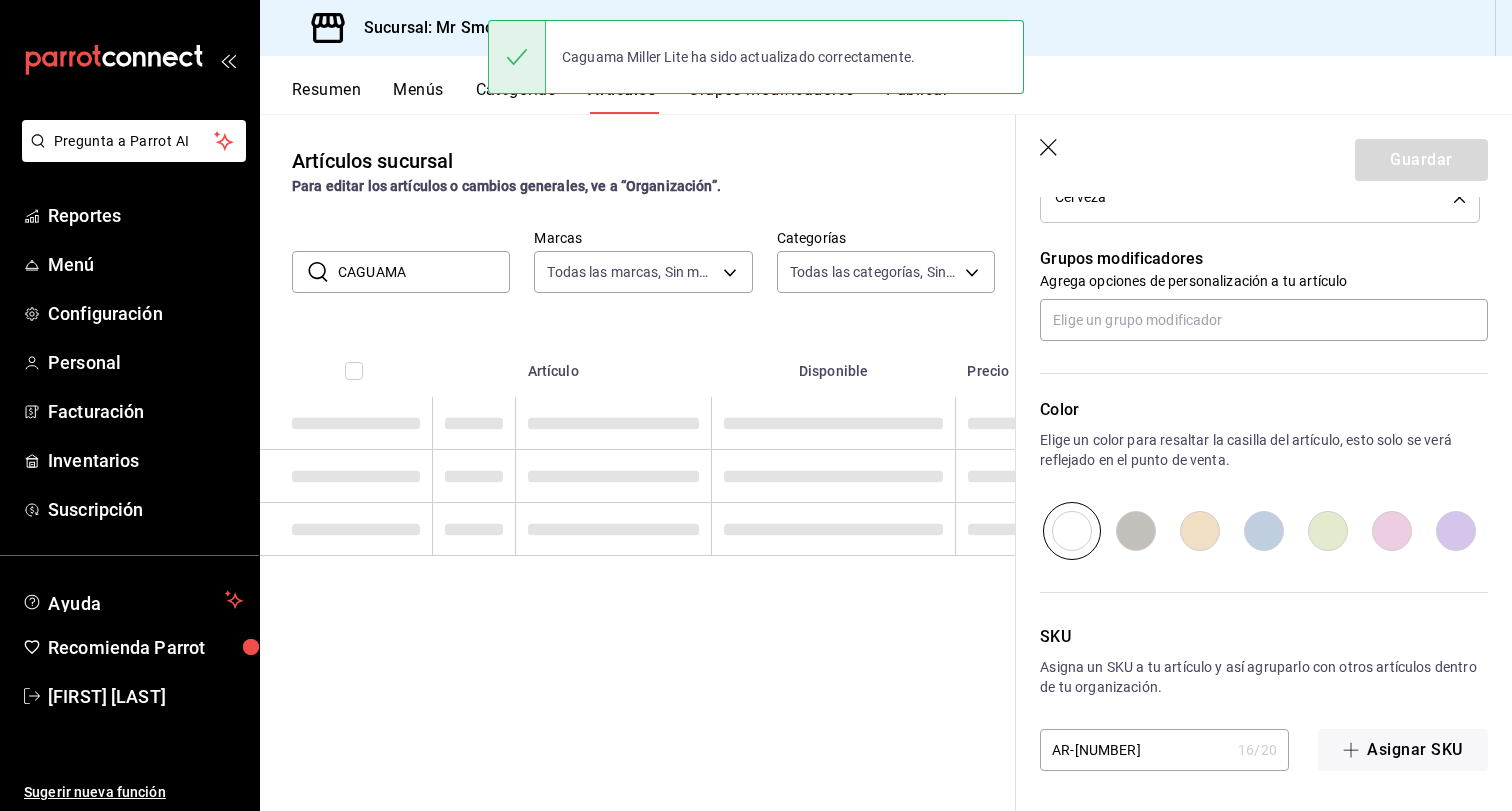 scroll, scrollTop: 0, scrollLeft: 0, axis: both 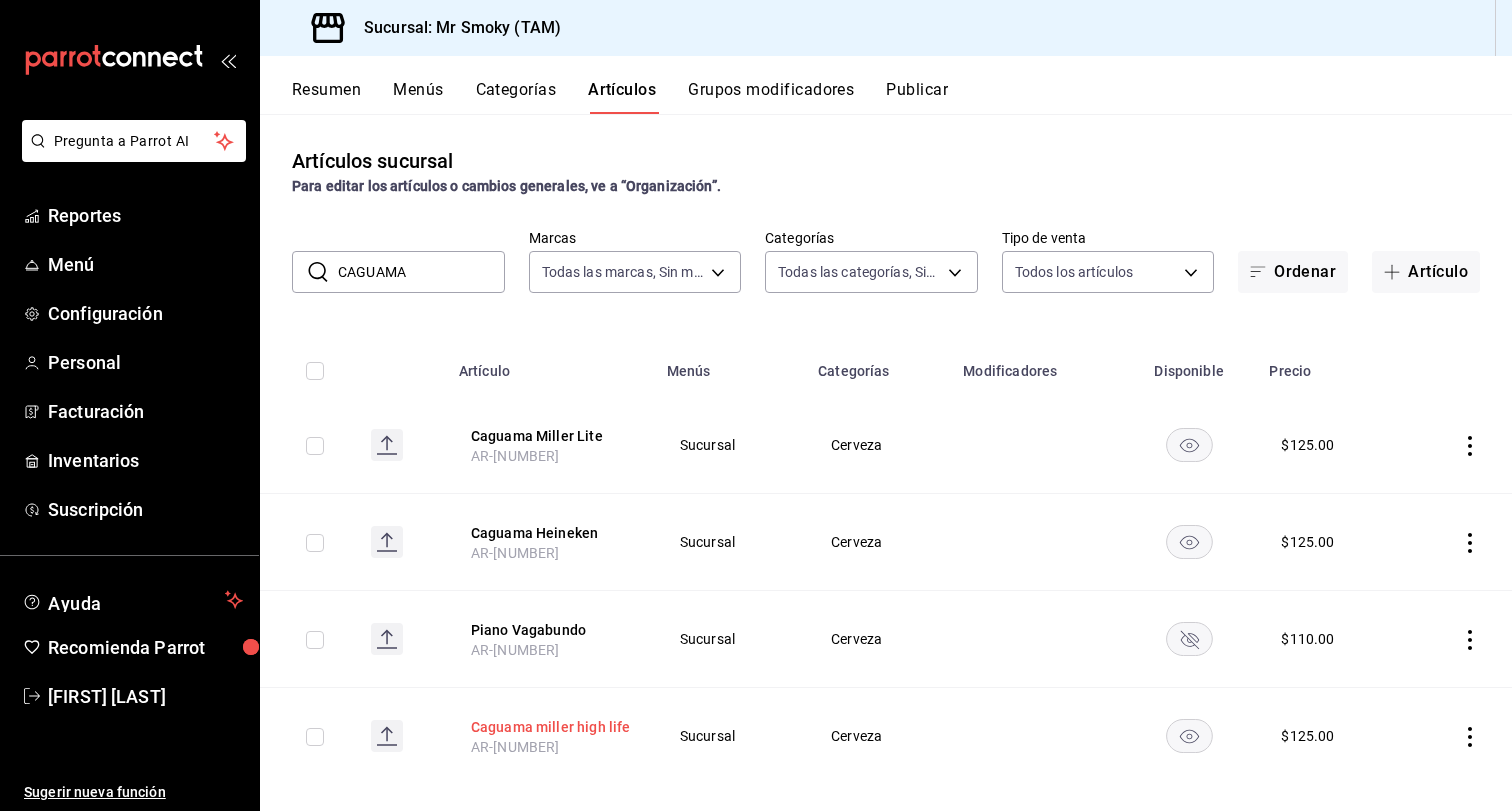 click on "Caguama miller high life" at bounding box center [551, 727] 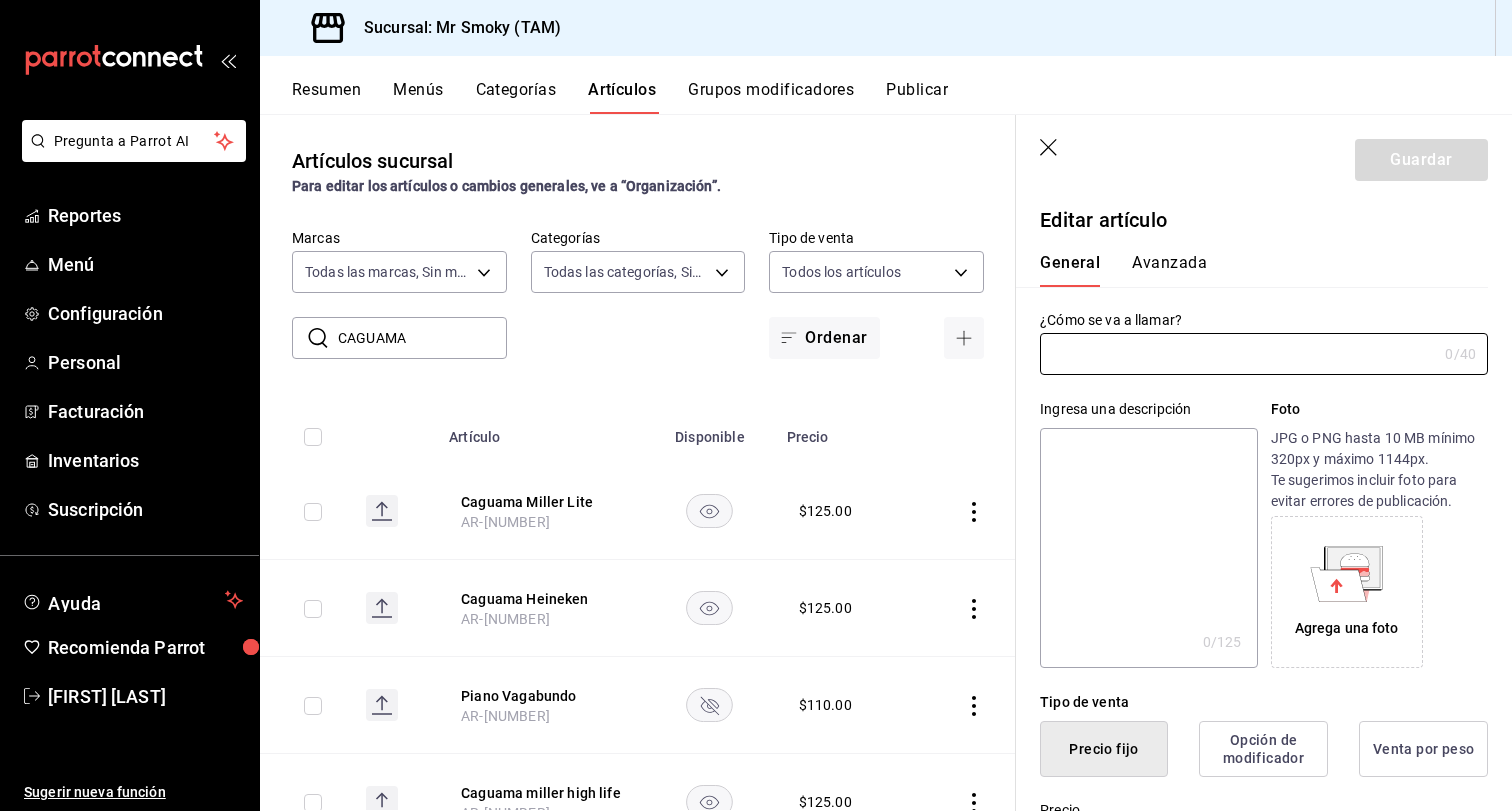 type on "Caguama miller high life" 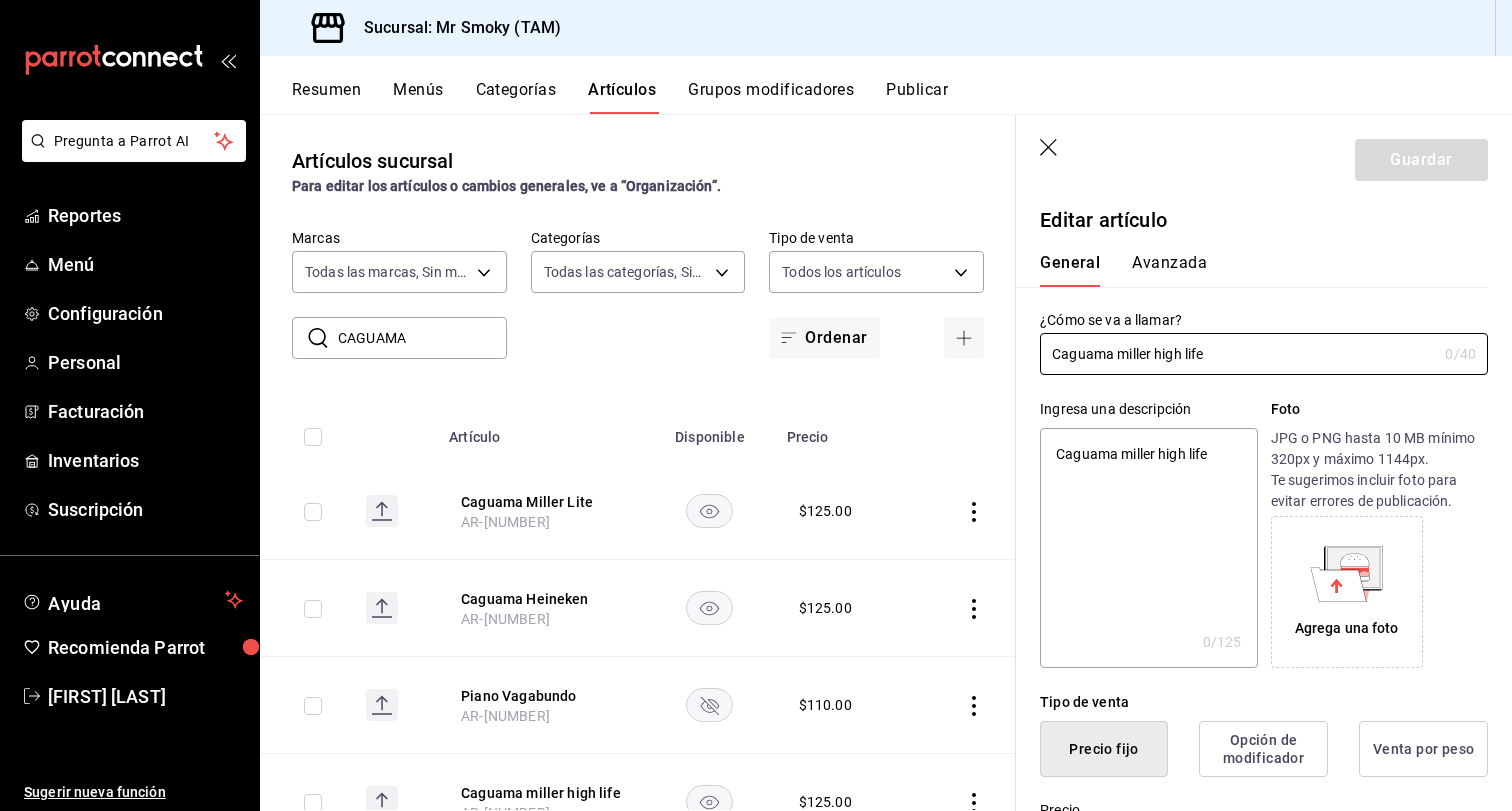 type on "x" 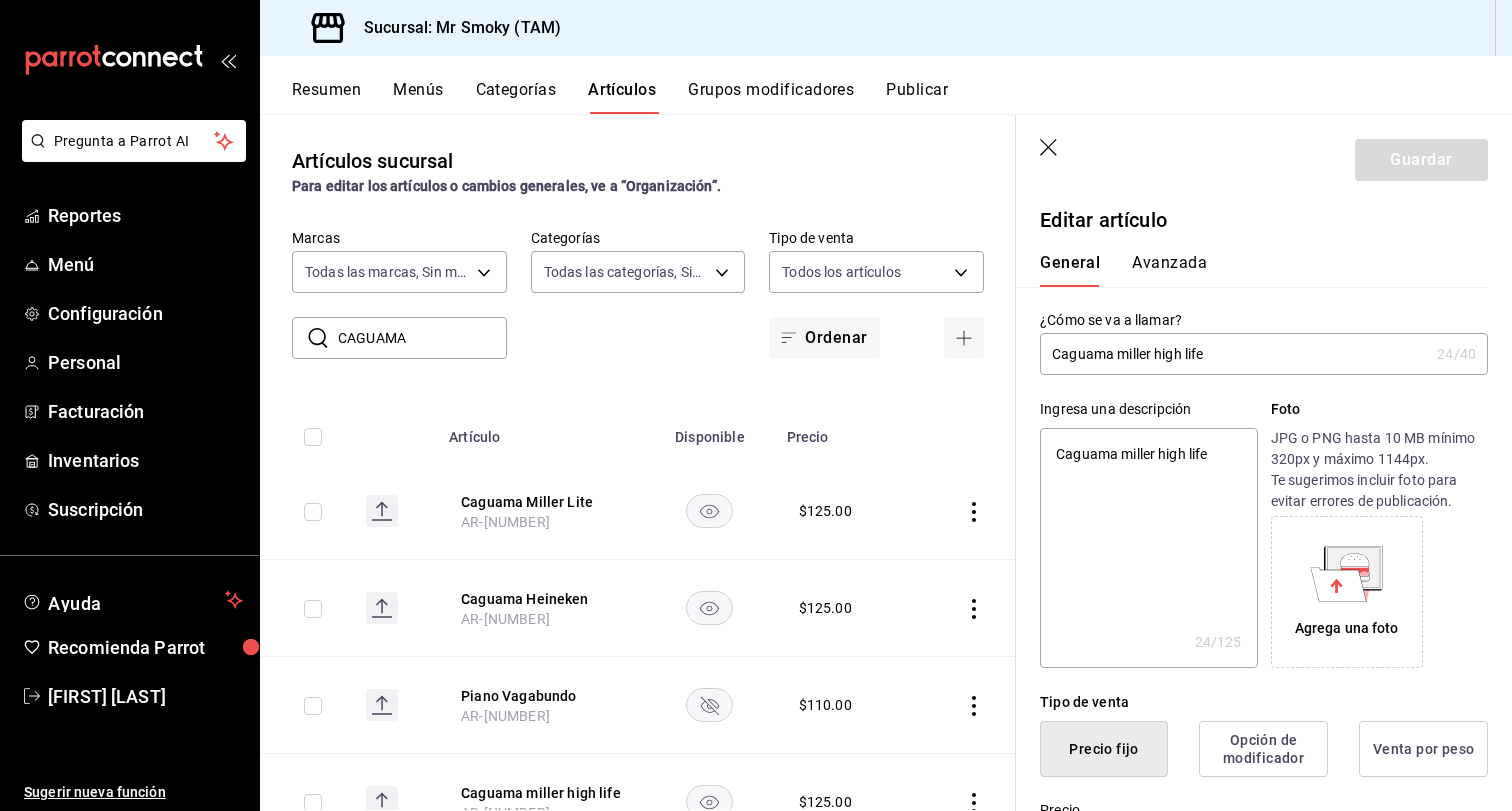 click on "Caguama miller high life" at bounding box center (1234, 354) 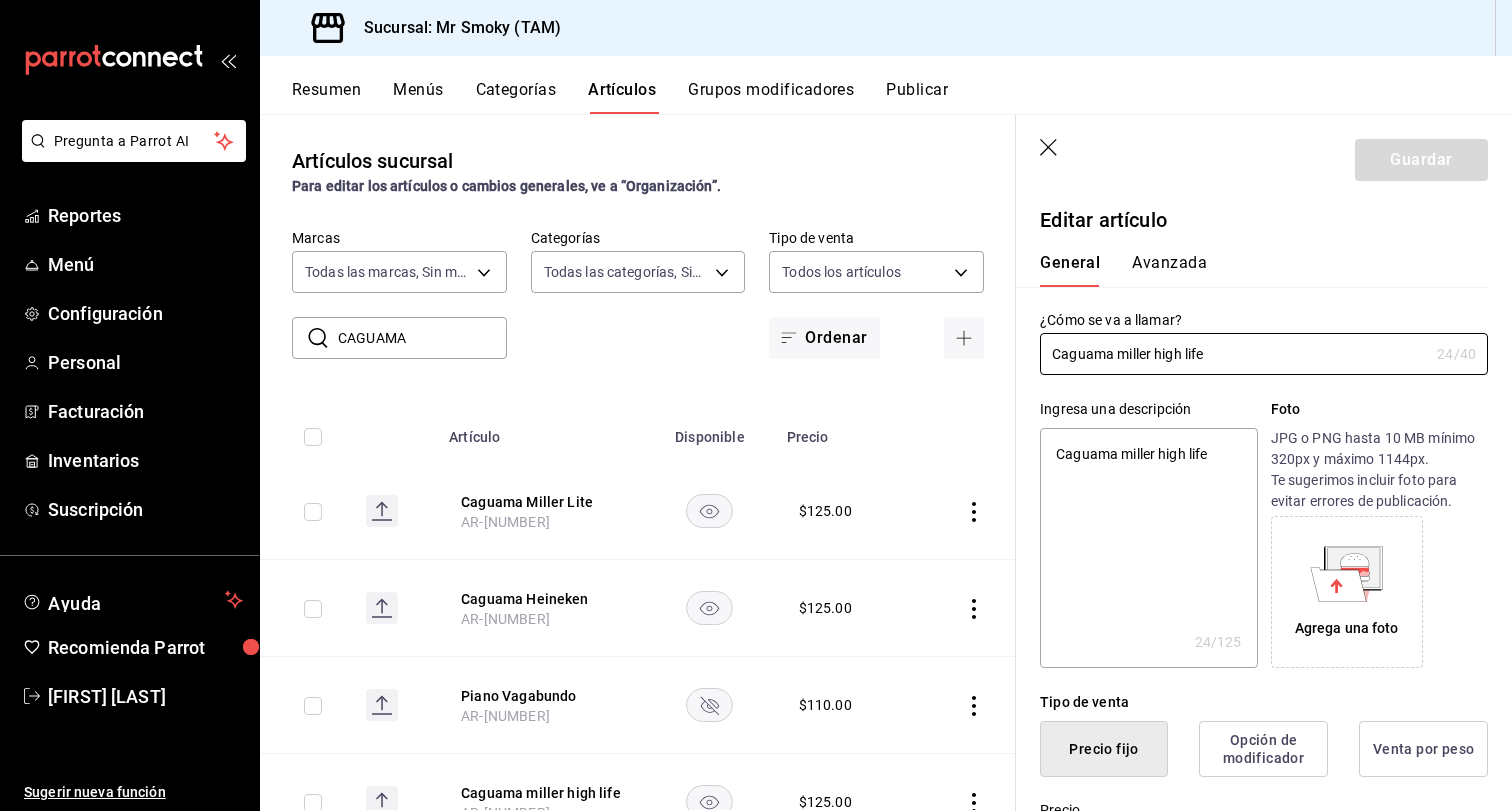 type on "Caguama iller high life" 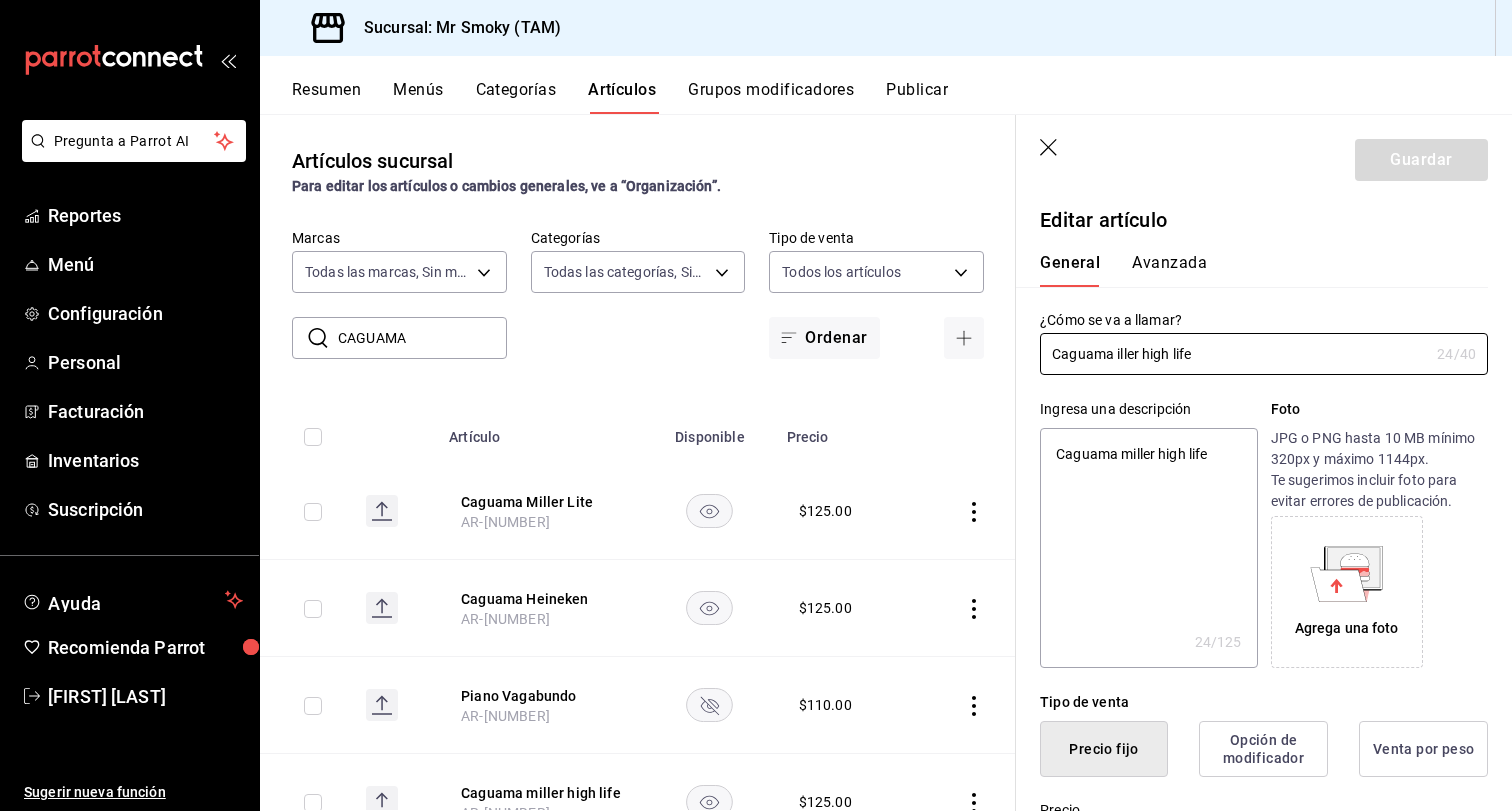 type on "x" 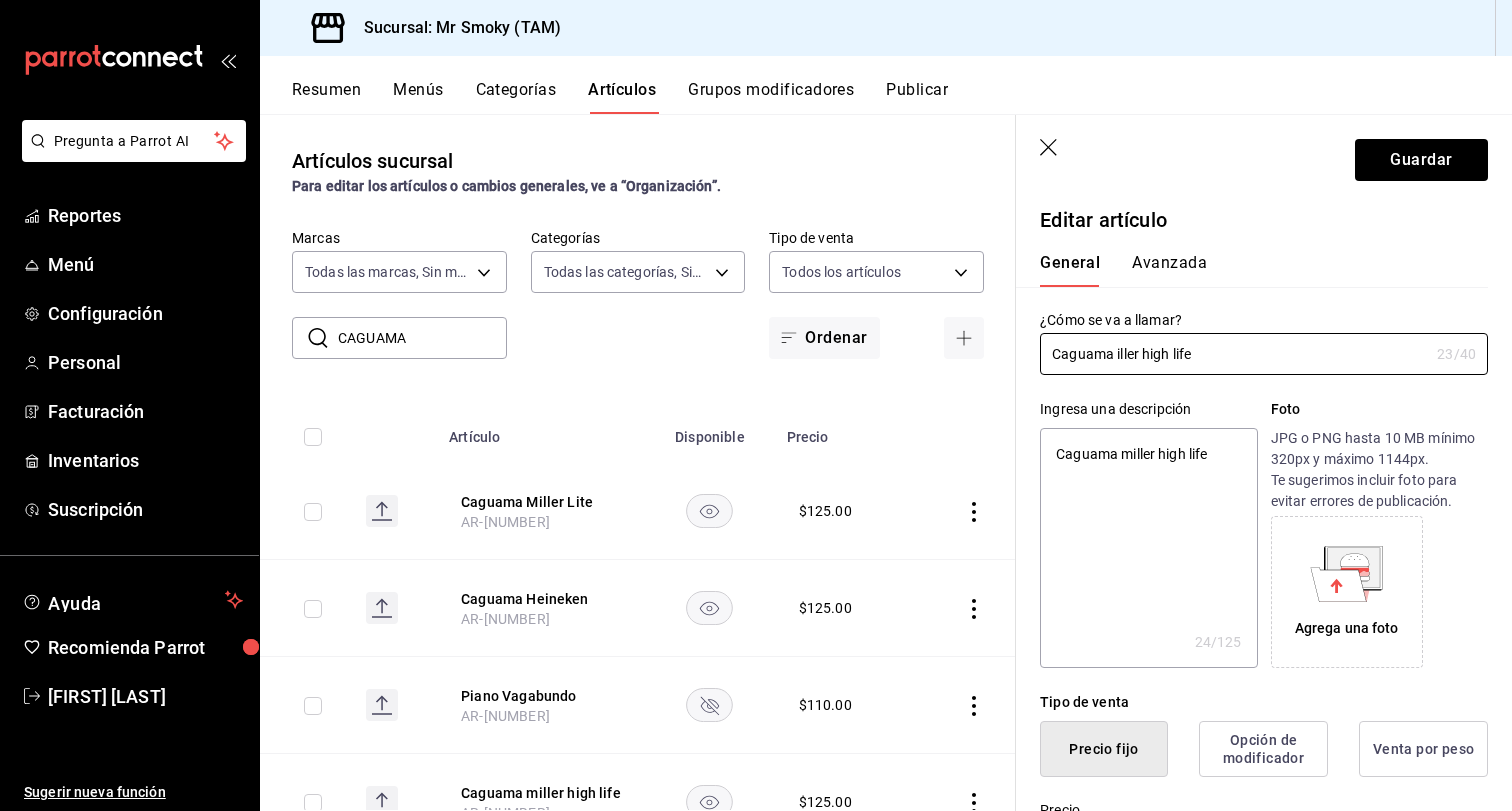 type on "Caguama iller high life" 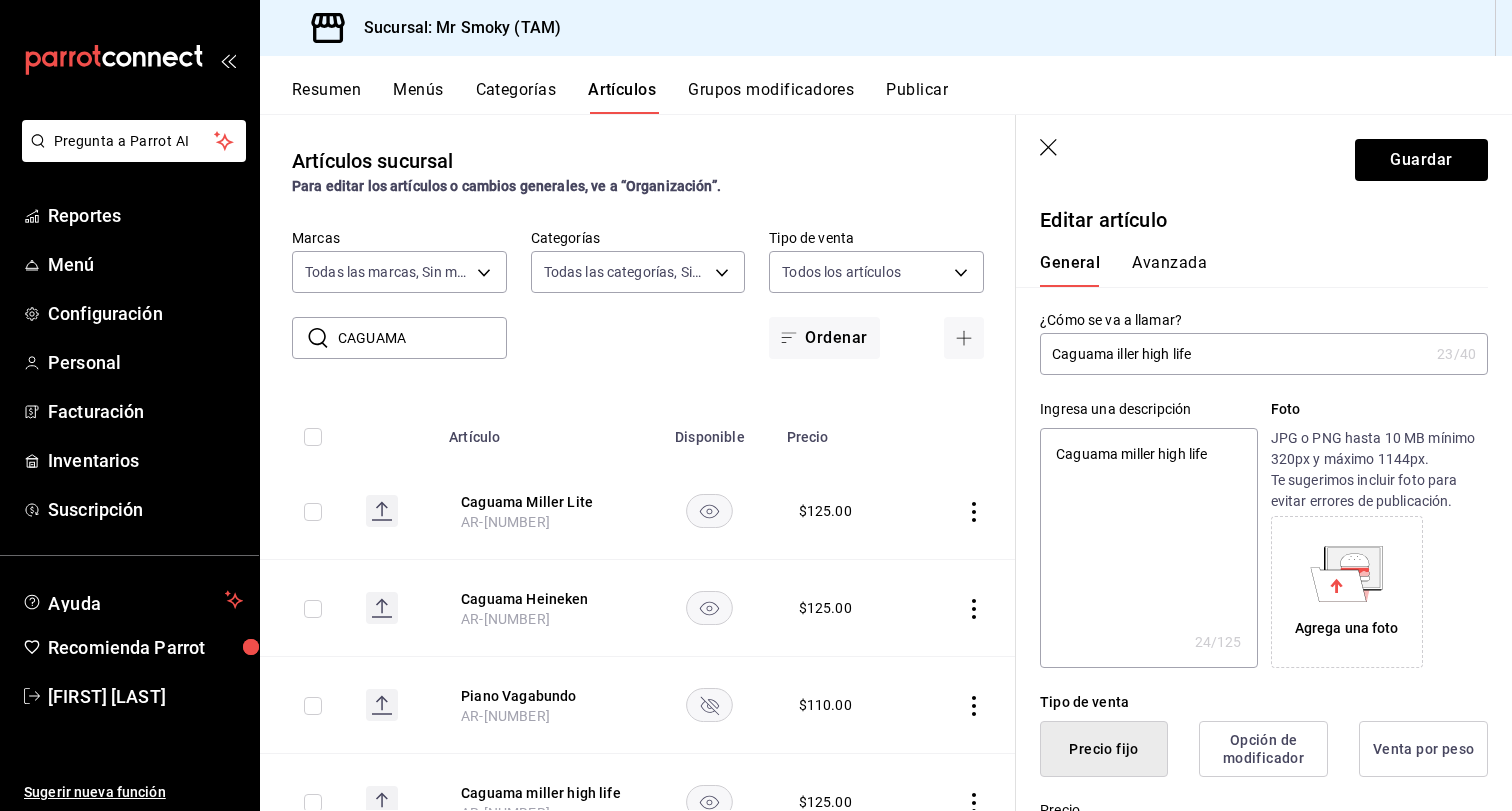 click on "Caguama iller high life" at bounding box center [1234, 354] 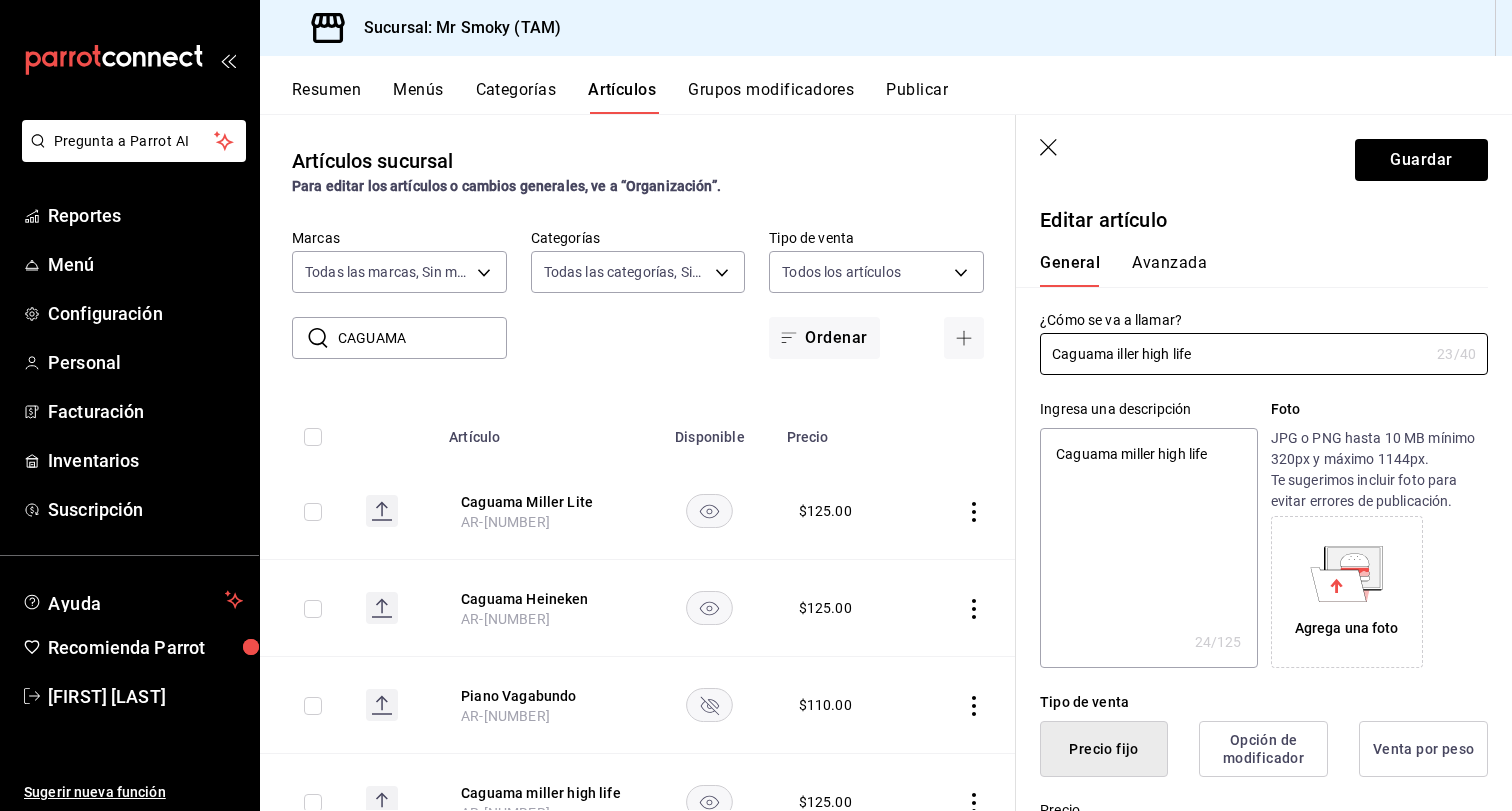 type on "Caguama Miller high life" 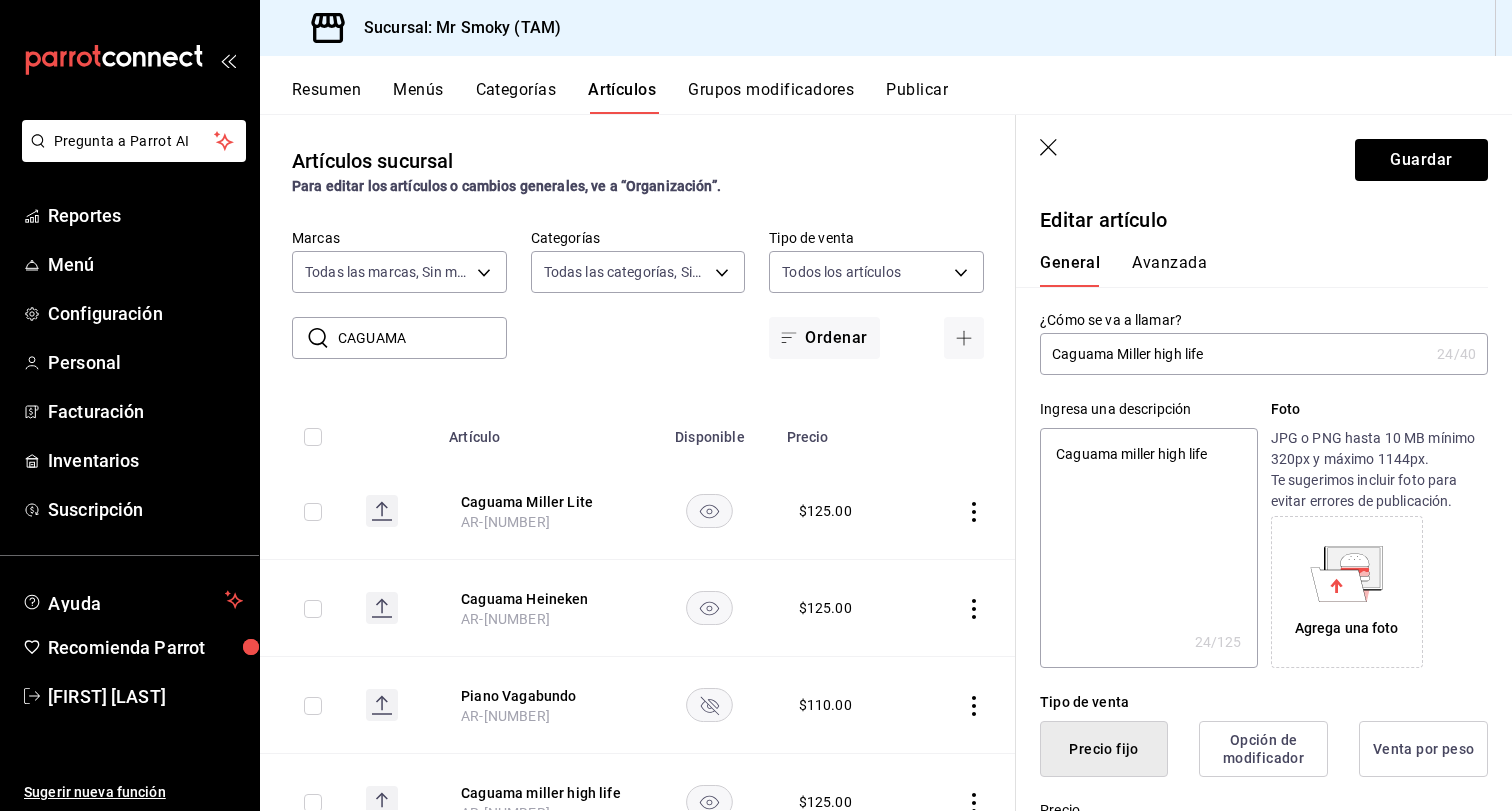 click on "Caguama Miller high life" at bounding box center [1234, 354] 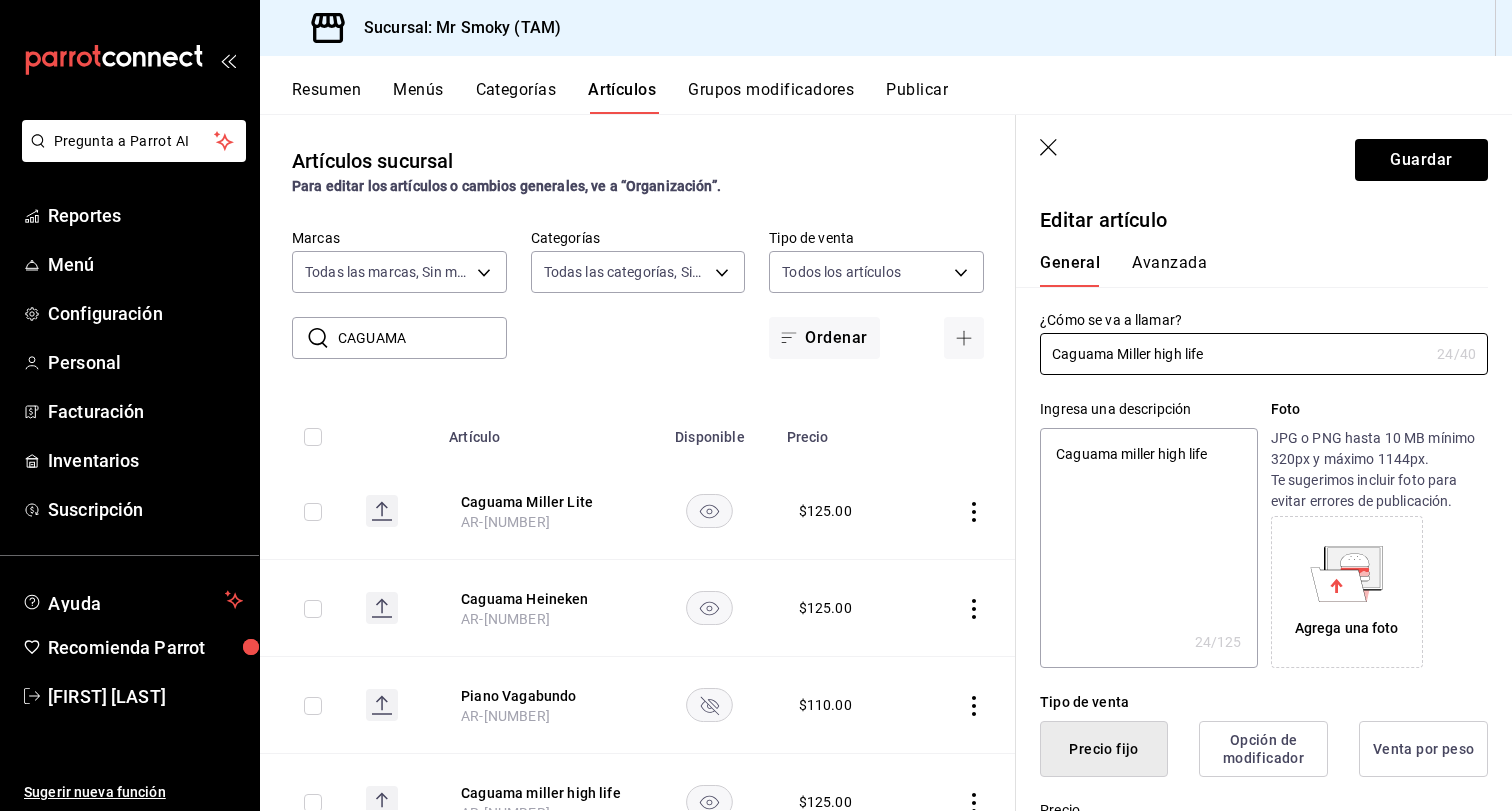 type on "Caguama Miller igh life" 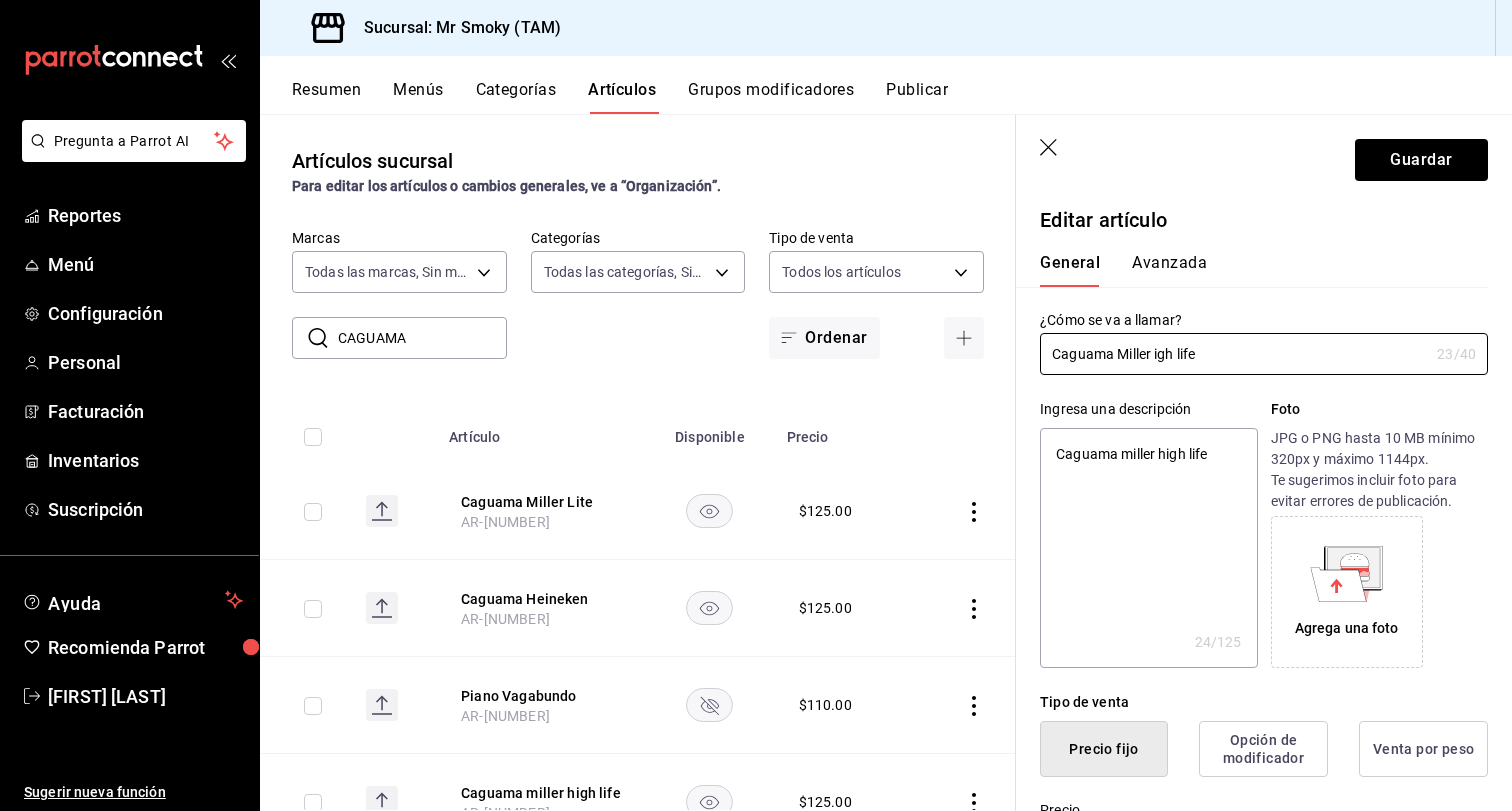 type on "Caguama Miller High life" 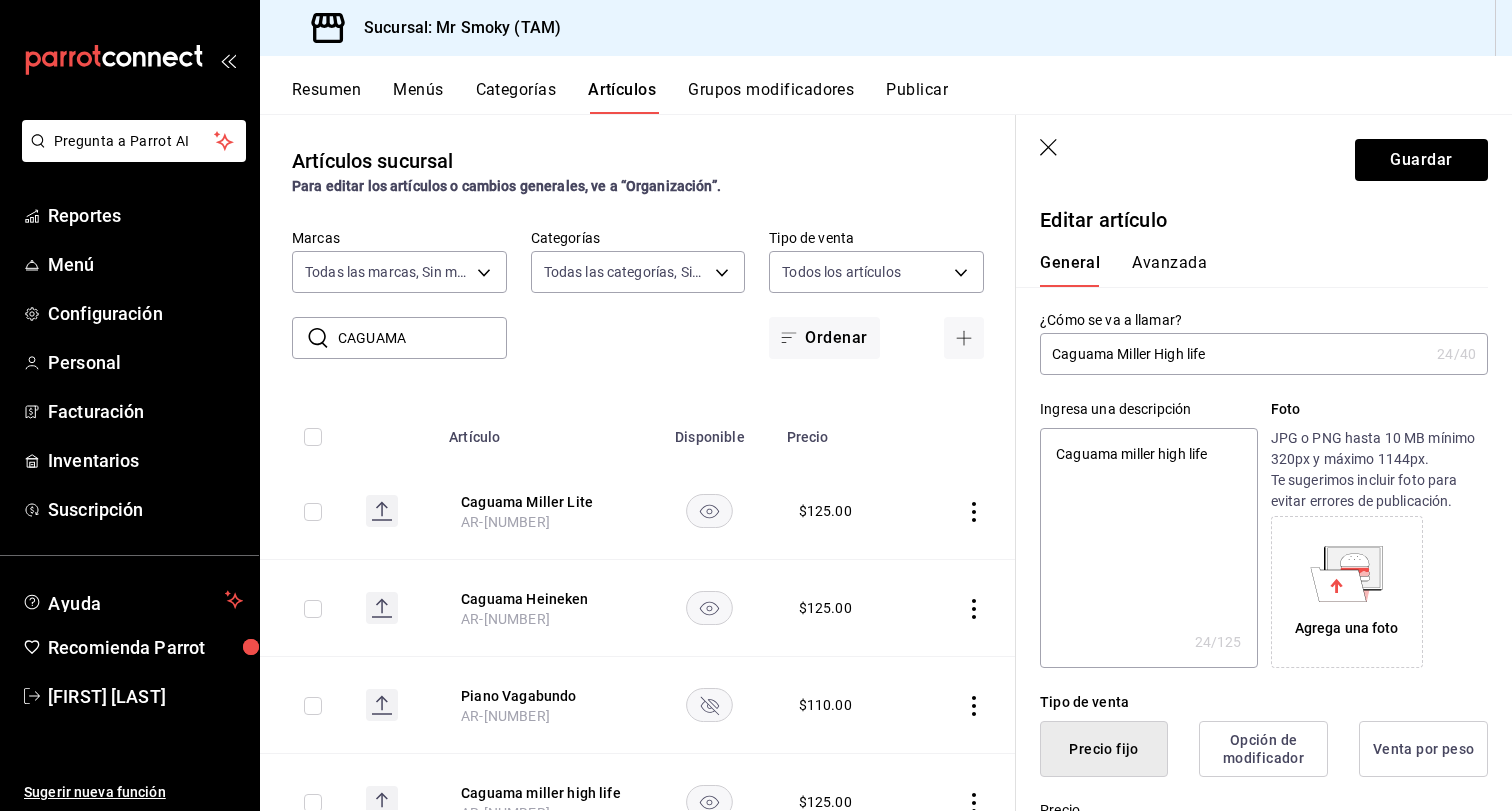 click on "Caguama Miller High life" at bounding box center [1234, 354] 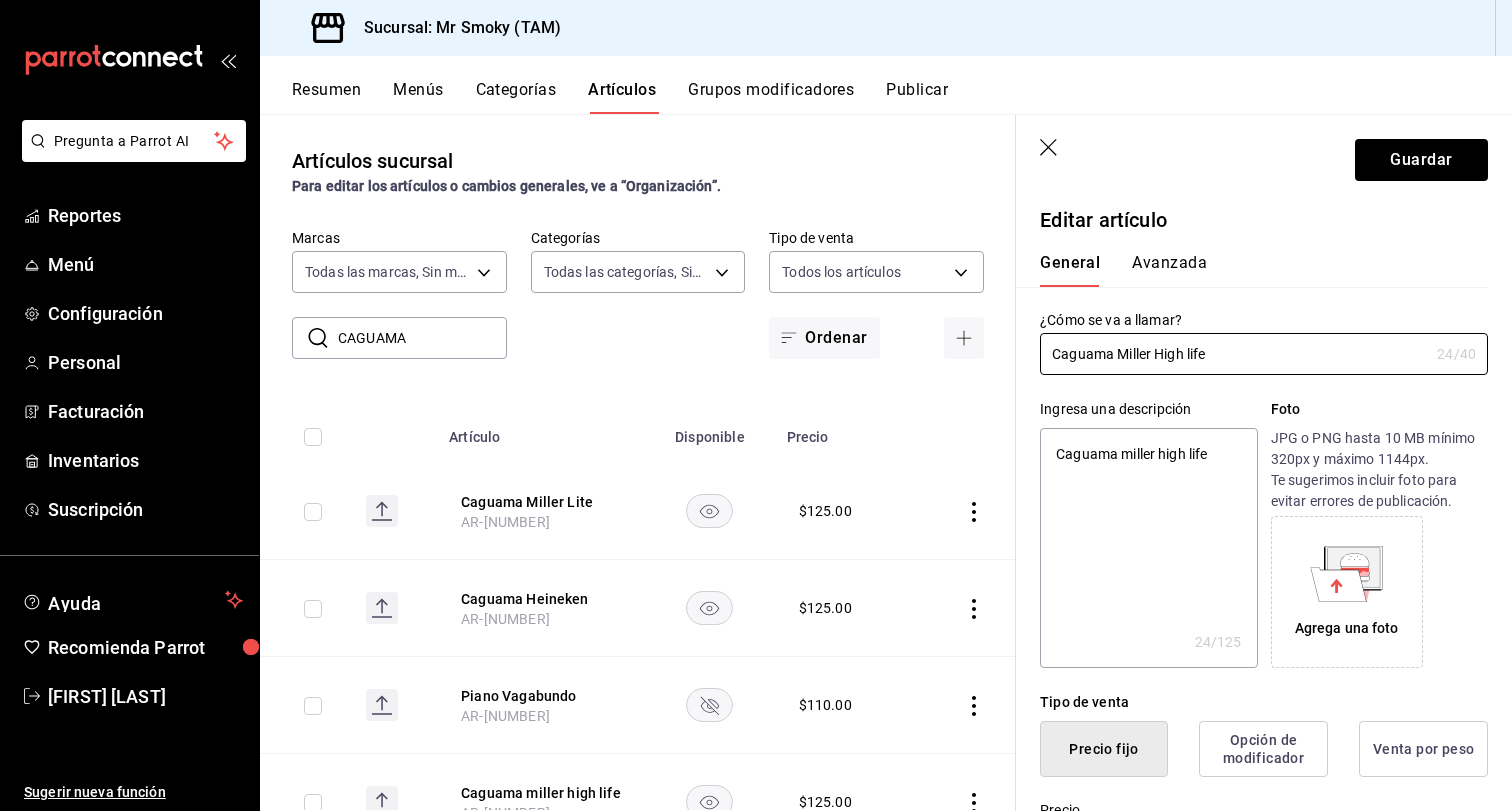 type on "Caguama Miller High lfe" 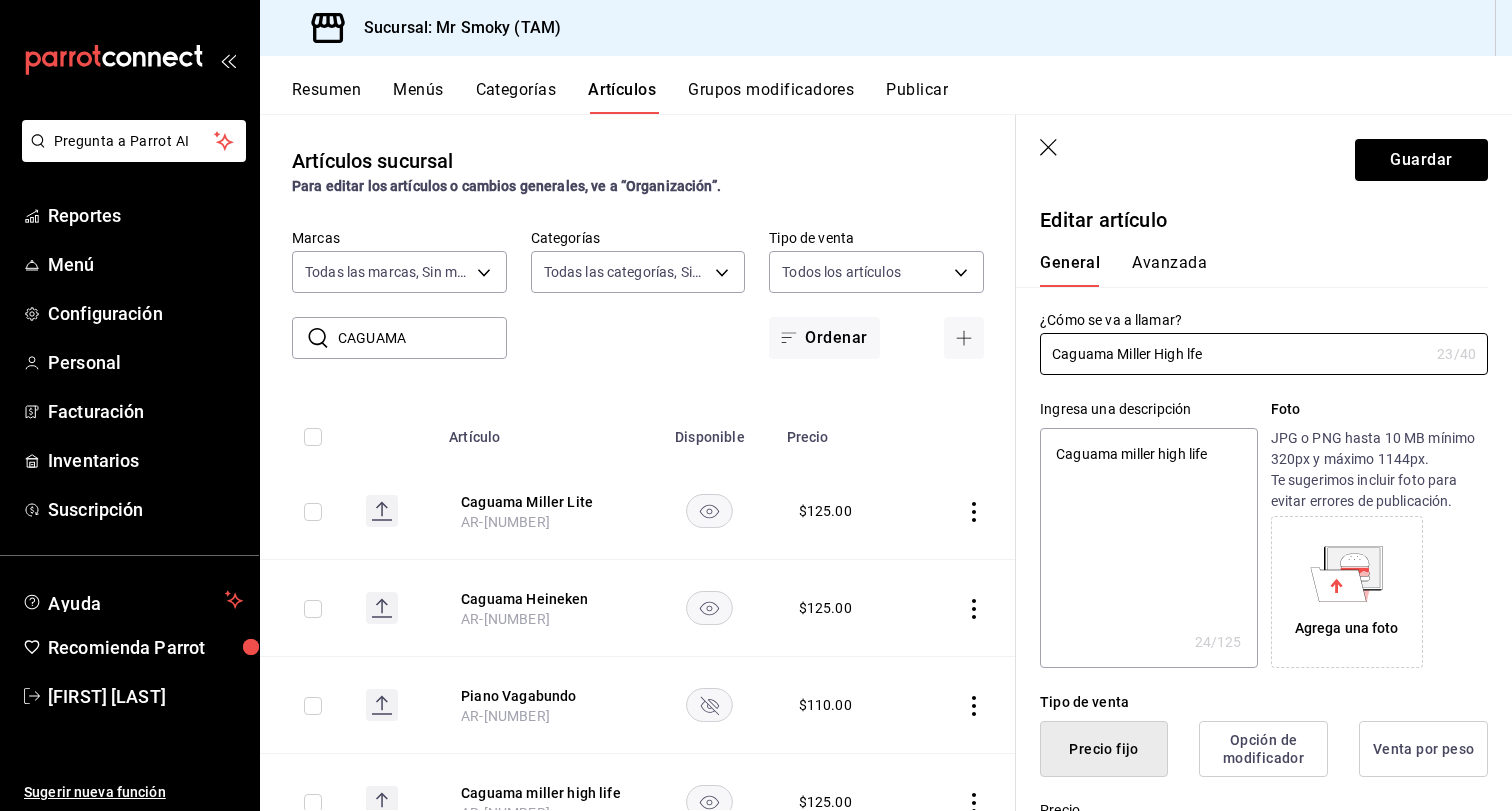 type on "Caguama Miller High fe" 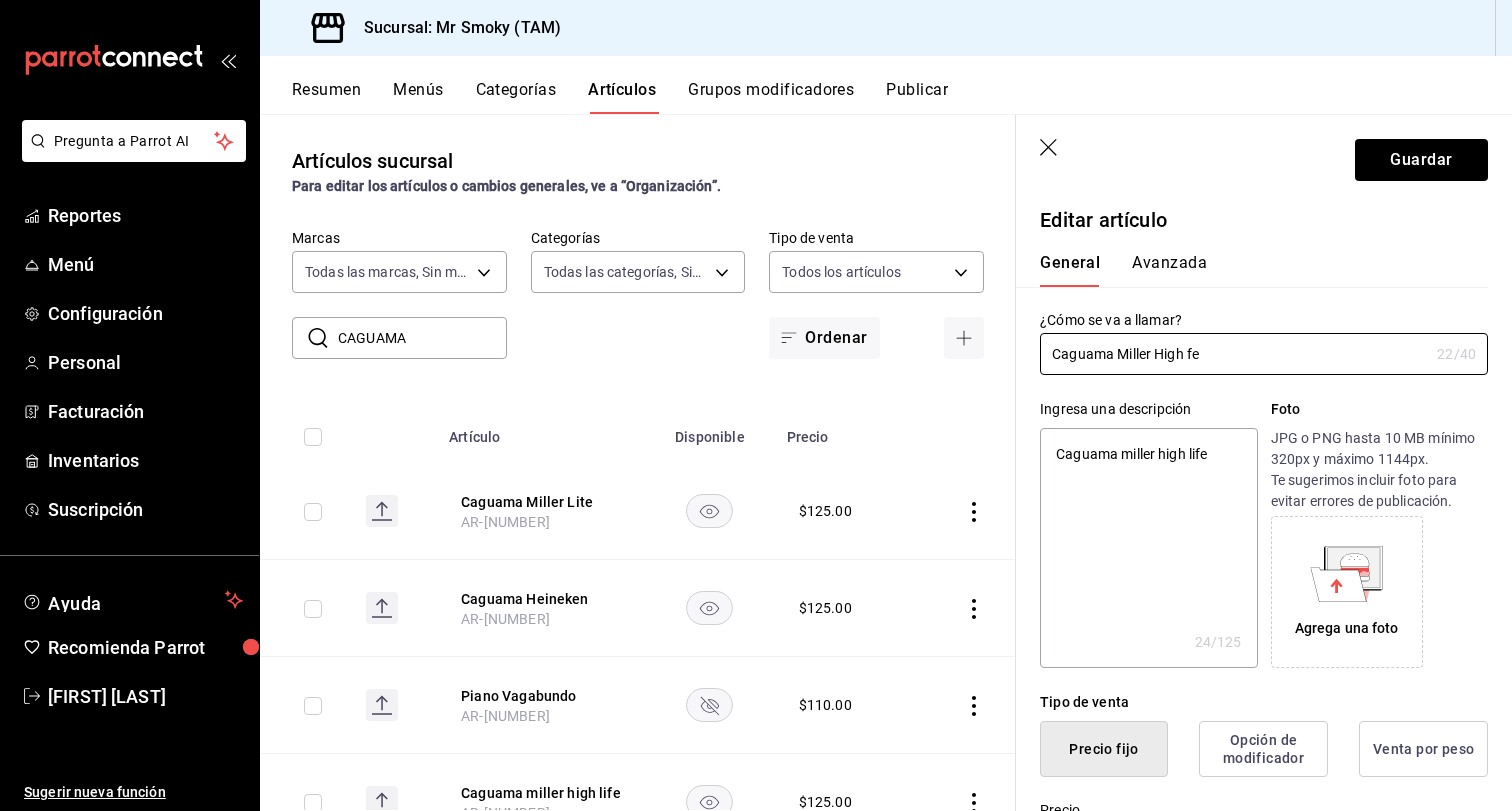 type on "Caguama Miller High Lfe" 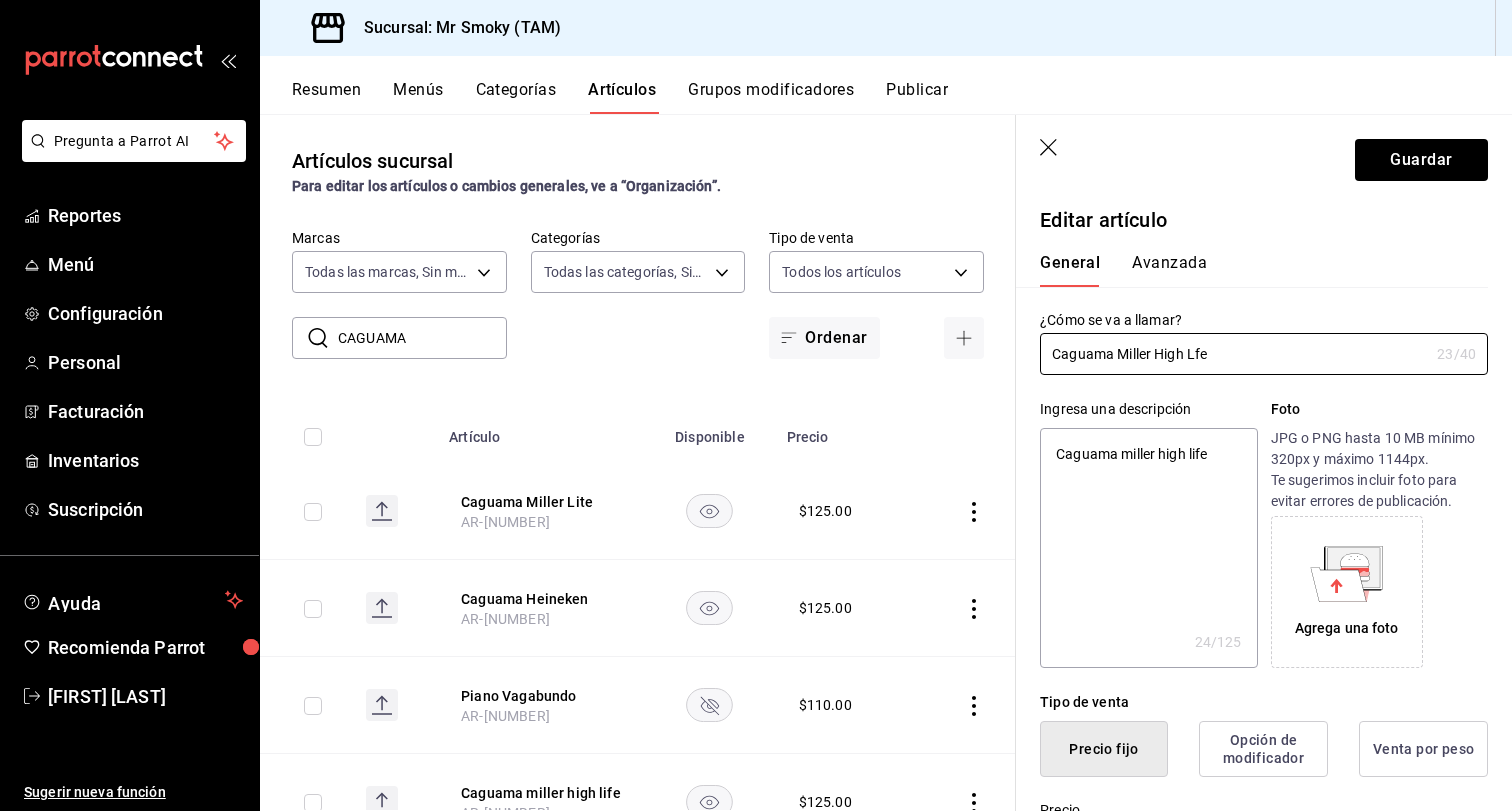 type on "Caguama Miller High Life" 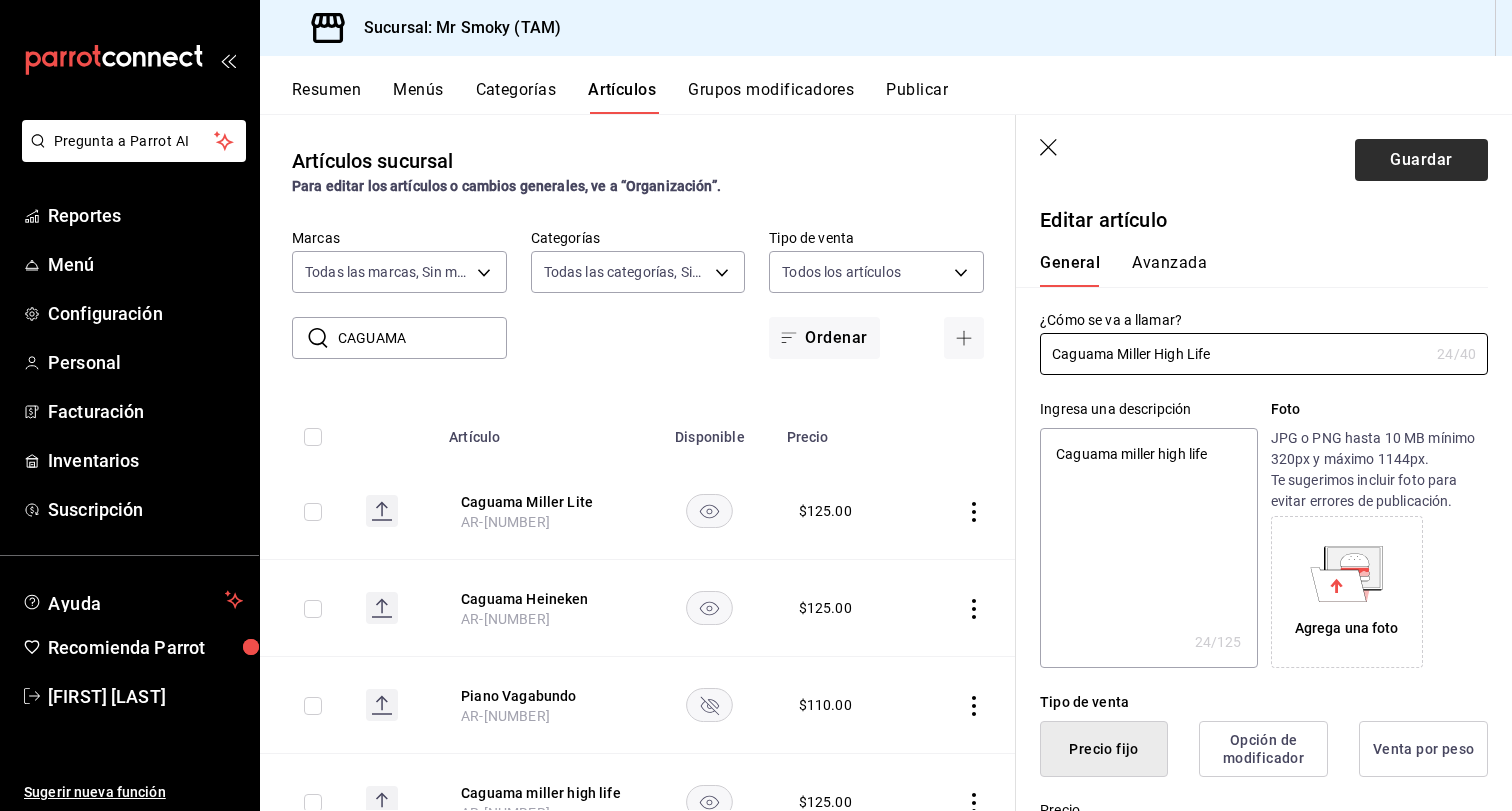 type on "Caguama Miller High Life" 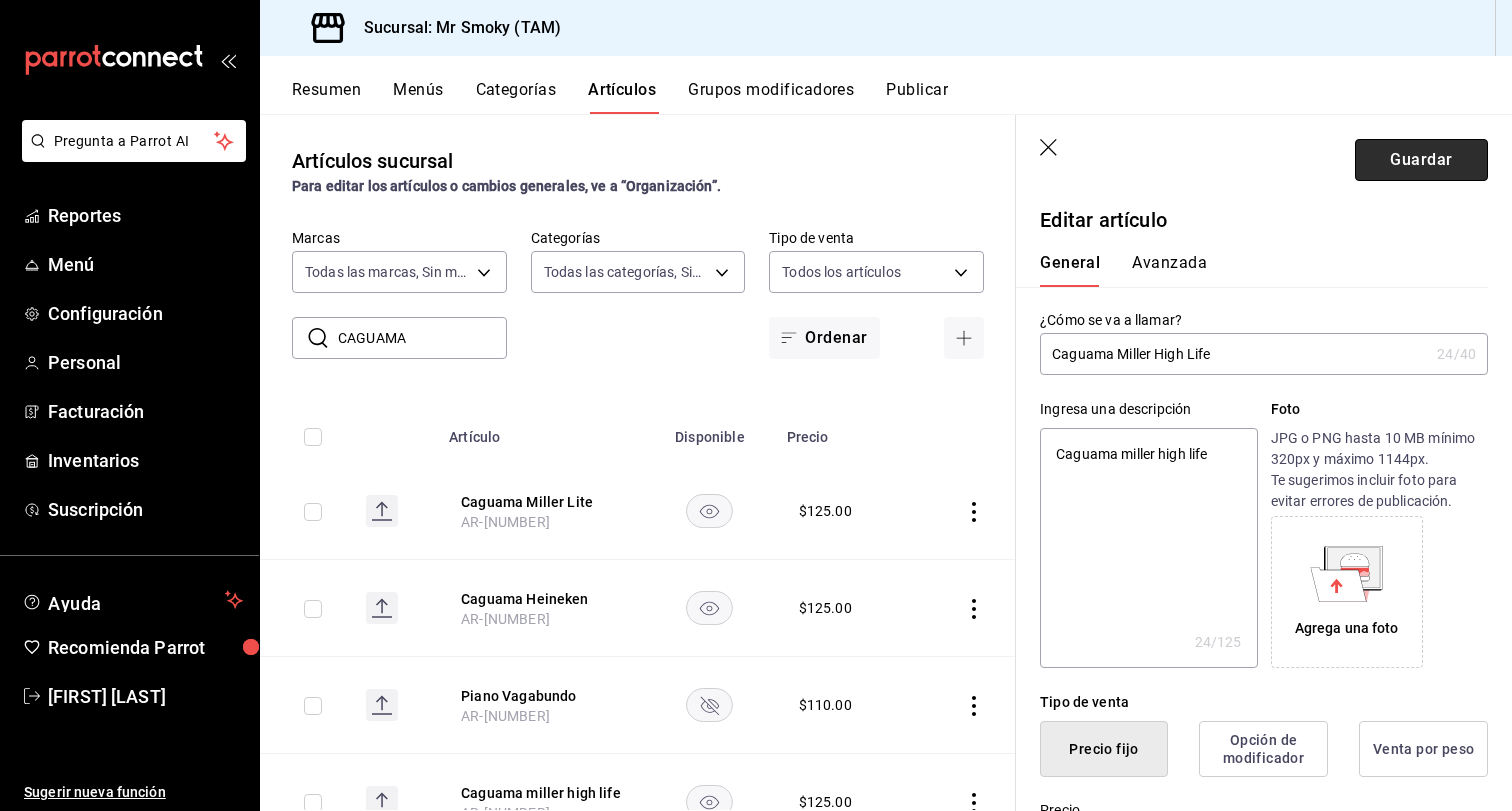 click on "Guardar" at bounding box center [1421, 160] 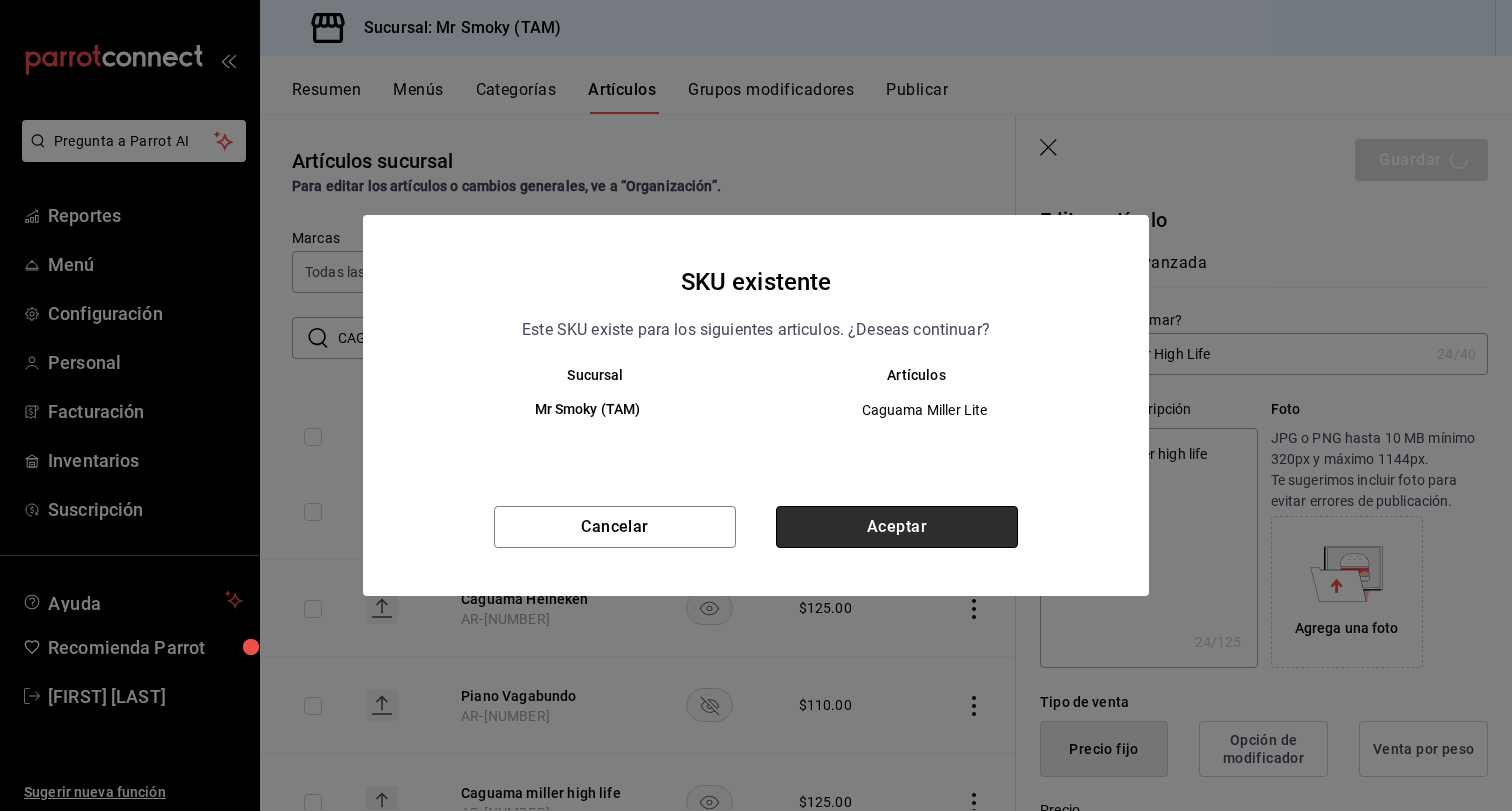 click on "Aceptar" at bounding box center [897, 527] 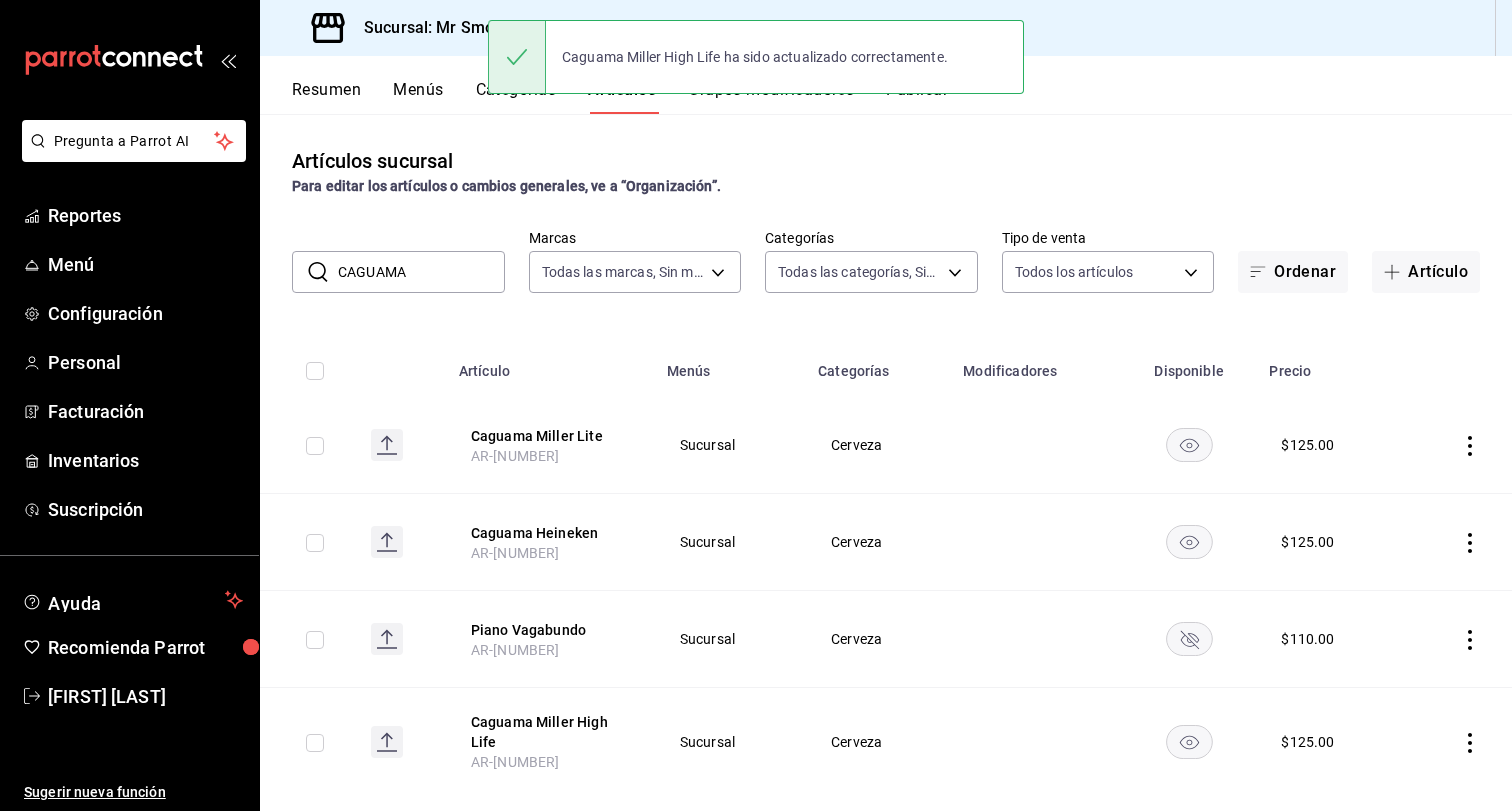click on "Publicar" at bounding box center [917, 97] 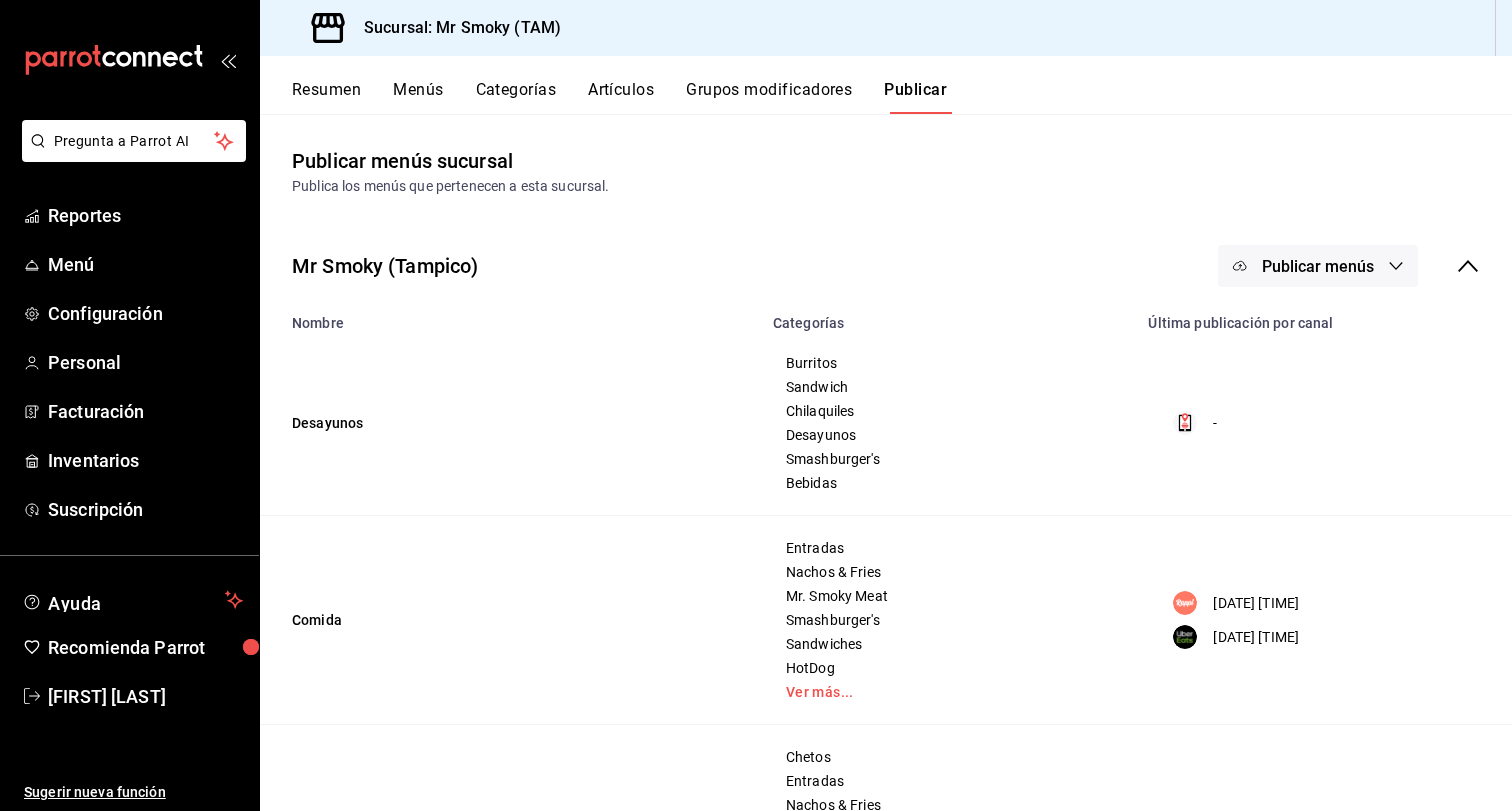 click on "Publicar menús" at bounding box center (1318, 266) 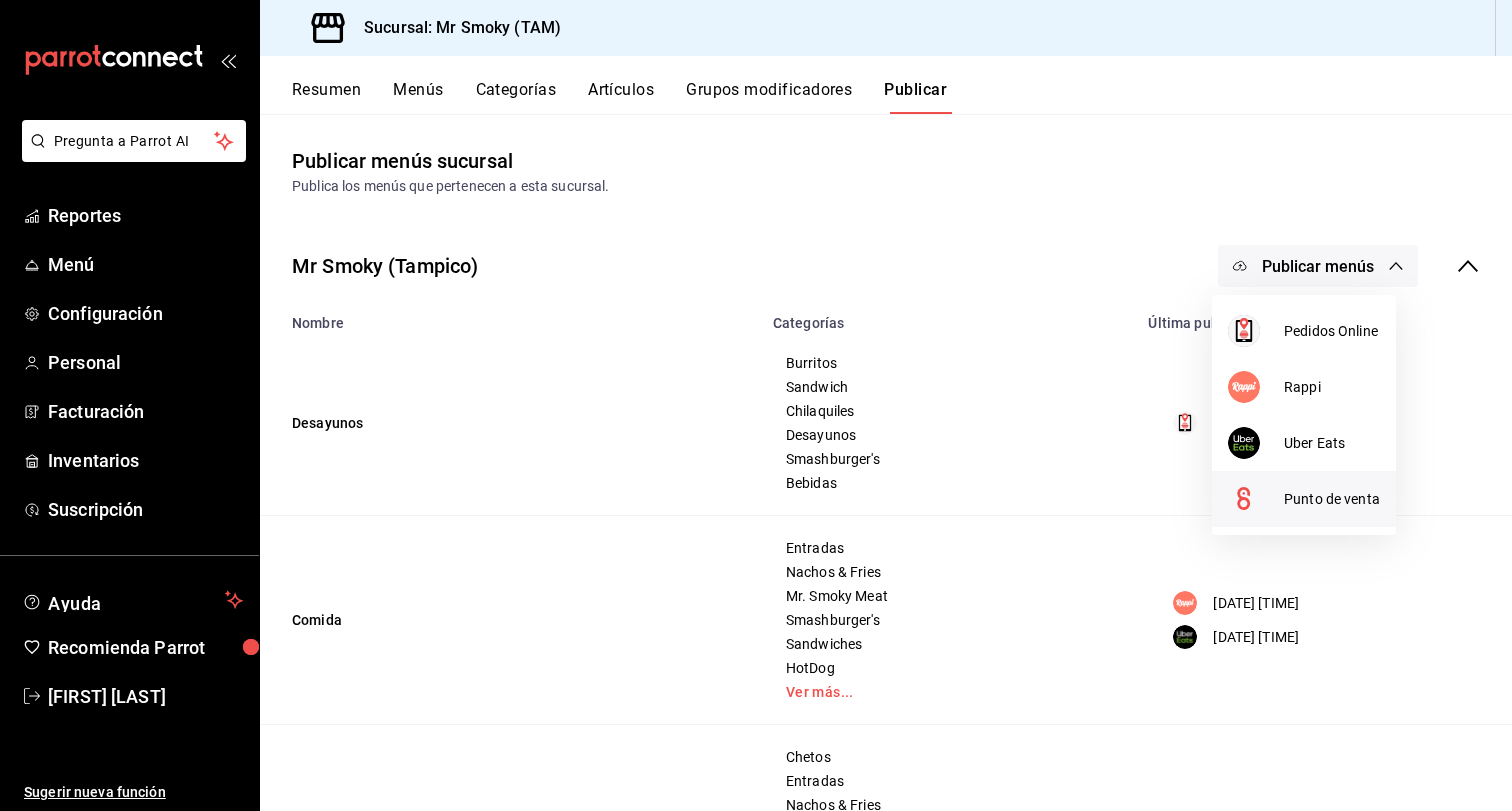 click on "Punto de venta" at bounding box center (1332, 499) 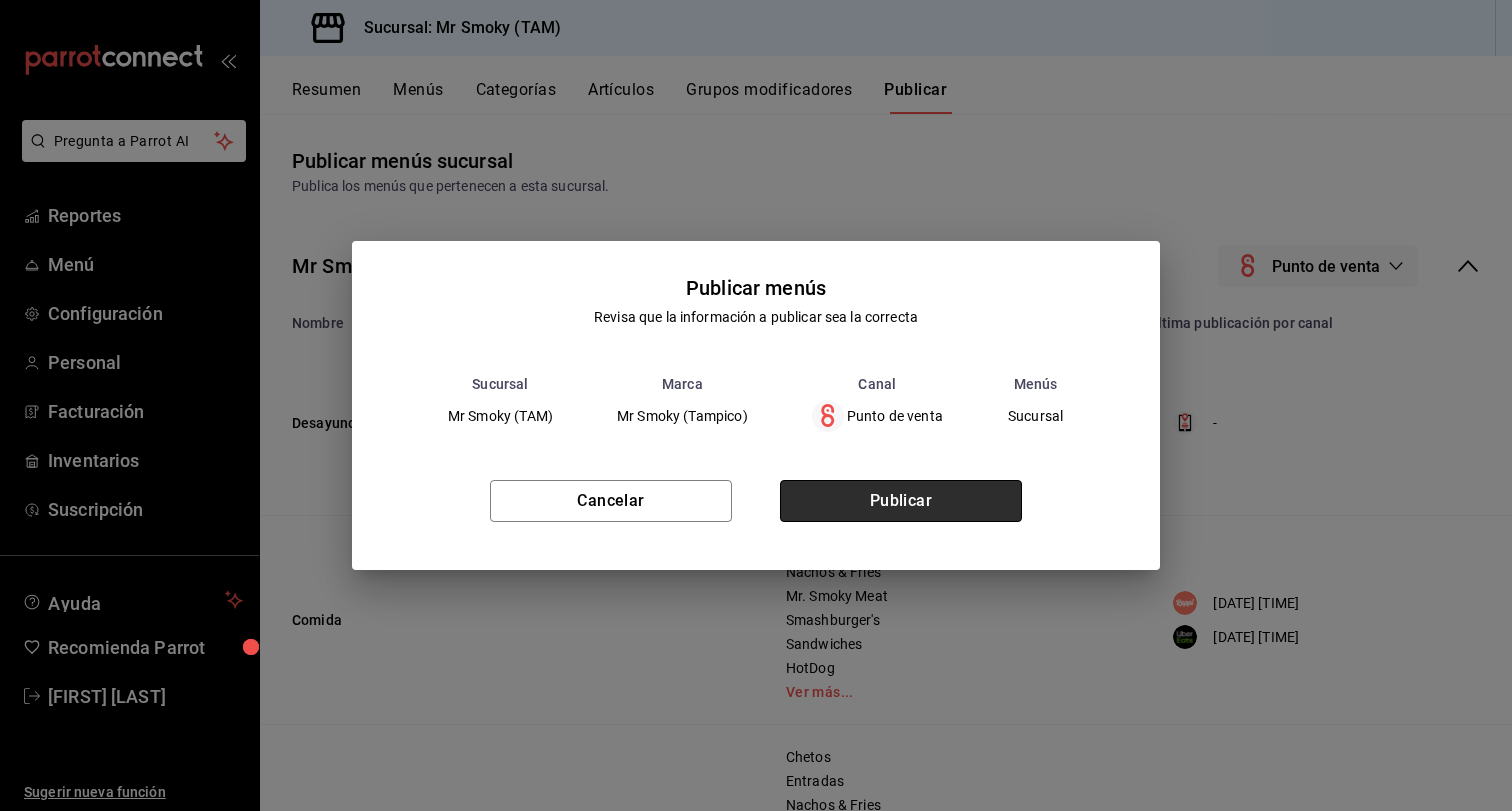 click on "Publicar" at bounding box center [901, 501] 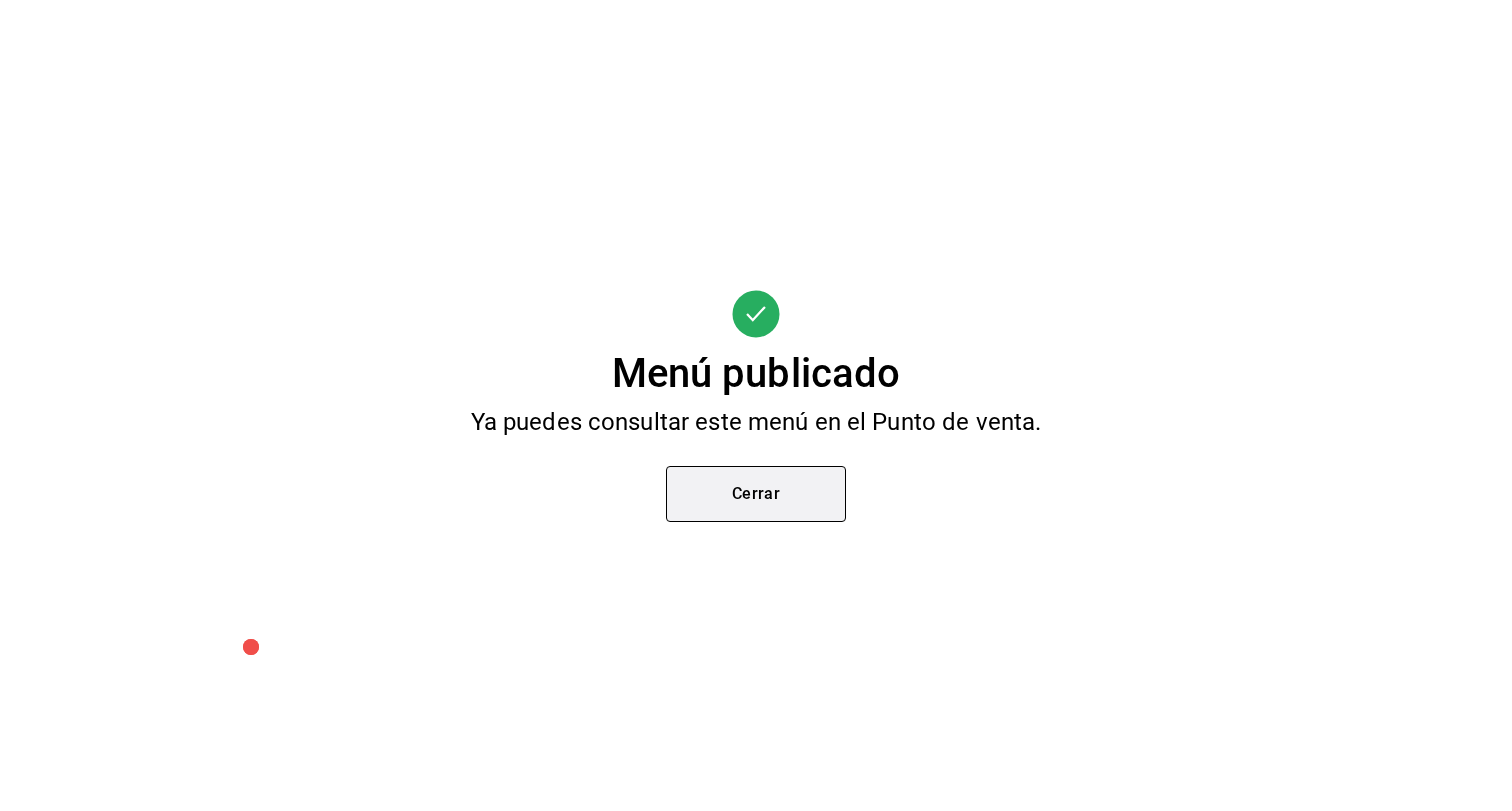 click on "Cerrar" at bounding box center [756, 494] 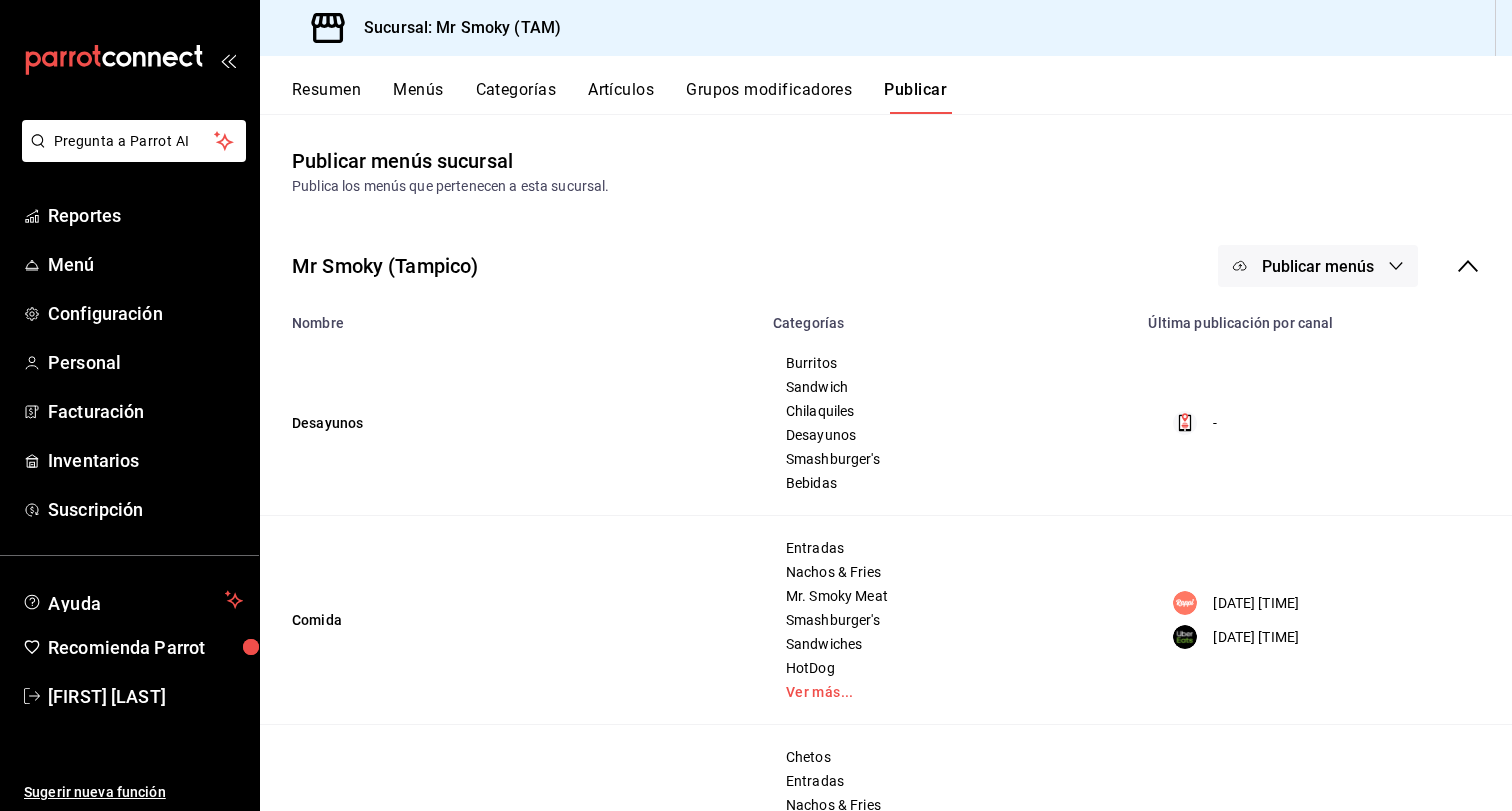 click on "Artículos" at bounding box center (621, 97) 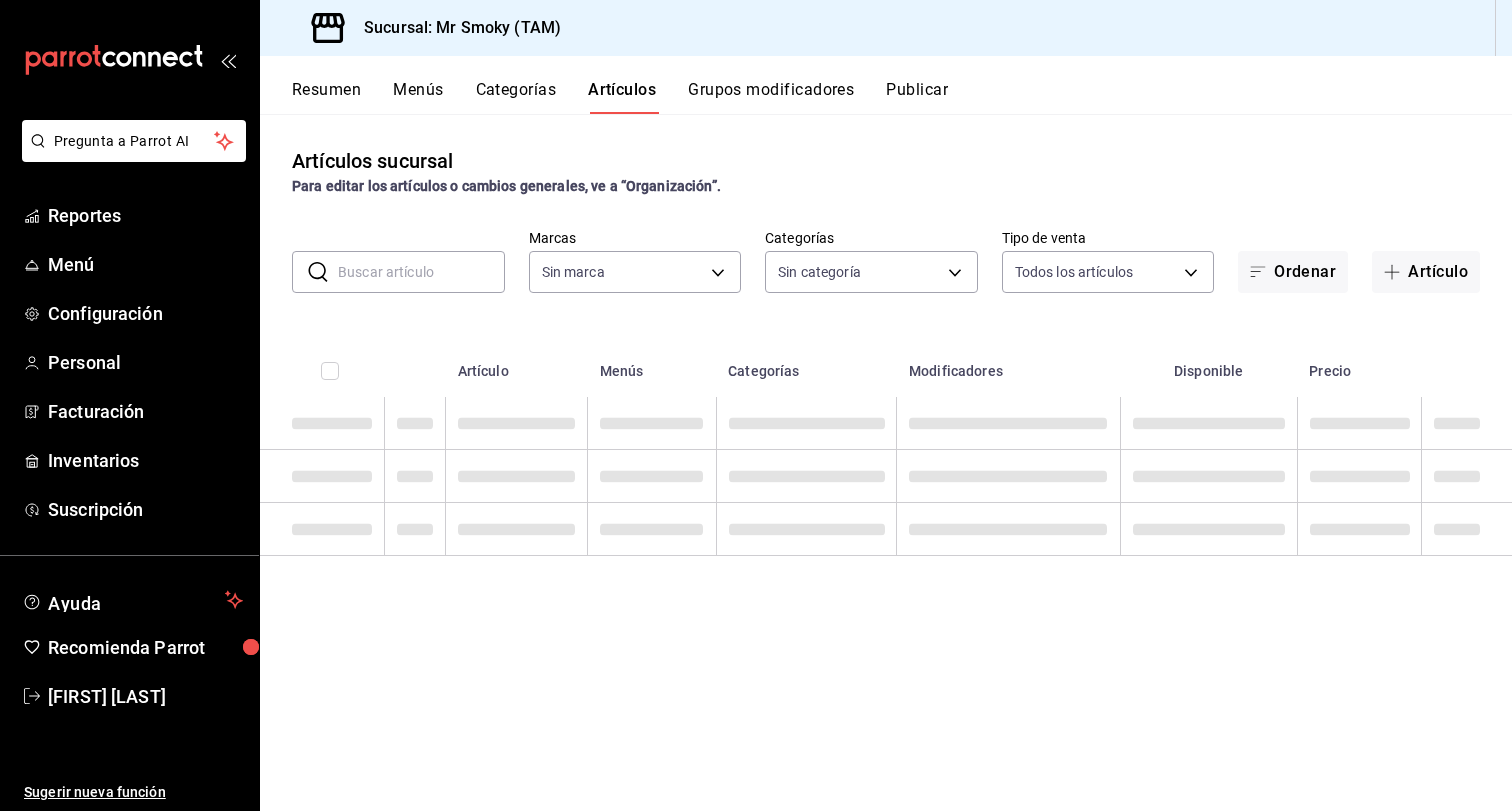 type on "[UUID],[UUID]" 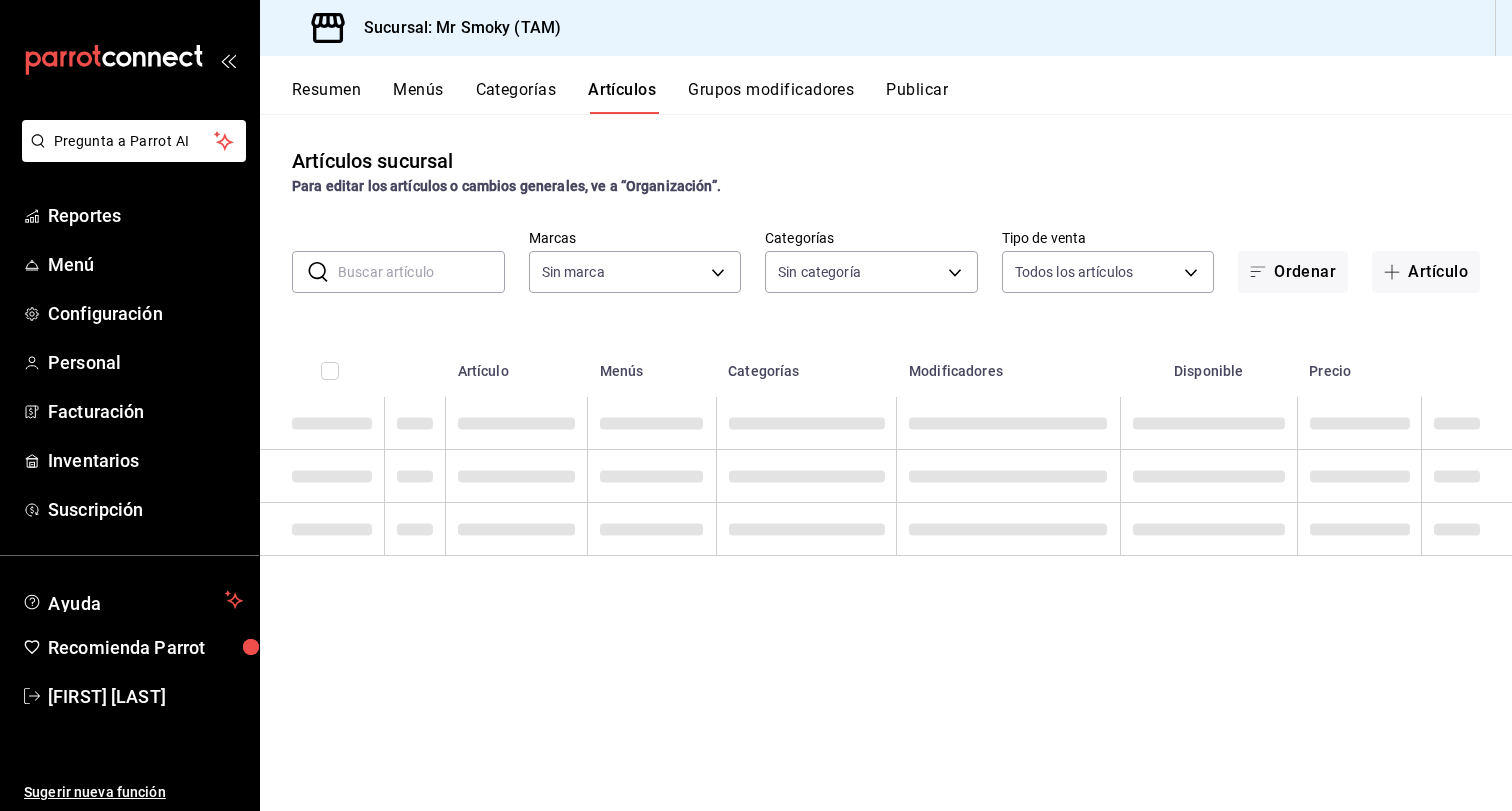 type on "[UUID],[UUID],[UUID],[UUID],[UUID],[UUID],[UUID],[UUID],[UUID],[UUID],[UUID],[UUID],[UUID],[UUID],[UUID],[UUID],[UUID],[UUID],[UUID],[UUID],[UUID],[UUID],[UUID],[UUID],[UUID],[UUID],[UUID]" 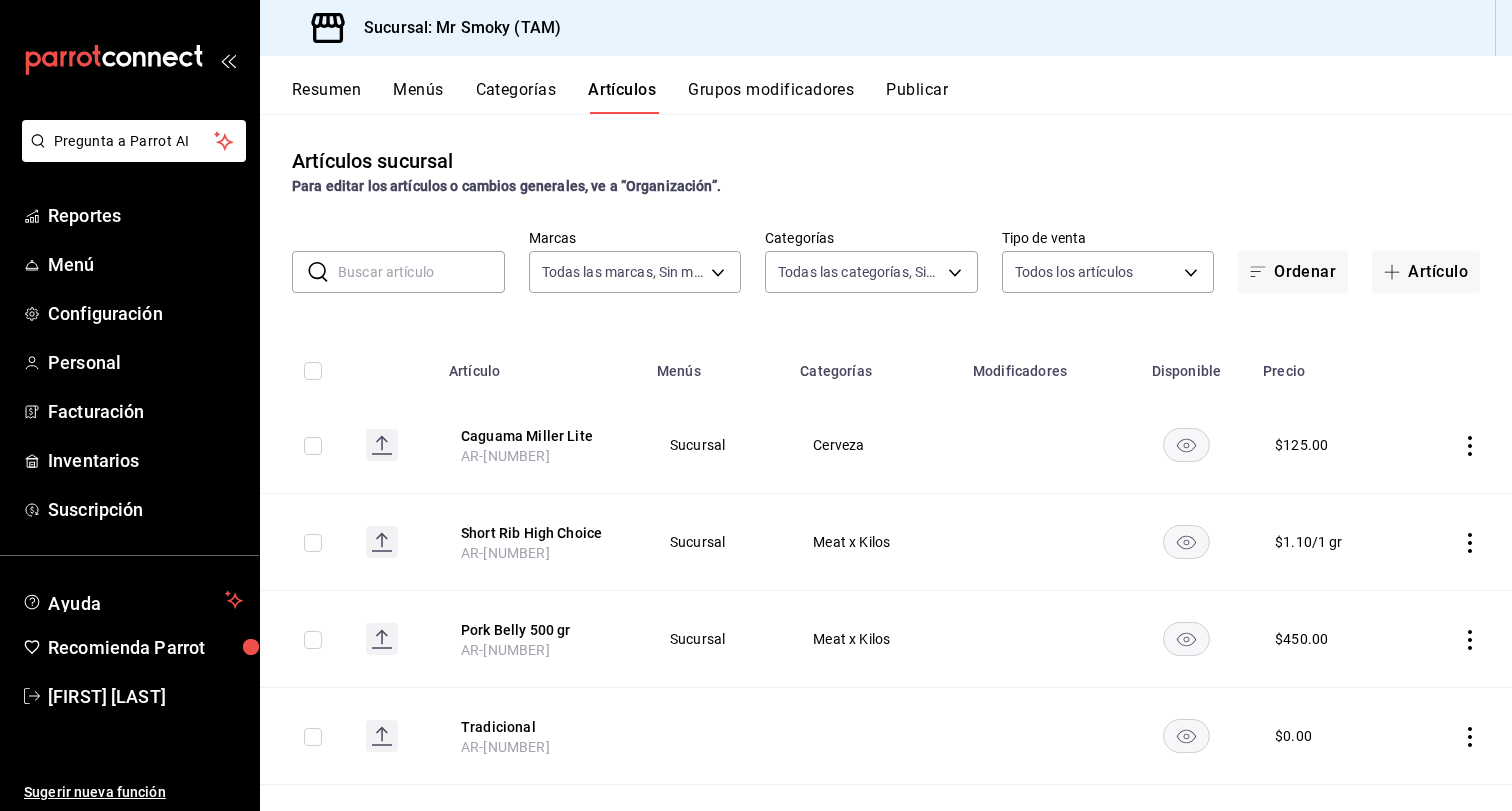 click at bounding box center (421, 272) 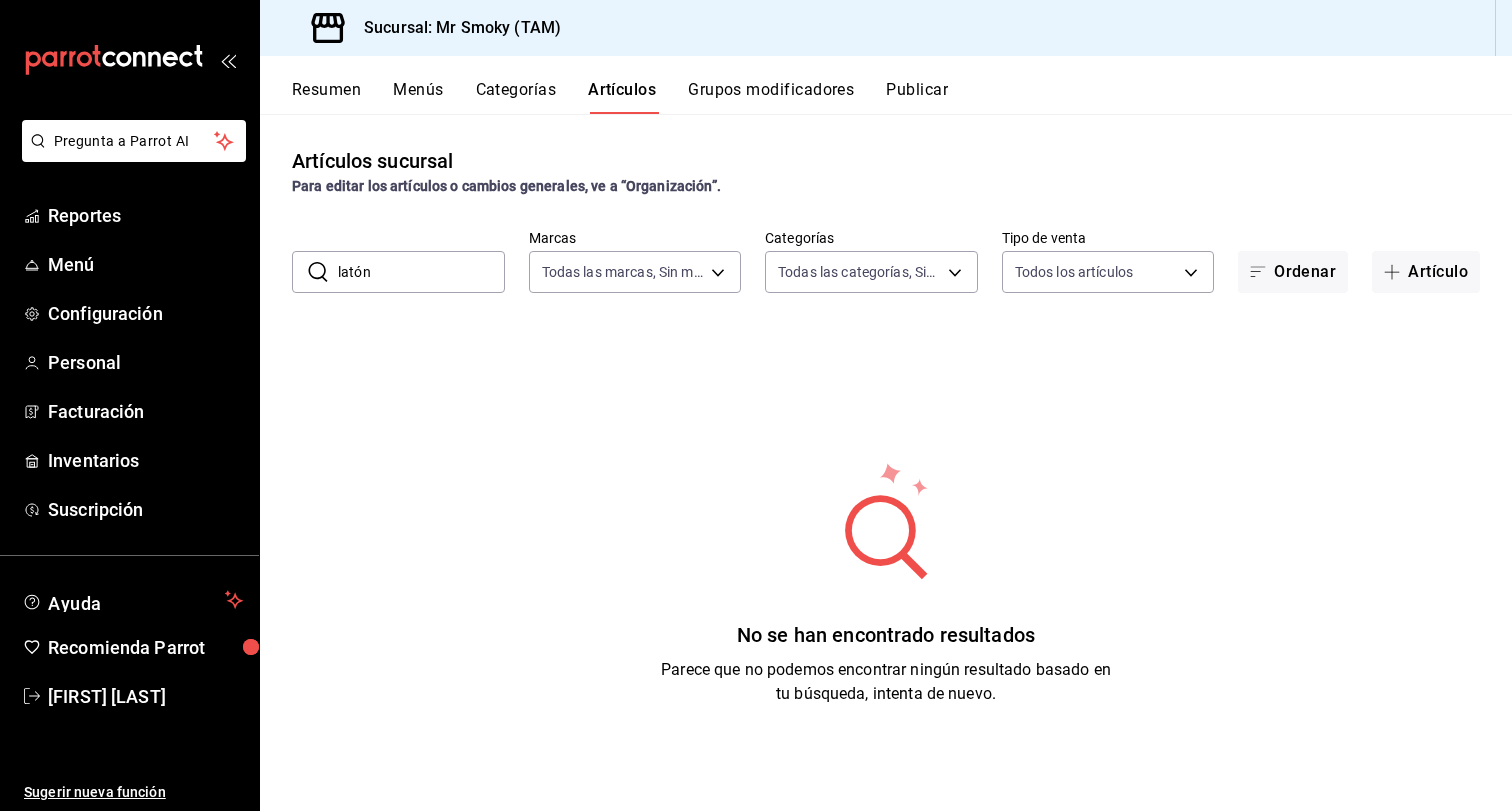 drag, startPoint x: 463, startPoint y: 262, endPoint x: 463, endPoint y: 273, distance: 11 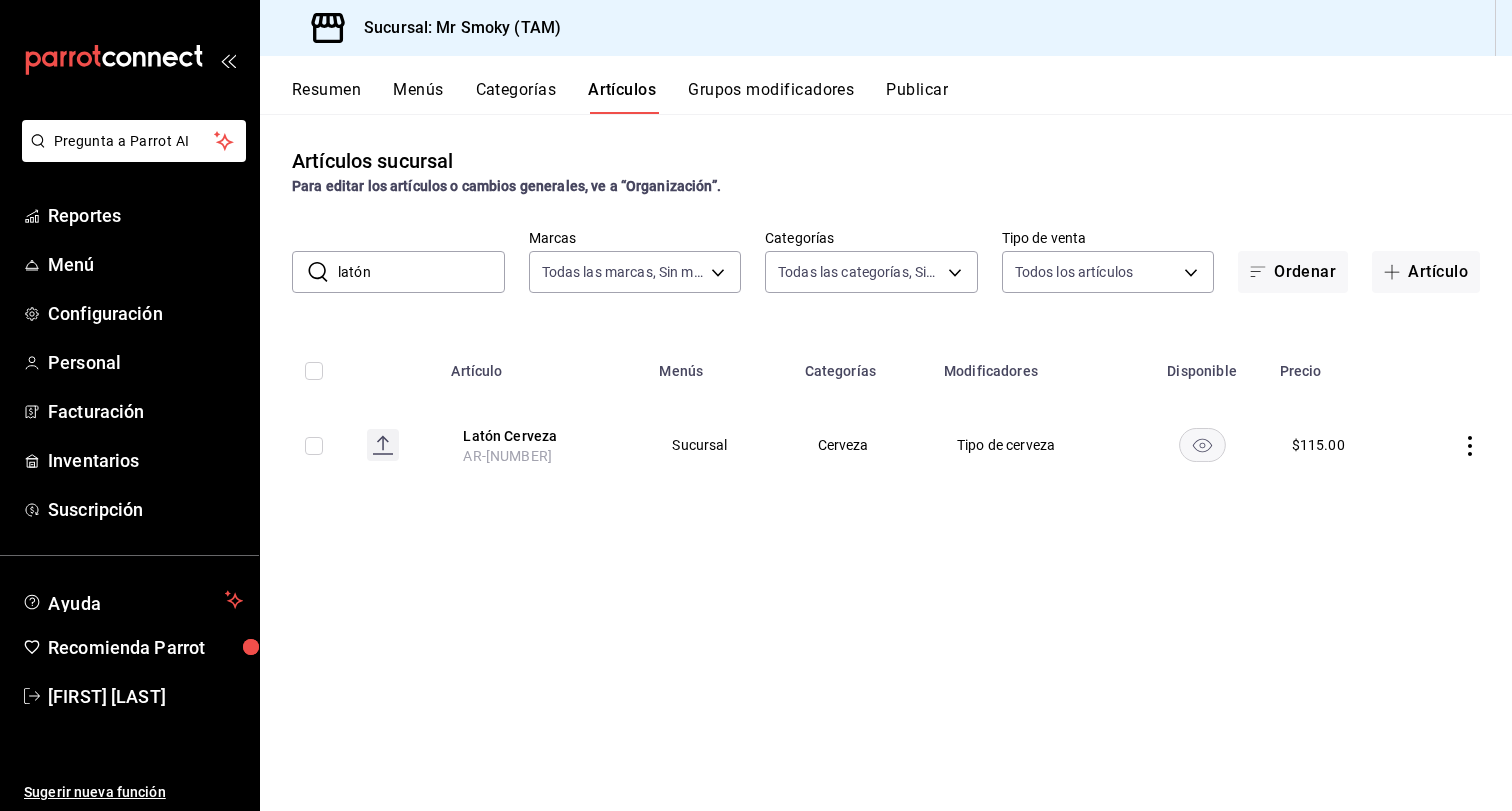 type on "latón" 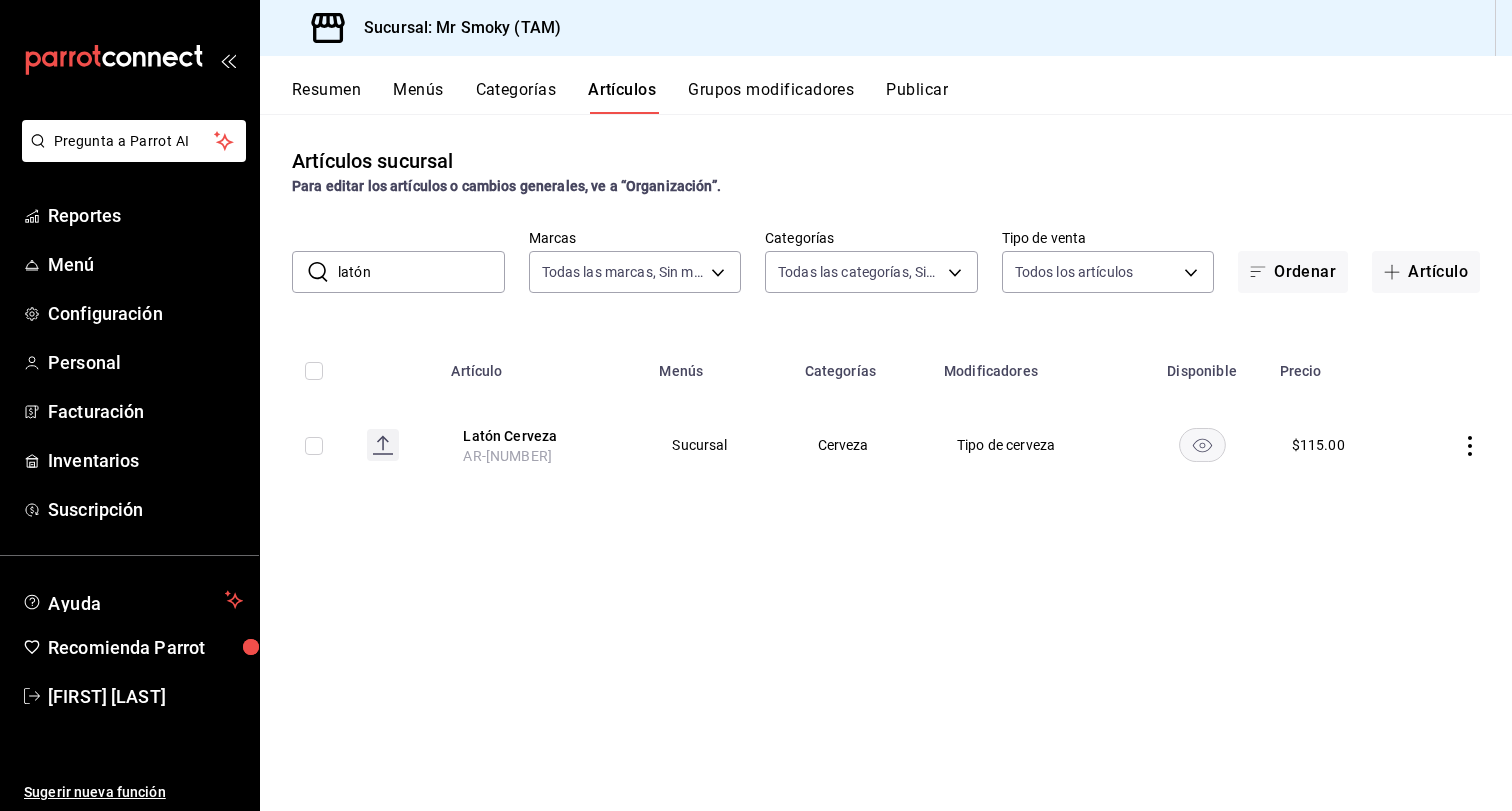 click on "Artículos sucursal Para editar los artículos o cambios generales, ve a “Organización”. ​ latón ​ Marcas Todas las marcas, Sin marca [UUID],[UUID] Categorías Todas las categorías, Sin categoría Tipo de venta Todos los artículos ALL Ordenar Artículo Artículo Menús Categorías Modificadores Disponible Precio Latón Cerveza AR-[NUMBER] Sucursal Cerveza Tipo de cerveza $ 115.00" at bounding box center (886, 462) 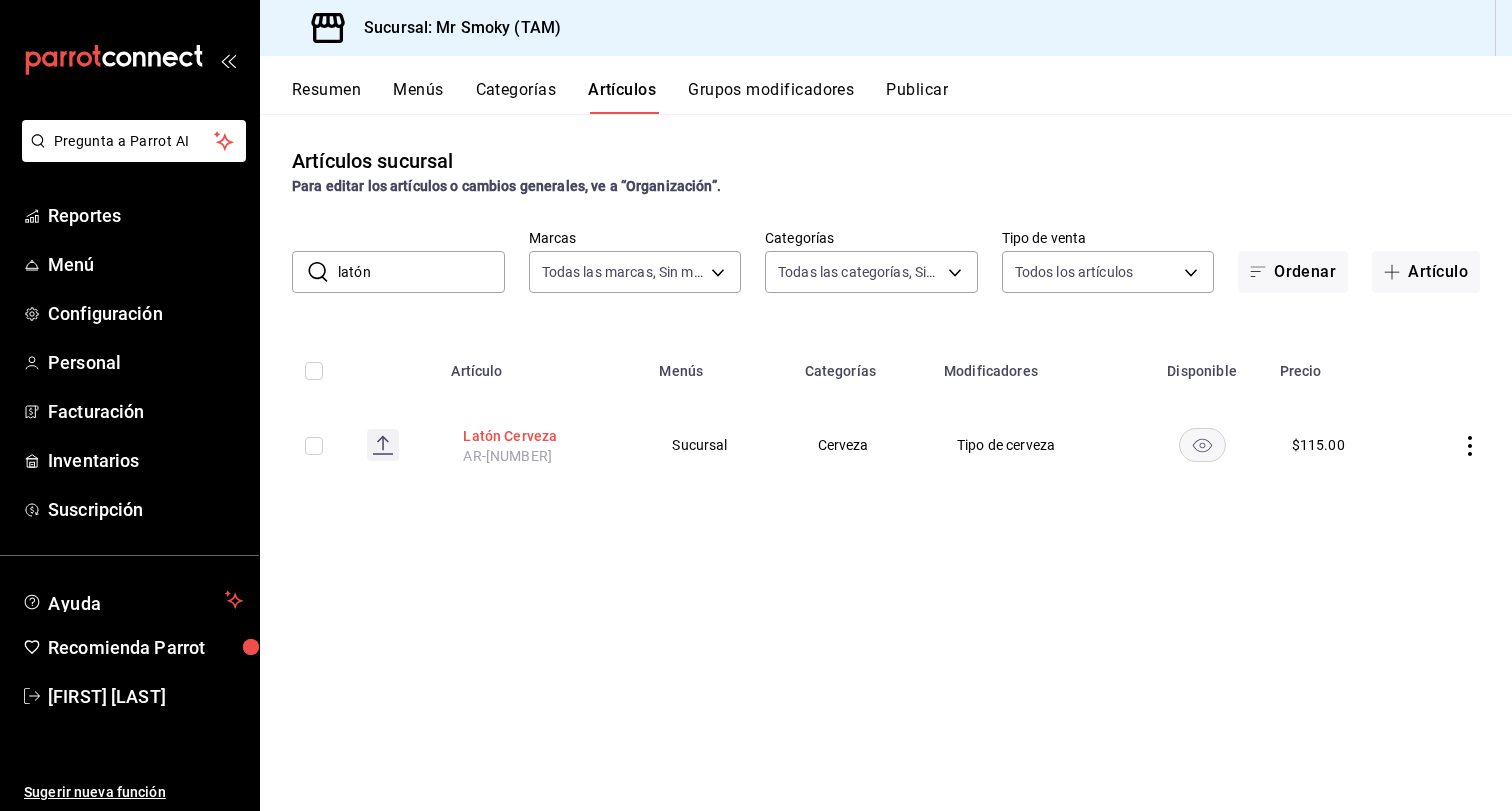 click on "Latón Cerveza" at bounding box center (543, 436) 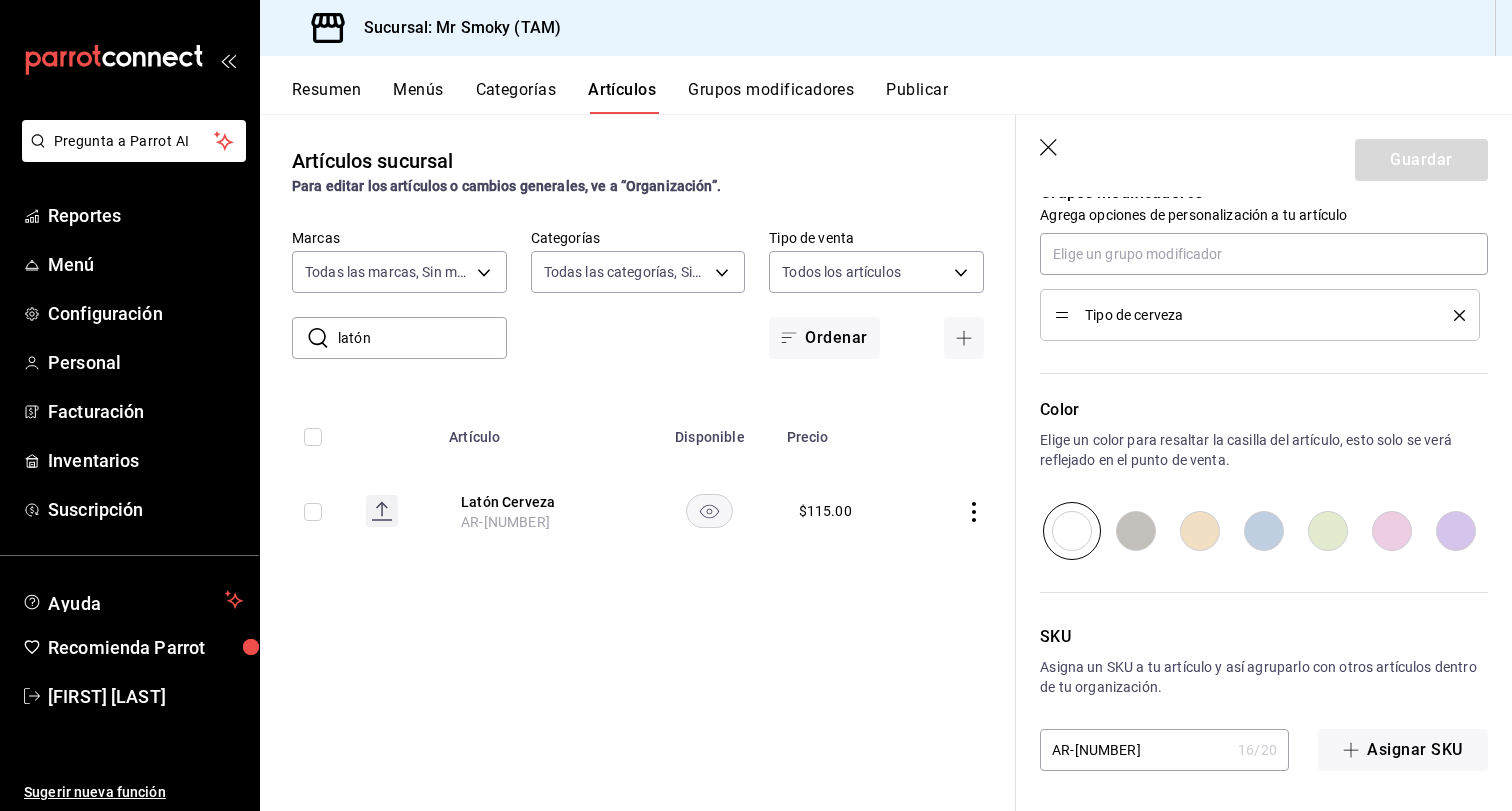scroll, scrollTop: 0, scrollLeft: 0, axis: both 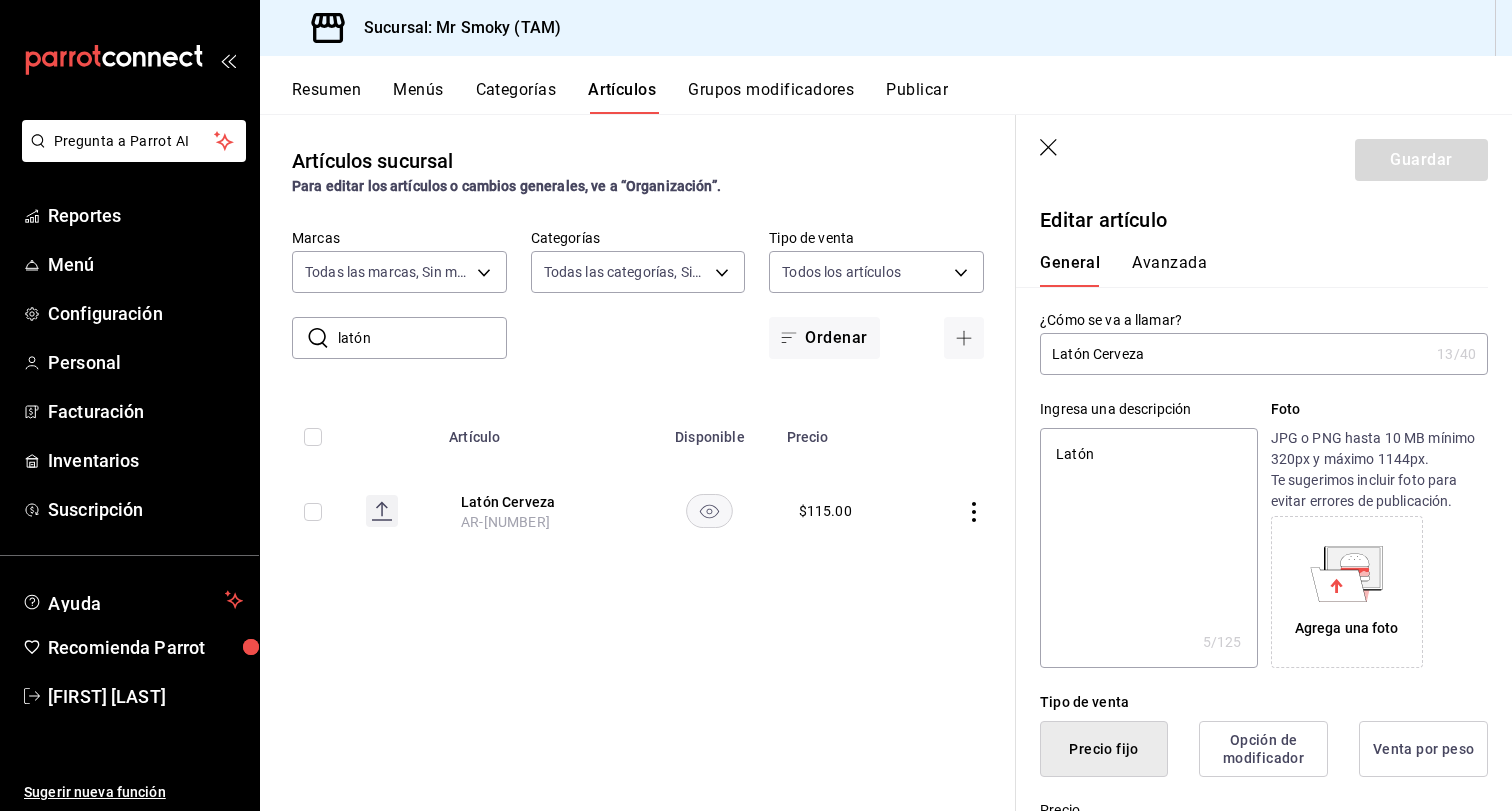 click 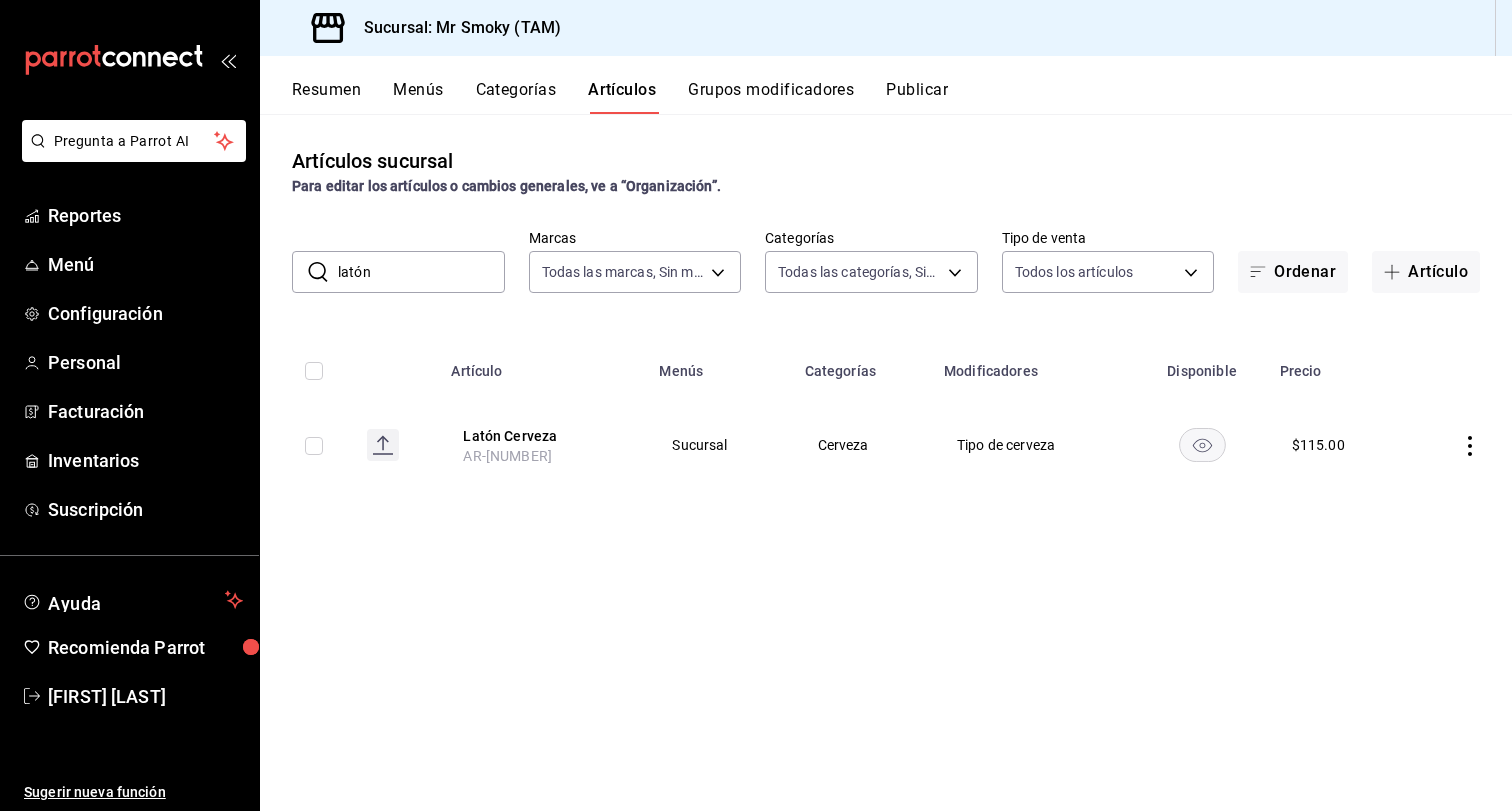 click on "Grupos modificadores" at bounding box center [771, 97] 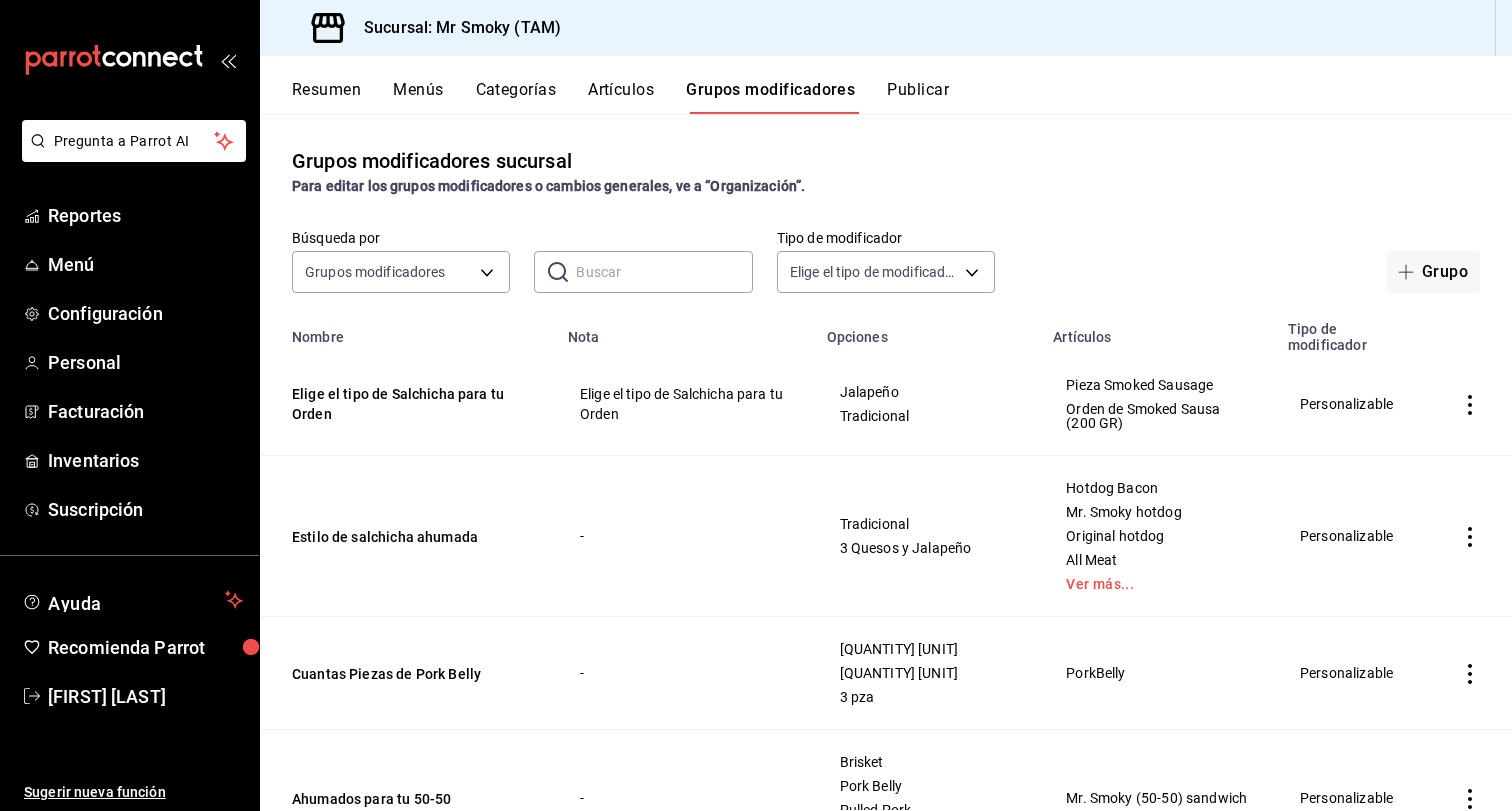 click at bounding box center [664, 272] 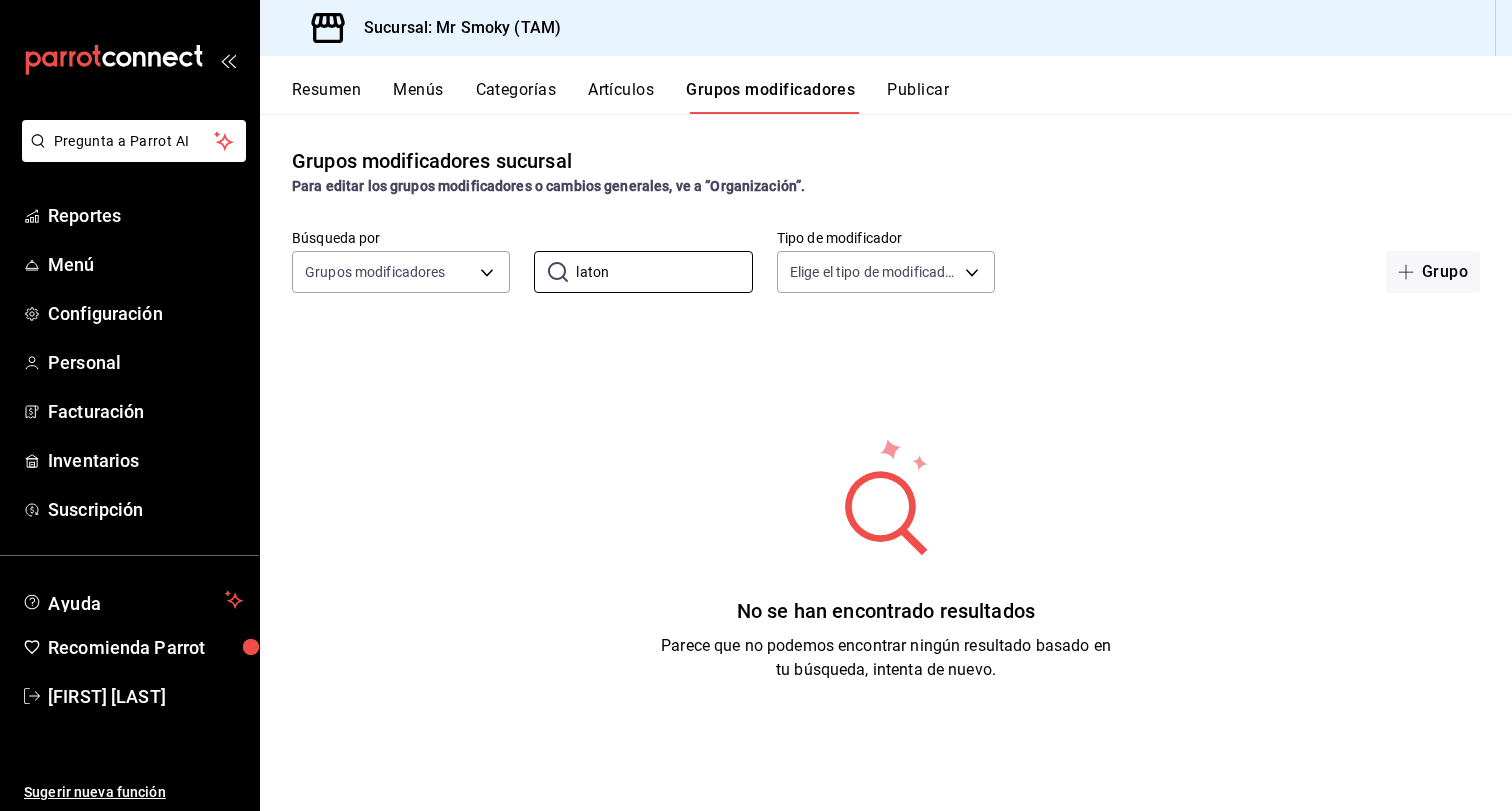 type on "laton" 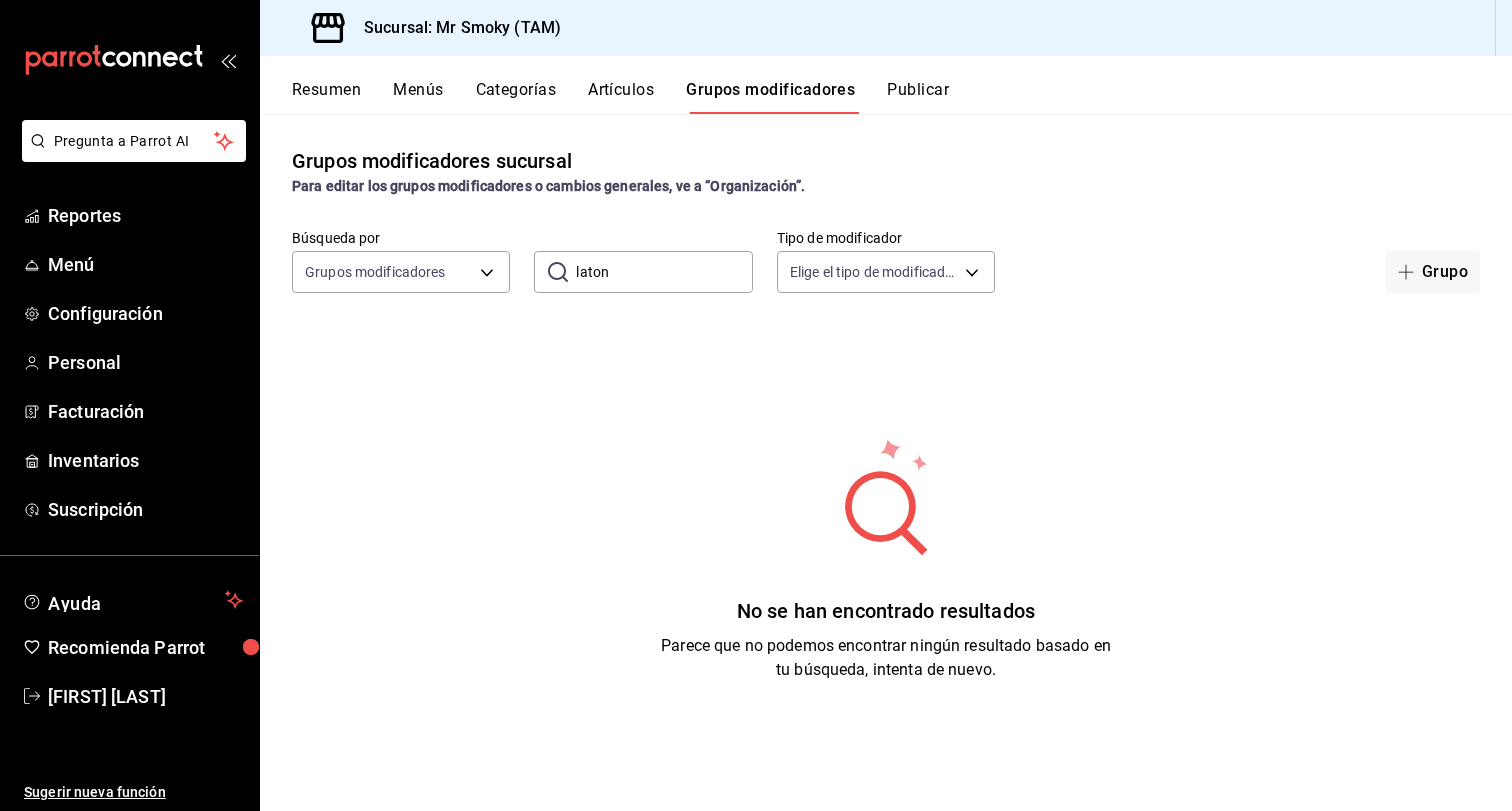 click on "No se han encontrado resultados Parece que no podemos encontrar ningún resultado basado en tu búsqueda, intenta de nuevo." at bounding box center [886, 559] 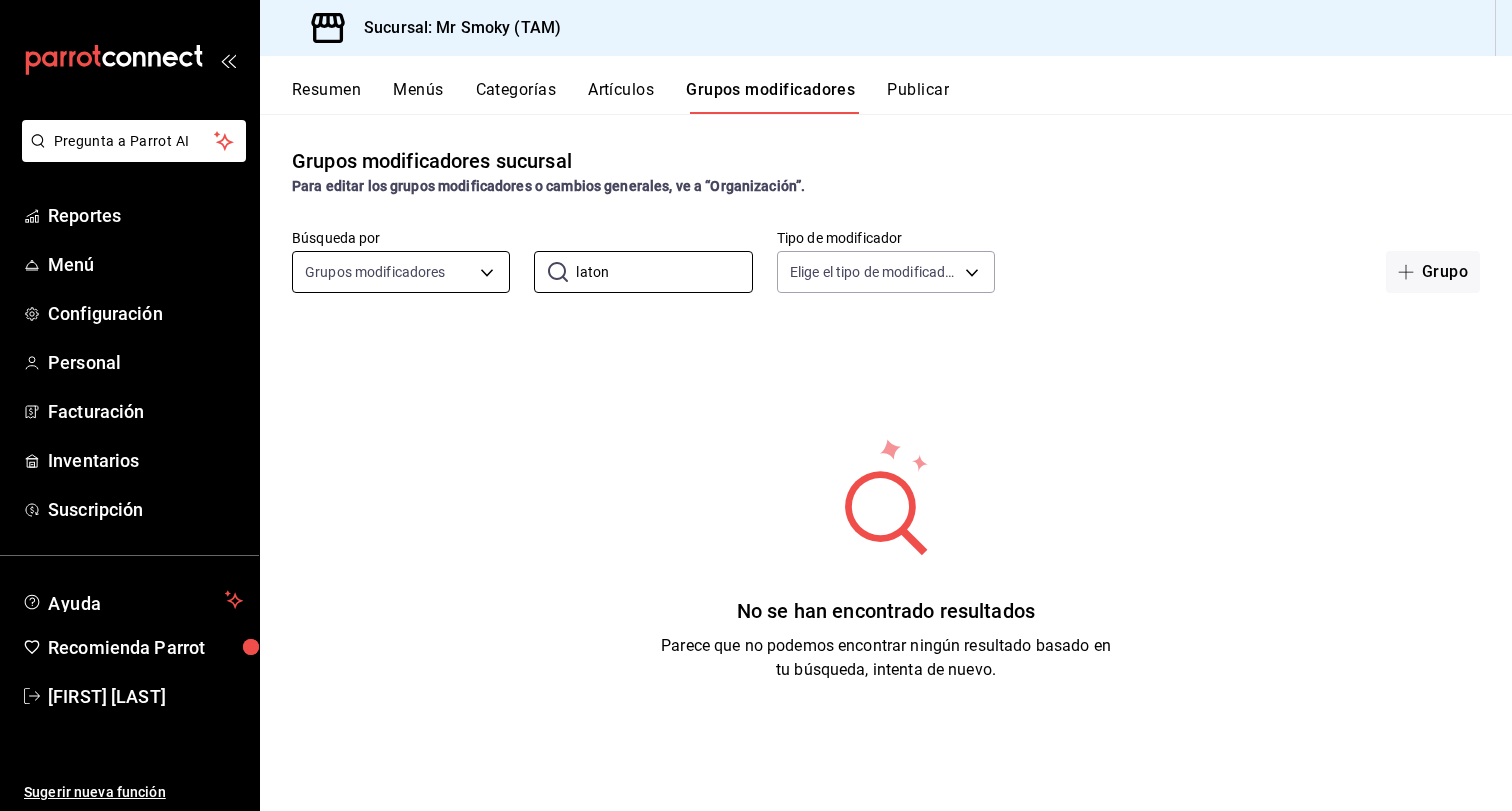 drag, startPoint x: 674, startPoint y: 279, endPoint x: 494, endPoint y: 263, distance: 180.70972 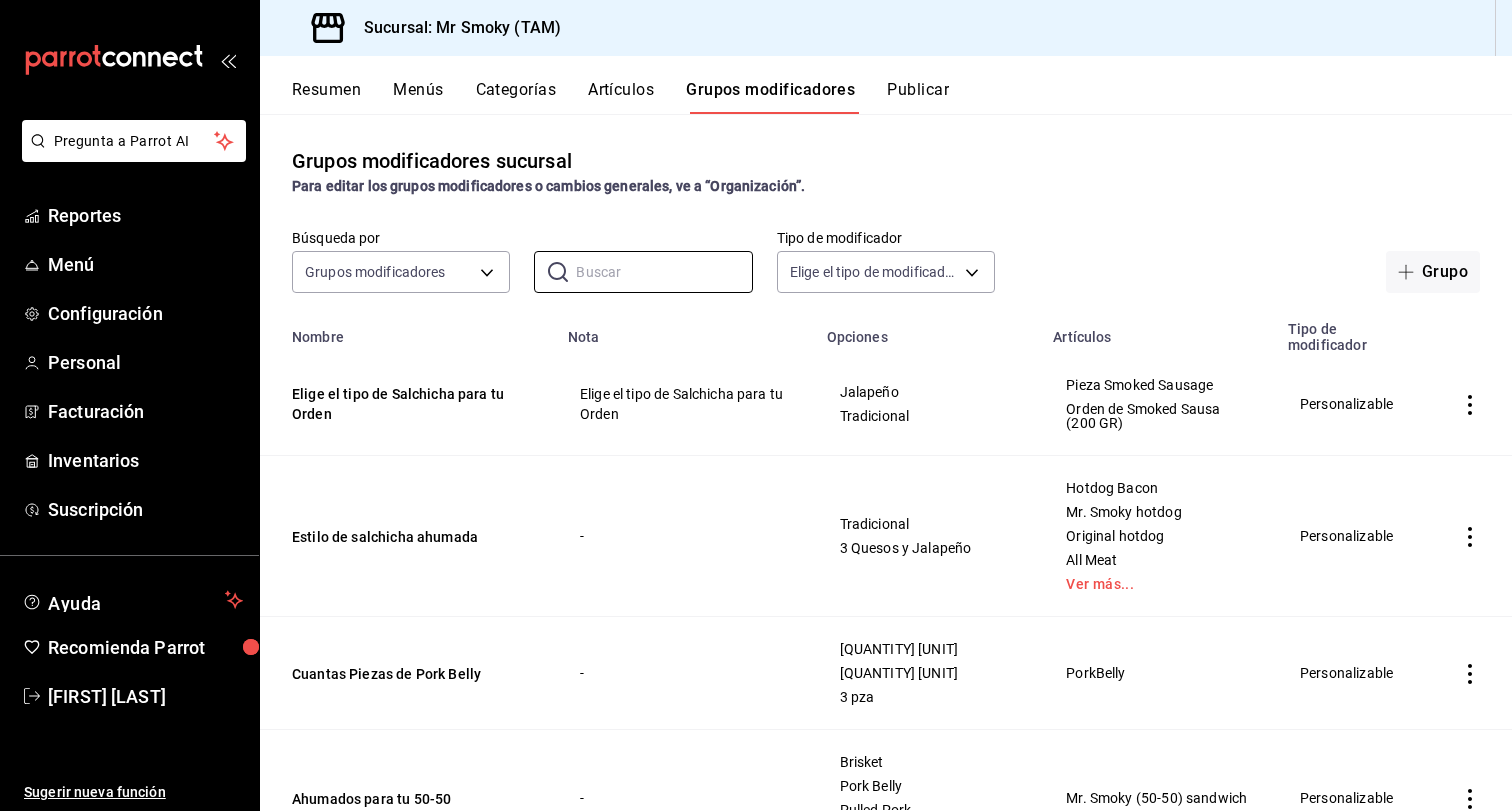 type 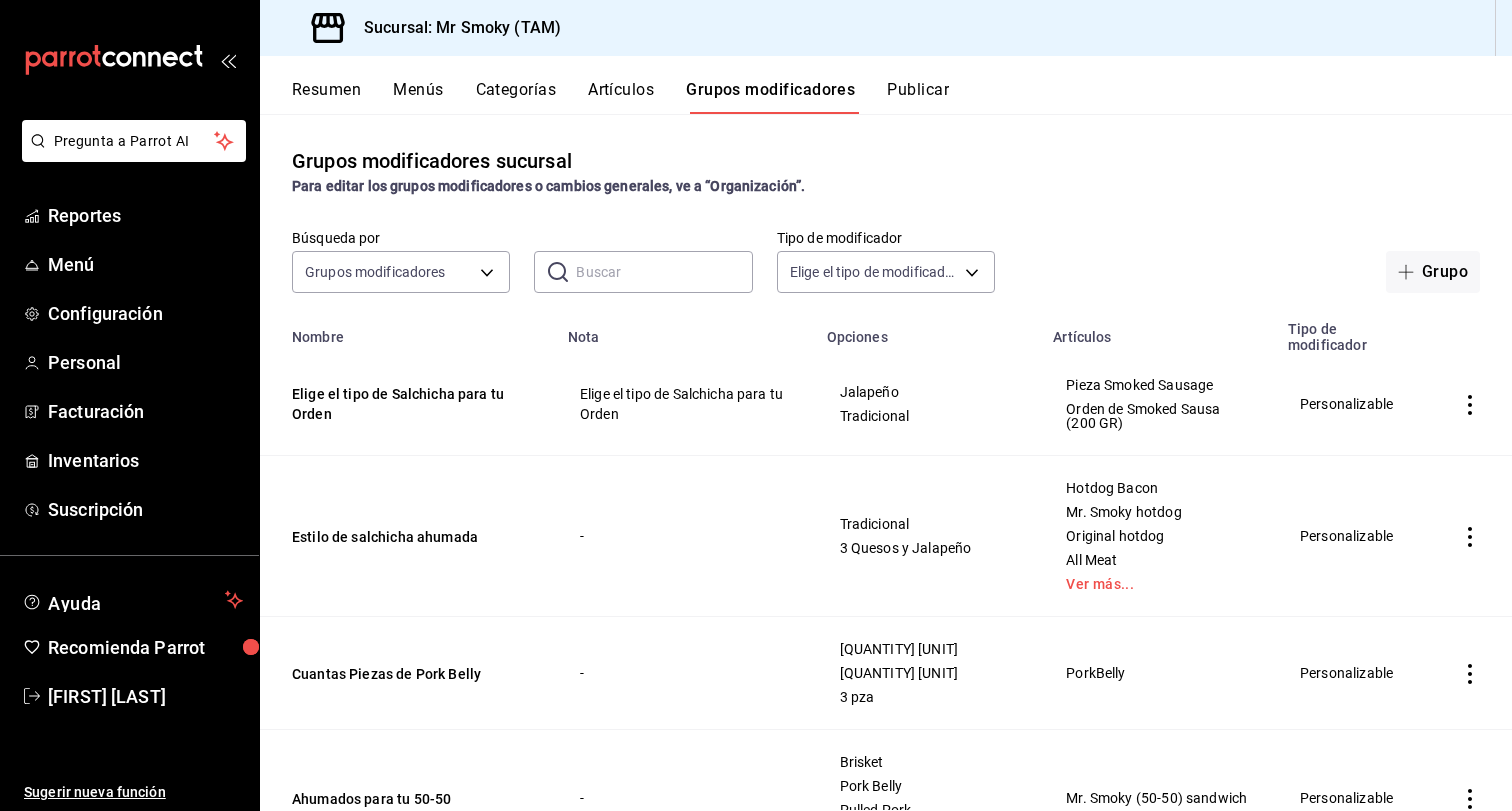 click on "Grupos modificadores sucursal Para editar los grupos modificadores o cambios generales, ve a “Organización”. Búsqueda por Grupos modificadores GROUP ​ ​ Tipo de modificador Elige el tipo de modificador Grupo Nombre Nota Opciones Artículos Tipo de modificador Elige el tipo de Salchicha para tu Orden Elige el tipo de Salchicha para tu Orden Jalapeño Tradicional Pieza Smoked Sausage Orden de Smoked Sausa (200 GR) Personalizable Estilo de salchicha ahumada - Tradicional 3 Quesos y Jalapeño Hotdog Bacon Mr. Smoky hotdog Original hotdog All Meat Ver más... Personalizable Cuantas Piezas de Pork Belly - 1 Pza 2 Pza 3 pza PorkBelly Personalizable Ahumados para tu 50-50 - Brisket Pork Belly Pulled Pork Smoked Sausage Mr. Smoky (50-50) sandwich Personalizable Cambio de Papas de FrenchFries - Gajo French fries smoked Personalizable Tipo de margarita - Mango Limon Fresa Tamarindo Margarita Personalizable Ron Ron en 59 ml Barcardi Blanco Habana Club 7 Matusalem Clasico Flor de Caña Ron Personalizable - - - -" at bounding box center [886, 462] 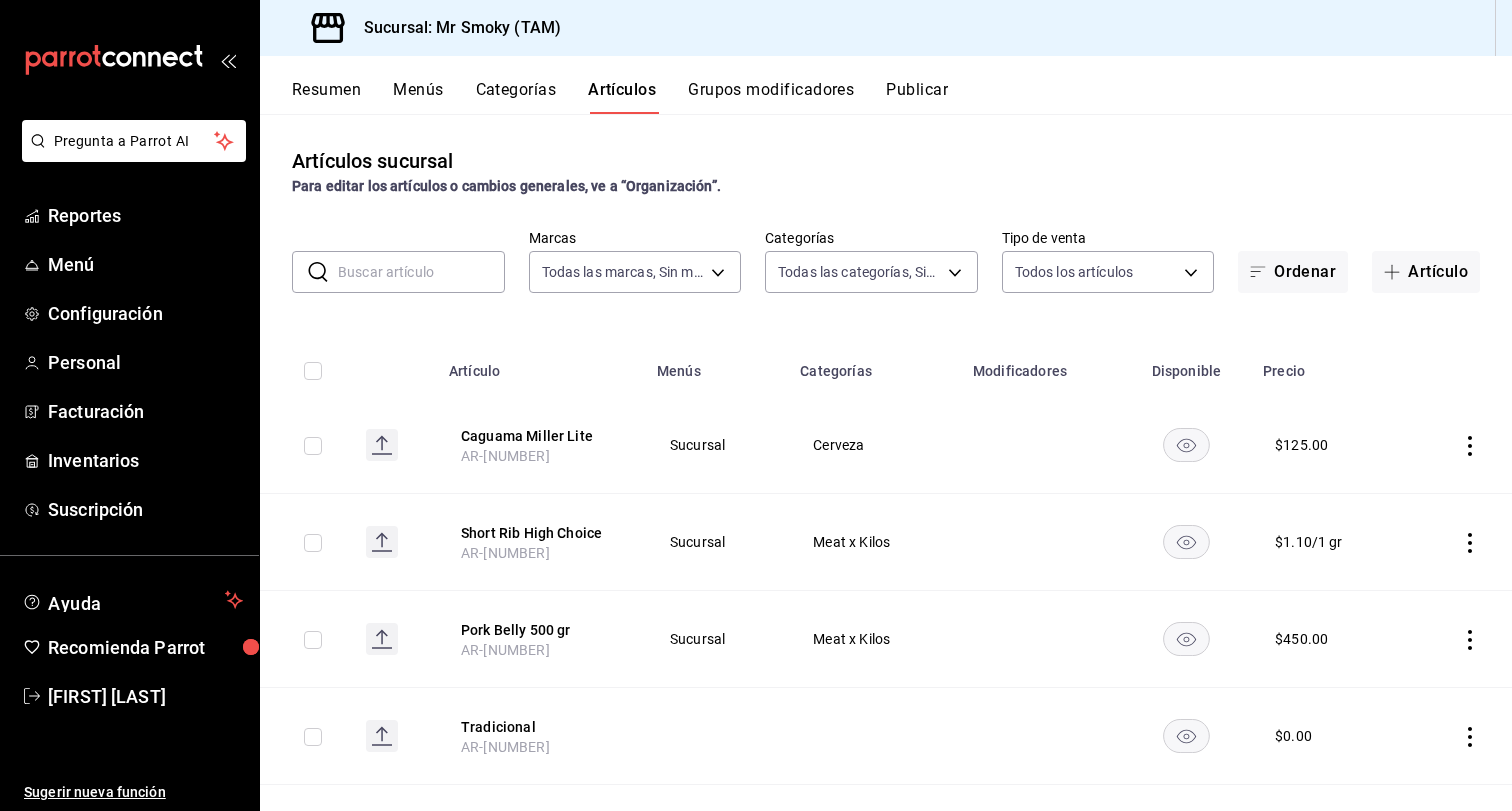 type on "[UUID],[UUID]" 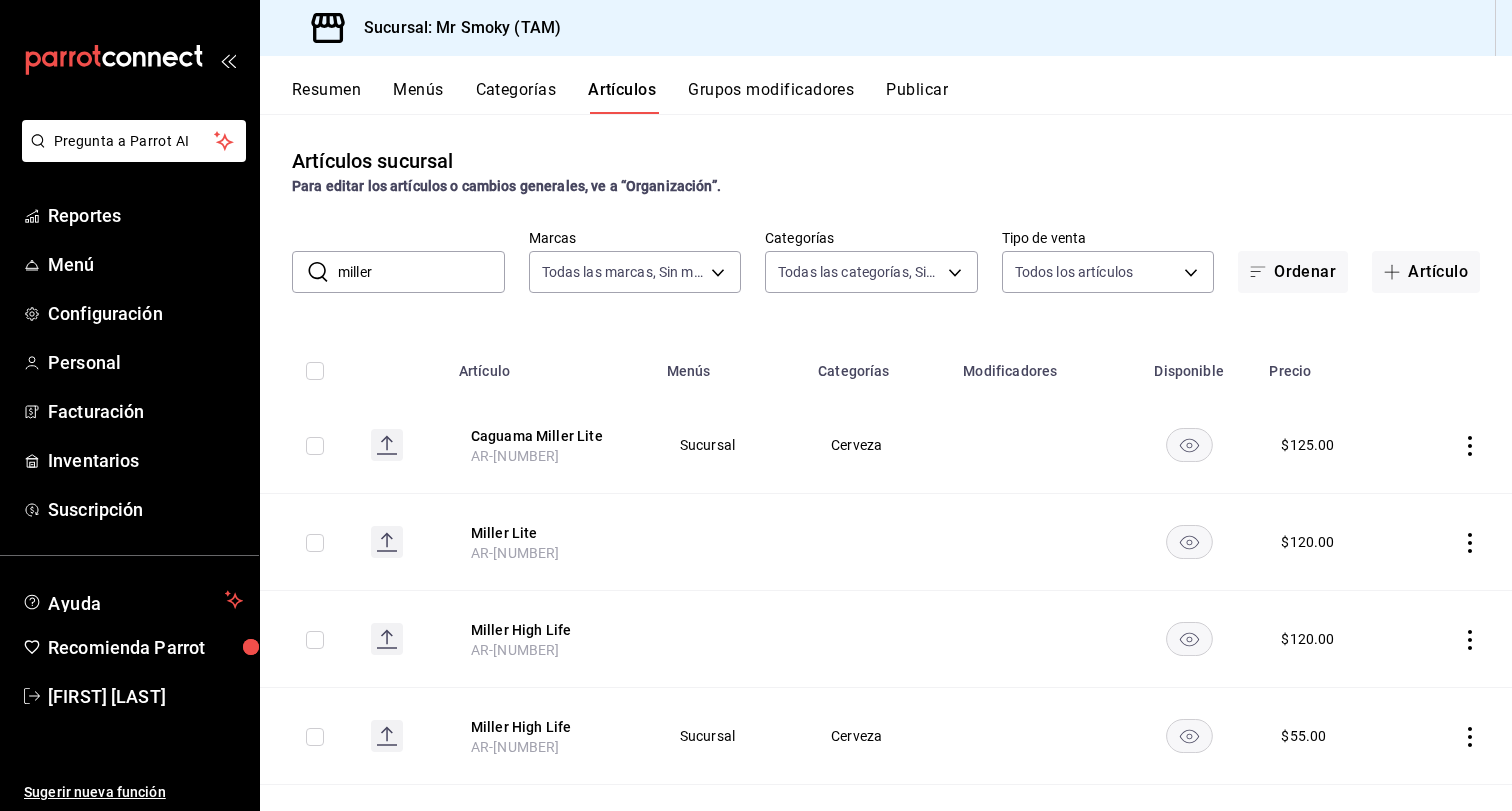 type on "Miller" 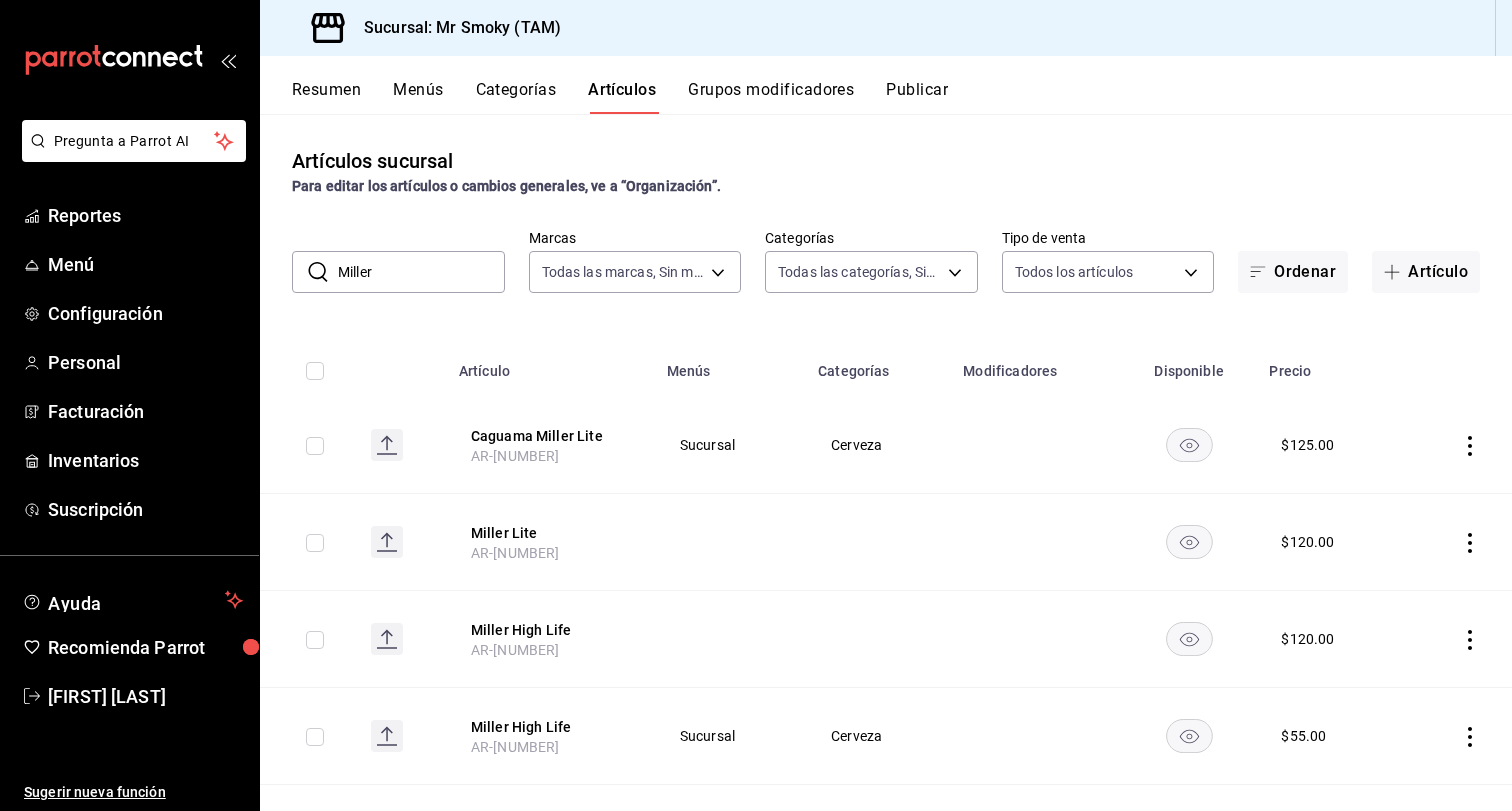 drag, startPoint x: 455, startPoint y: 263, endPoint x: 952, endPoint y: 184, distance: 503.2395 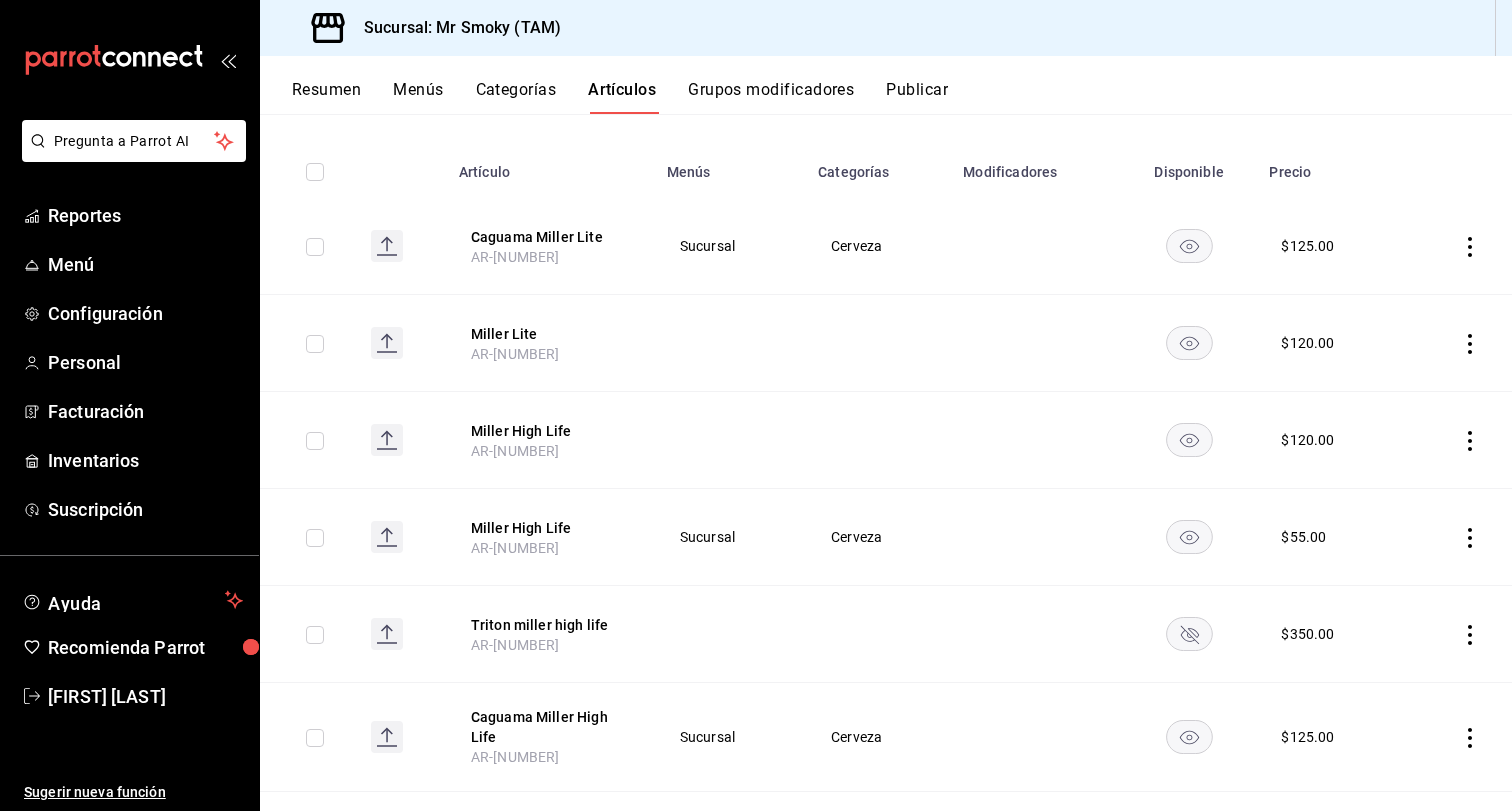 scroll, scrollTop: 275, scrollLeft: 0, axis: vertical 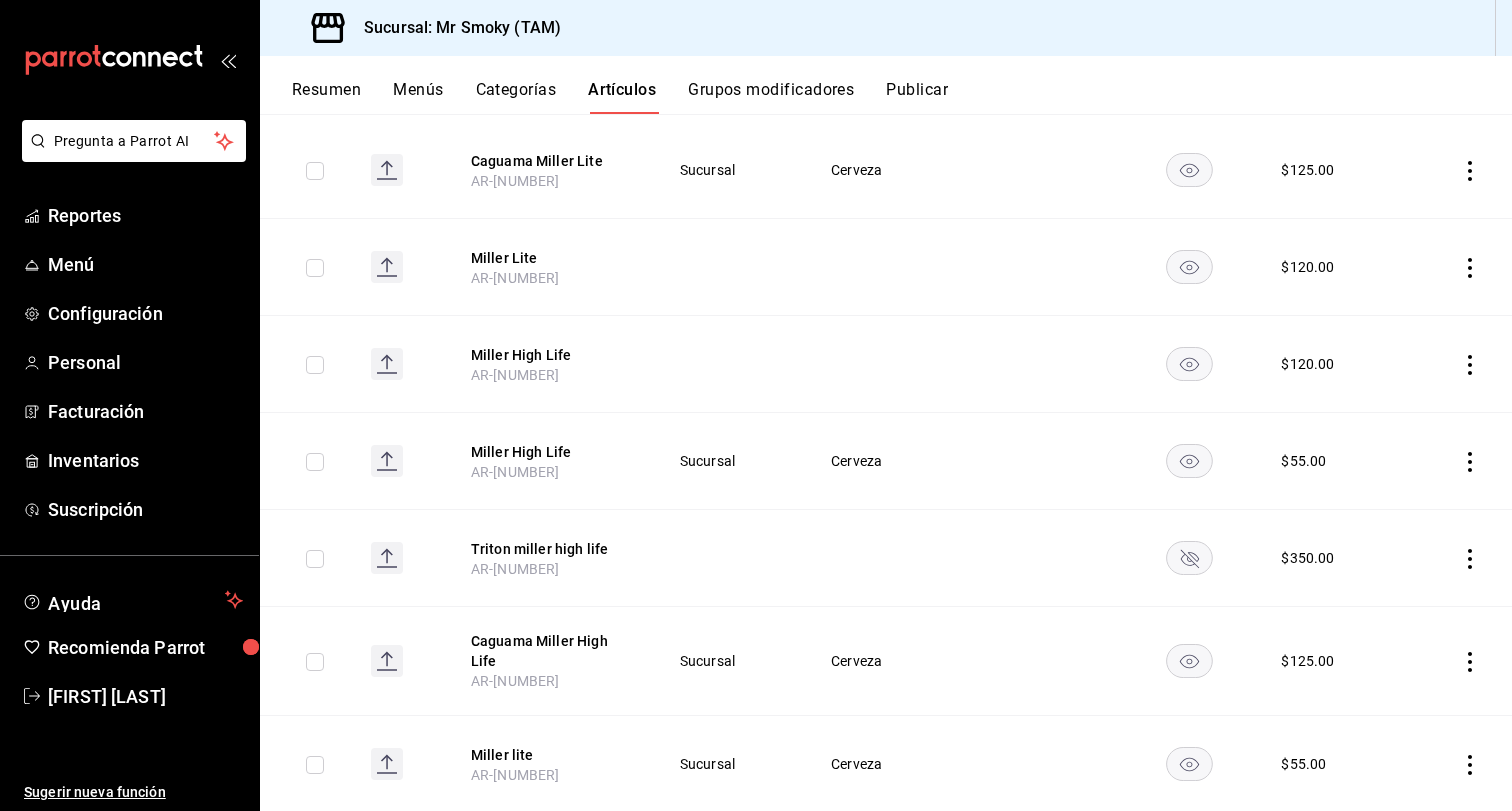 drag, startPoint x: 1175, startPoint y: 369, endPoint x: 954, endPoint y: 372, distance: 221.02036 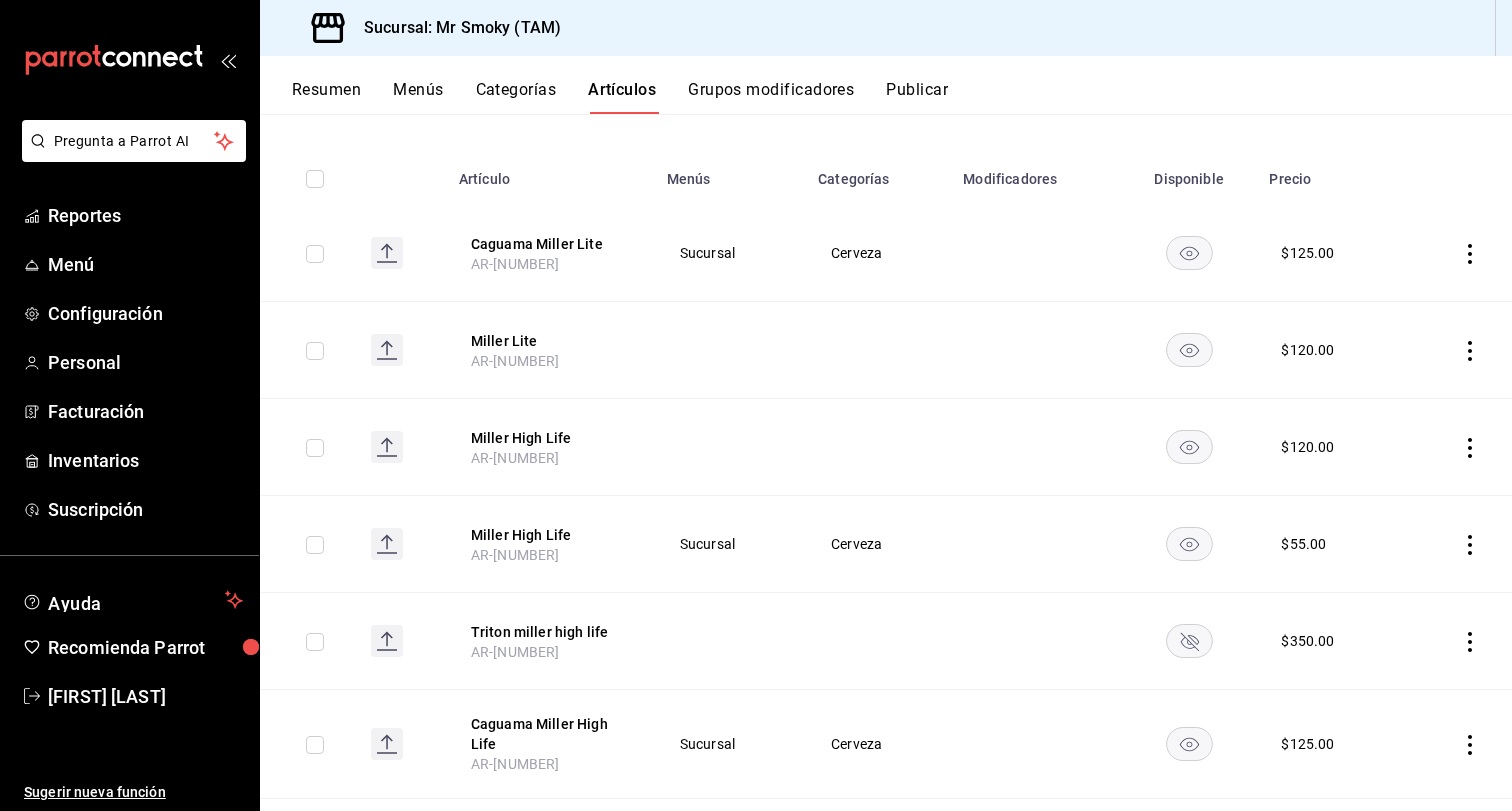 scroll, scrollTop: 228, scrollLeft: 0, axis: vertical 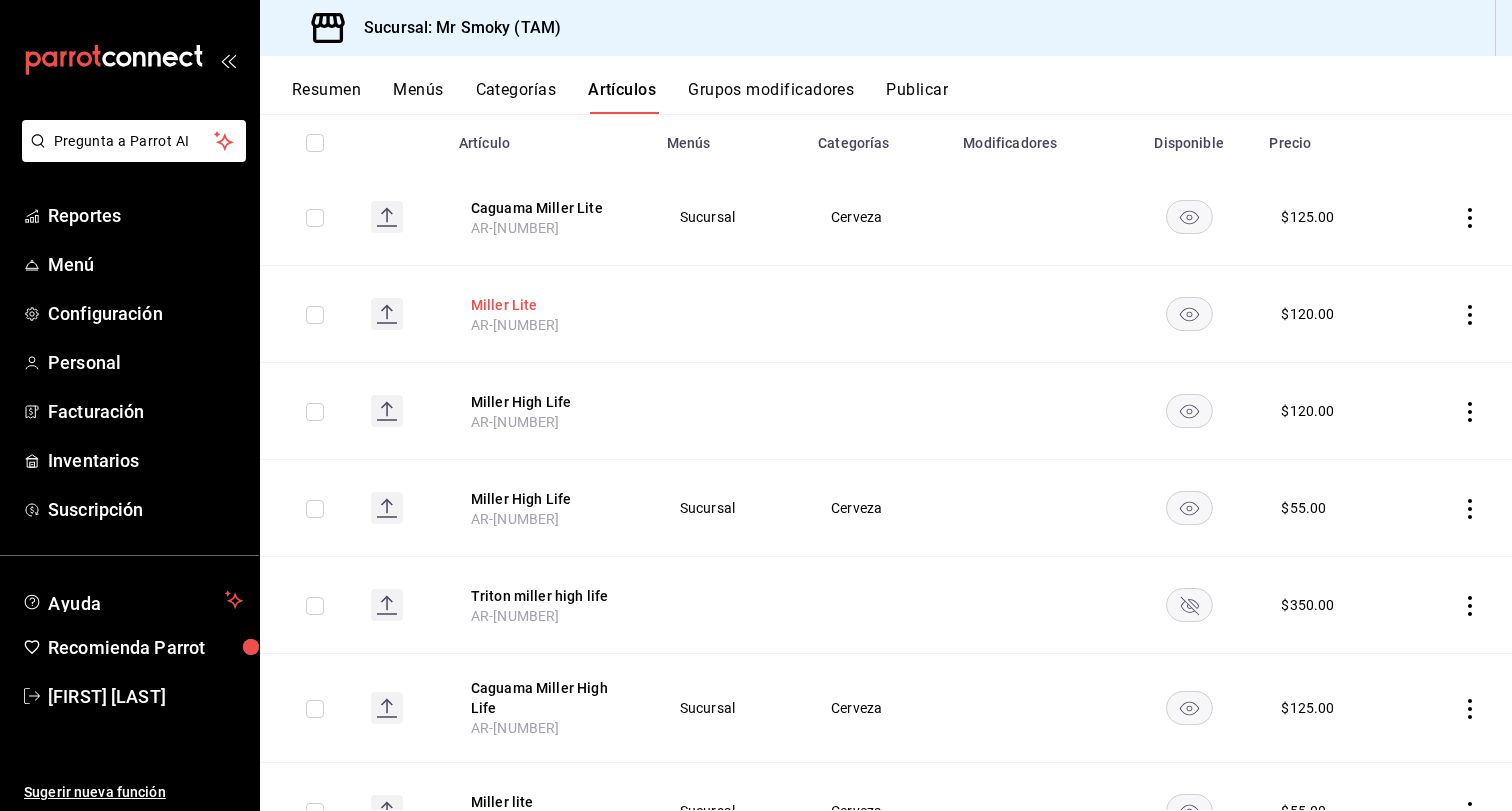click on "Miller Lite" at bounding box center [551, 305] 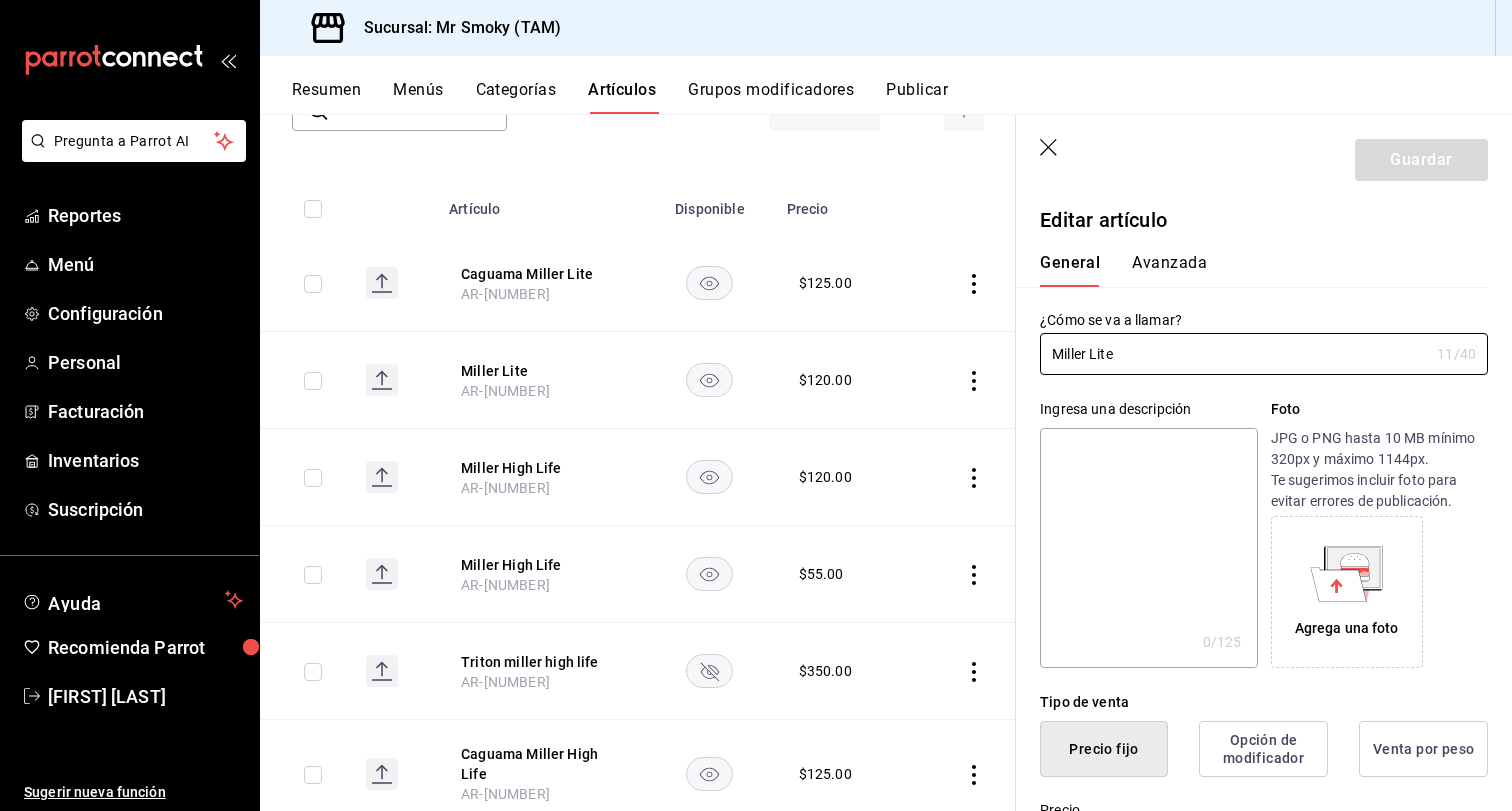 type on "$120.00" 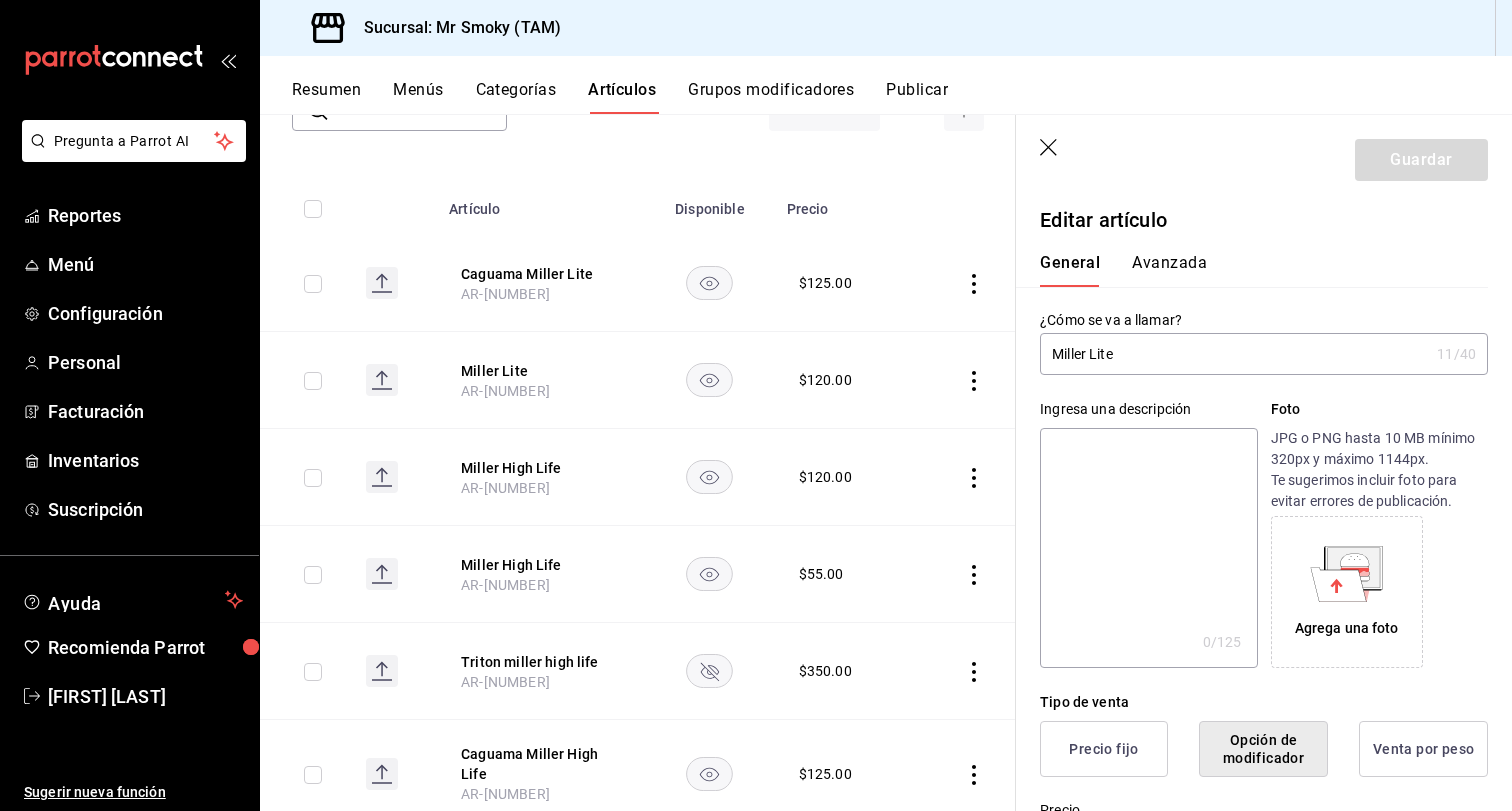 click on "Miller Lite" at bounding box center (1234, 354) 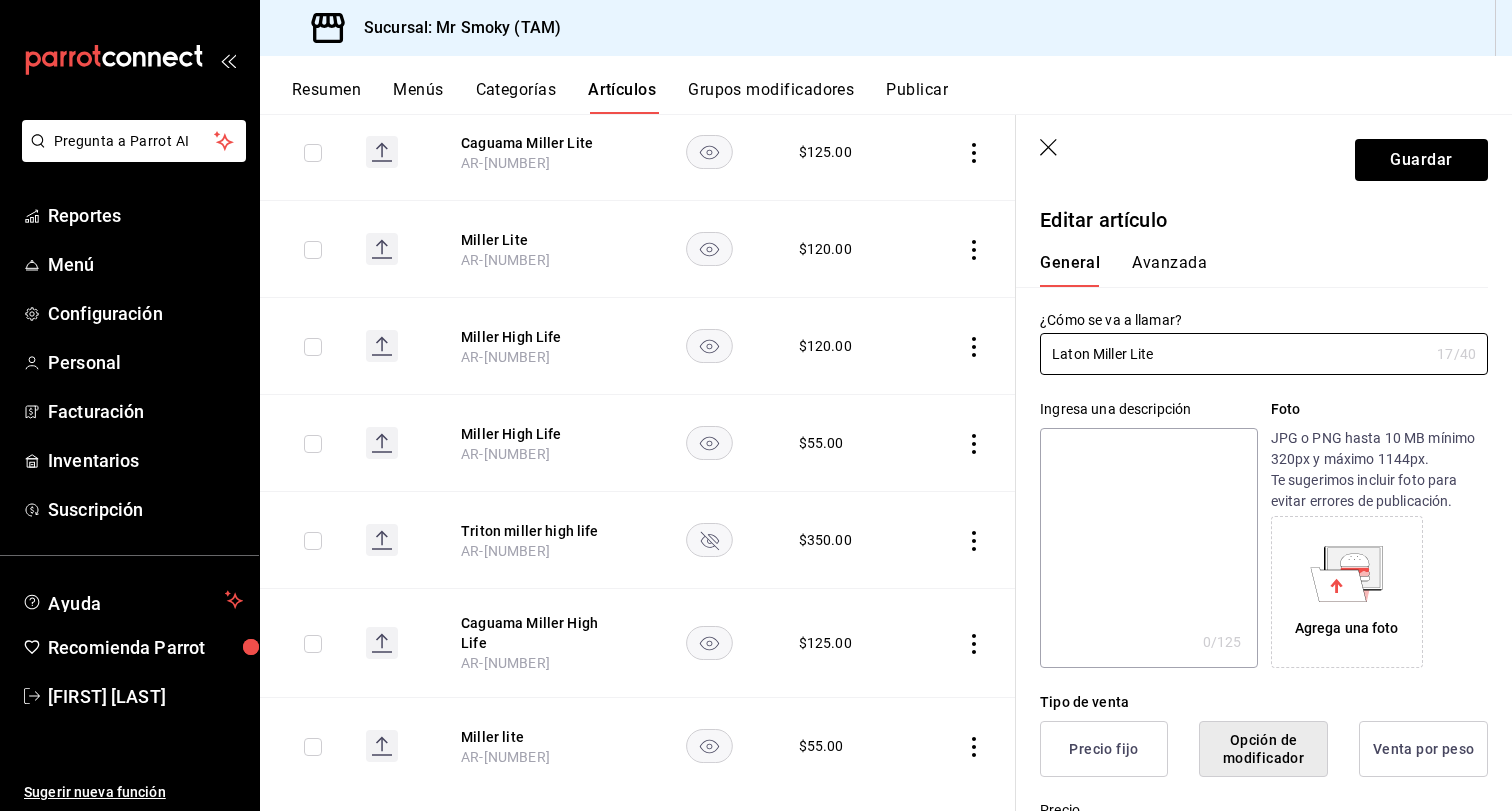 scroll, scrollTop: 384, scrollLeft: 0, axis: vertical 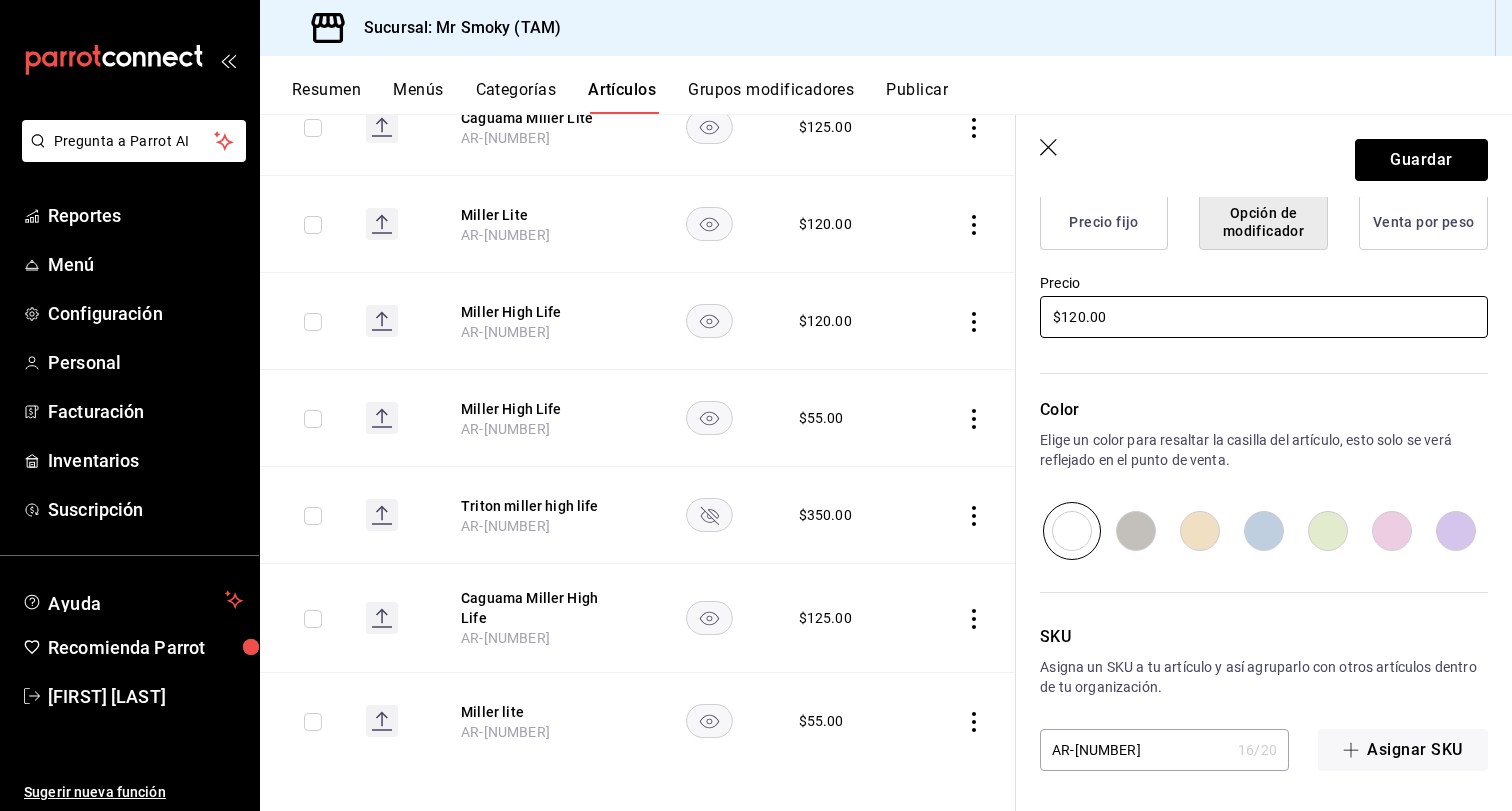 type on "Laton Miller Lite" 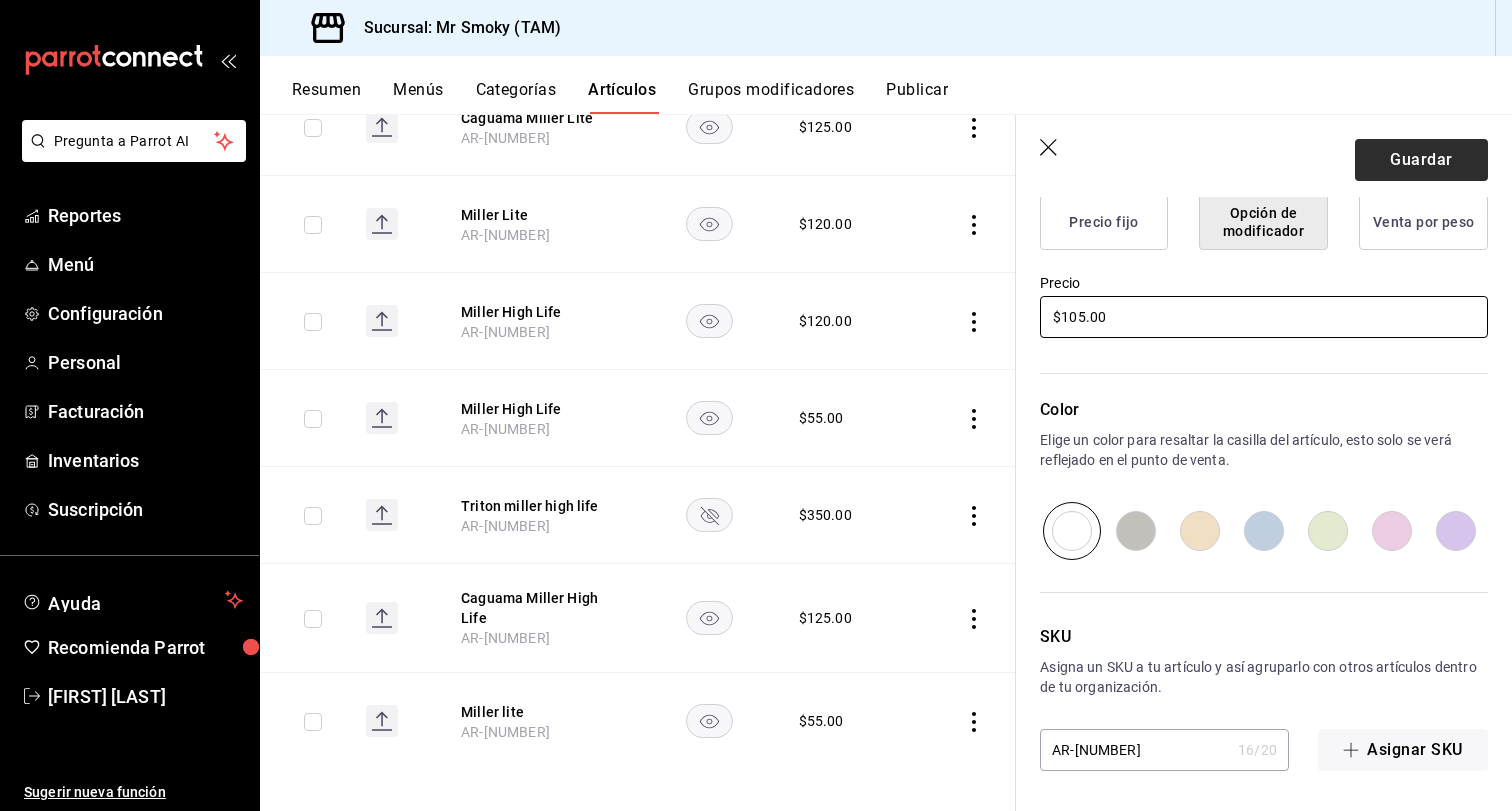 type on "$105.00" 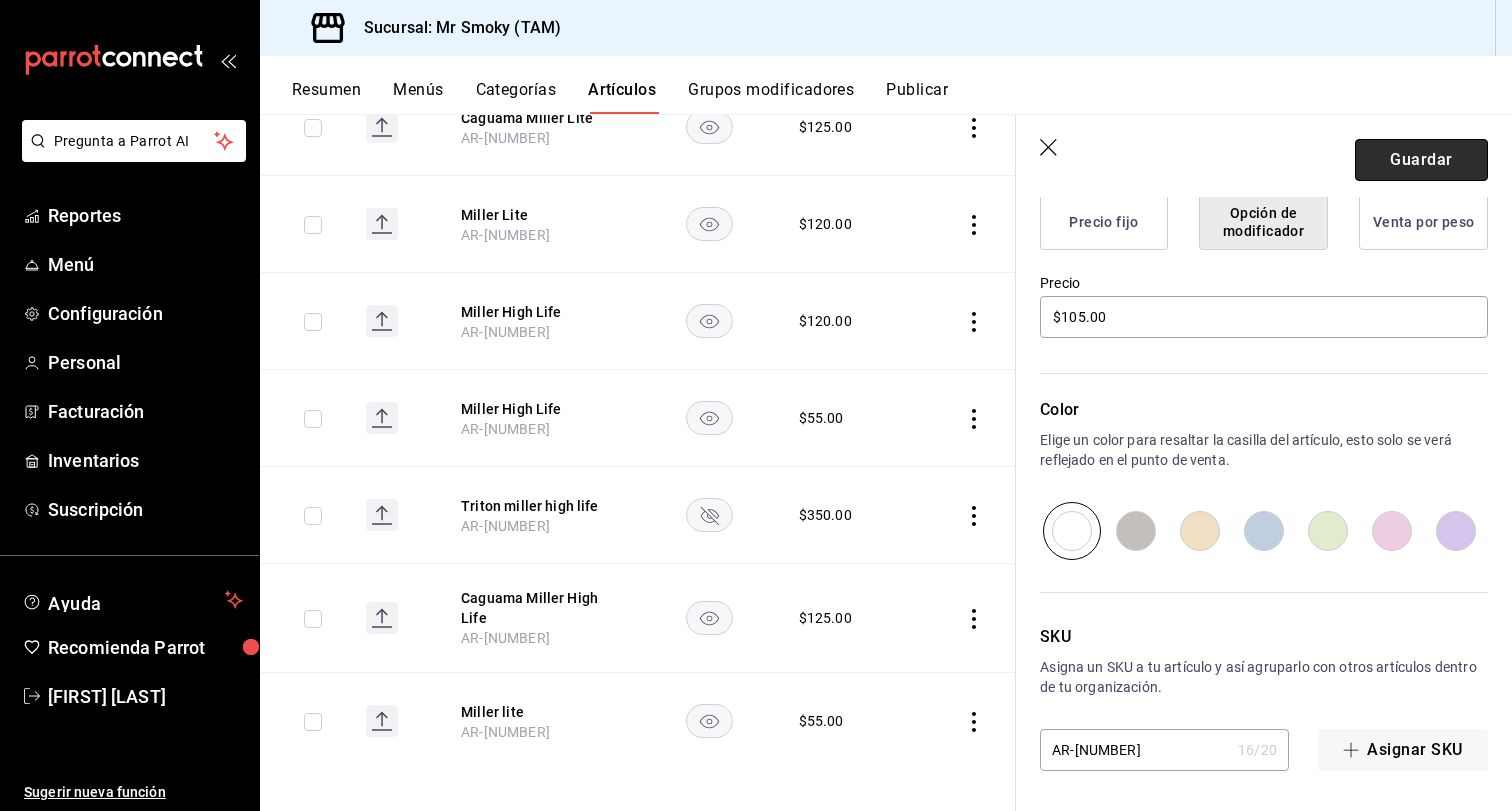 click on "Guardar" at bounding box center [1421, 160] 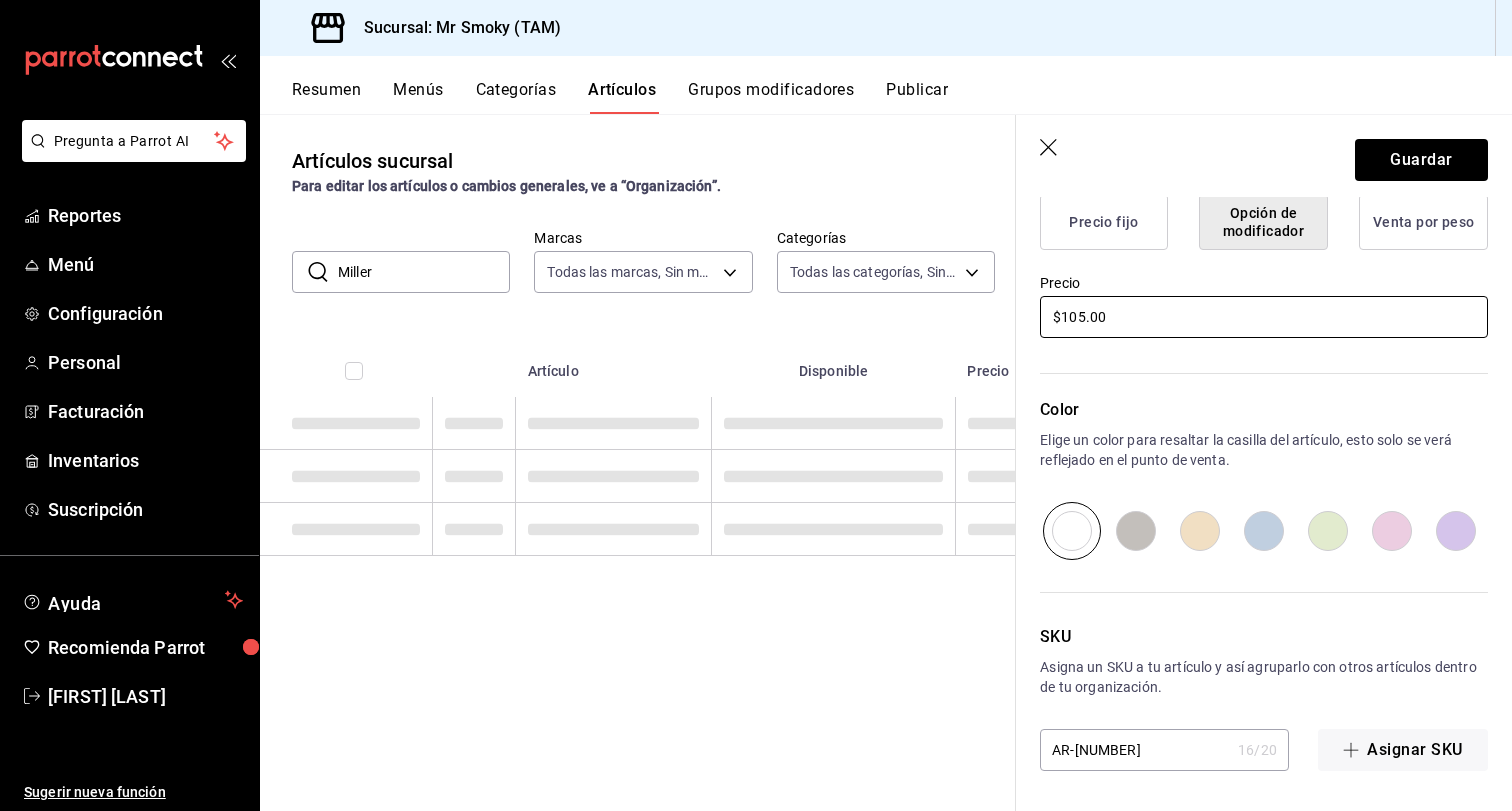 scroll, scrollTop: 0, scrollLeft: 0, axis: both 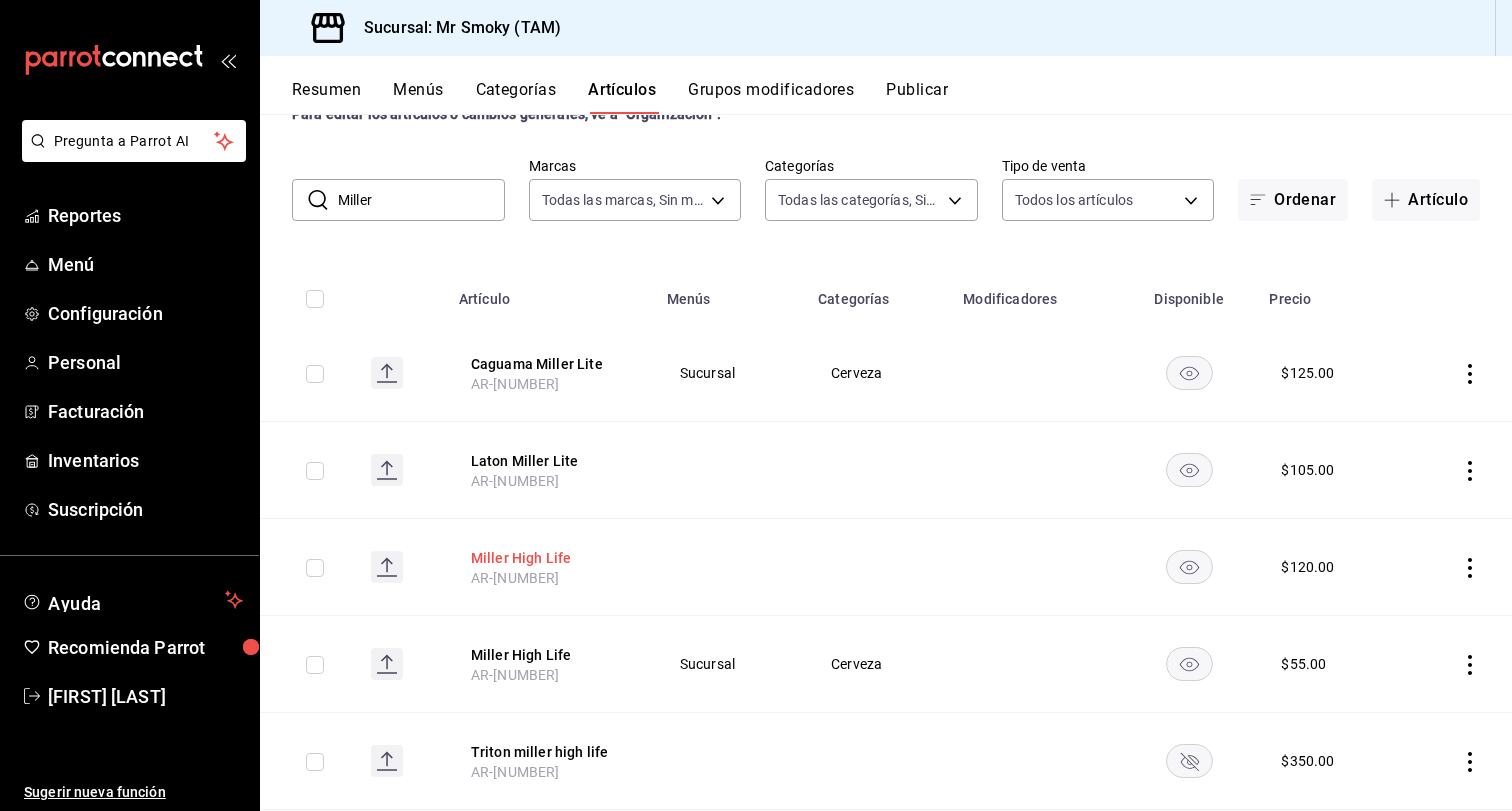click on "Miller High Life" at bounding box center (551, 558) 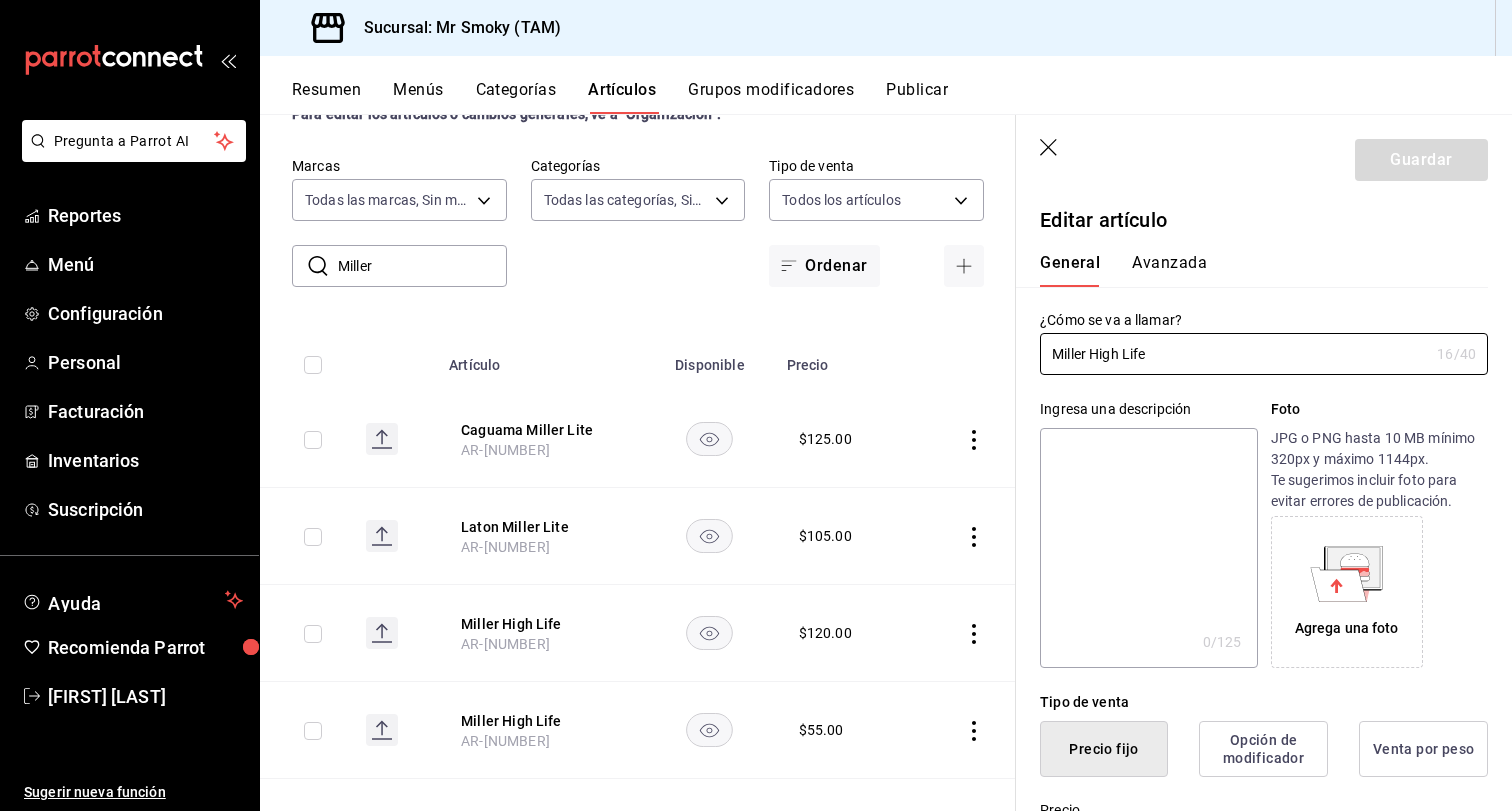 type on "$120.00" 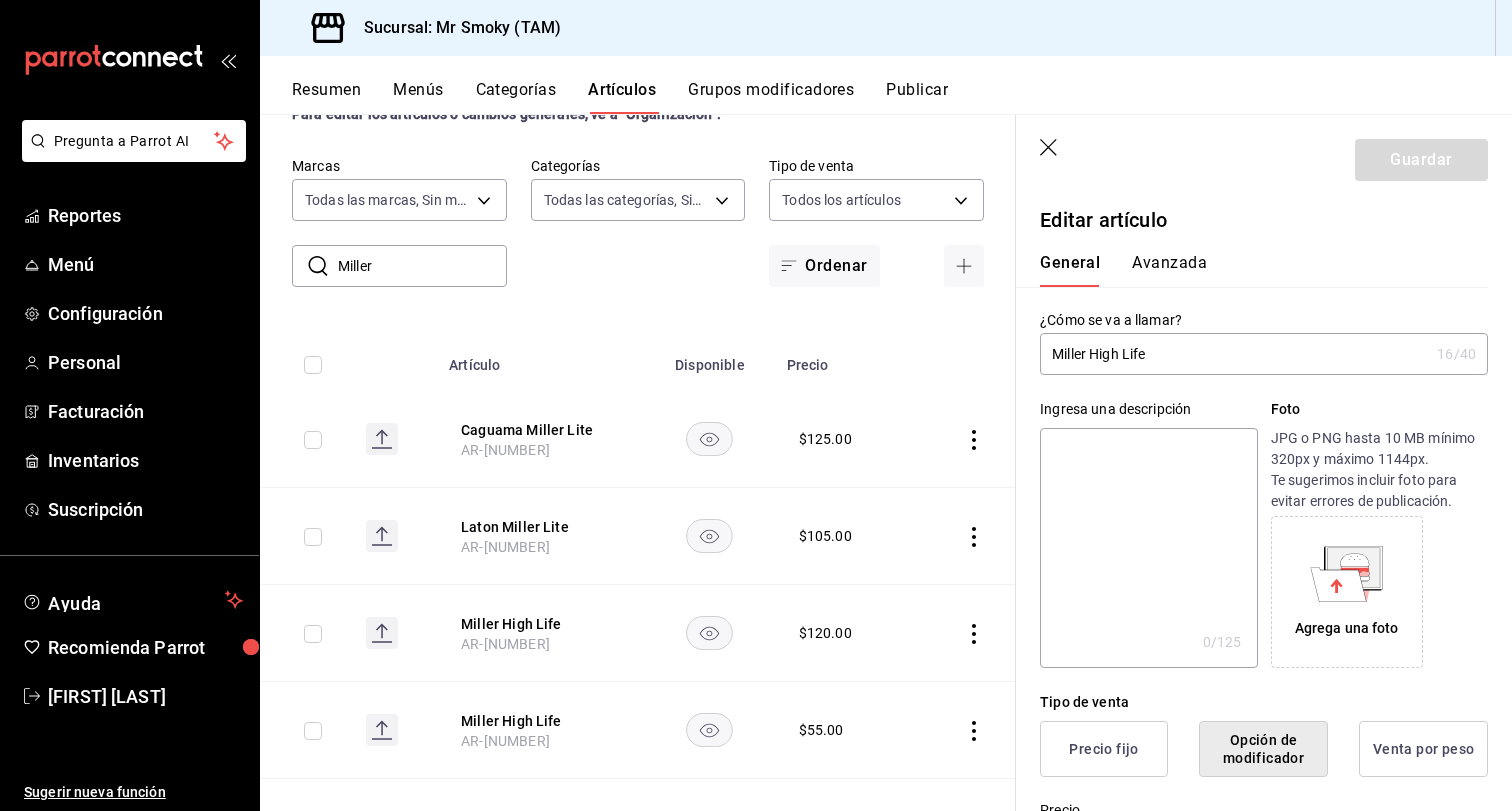 click on "Miller High Life" at bounding box center [1234, 354] 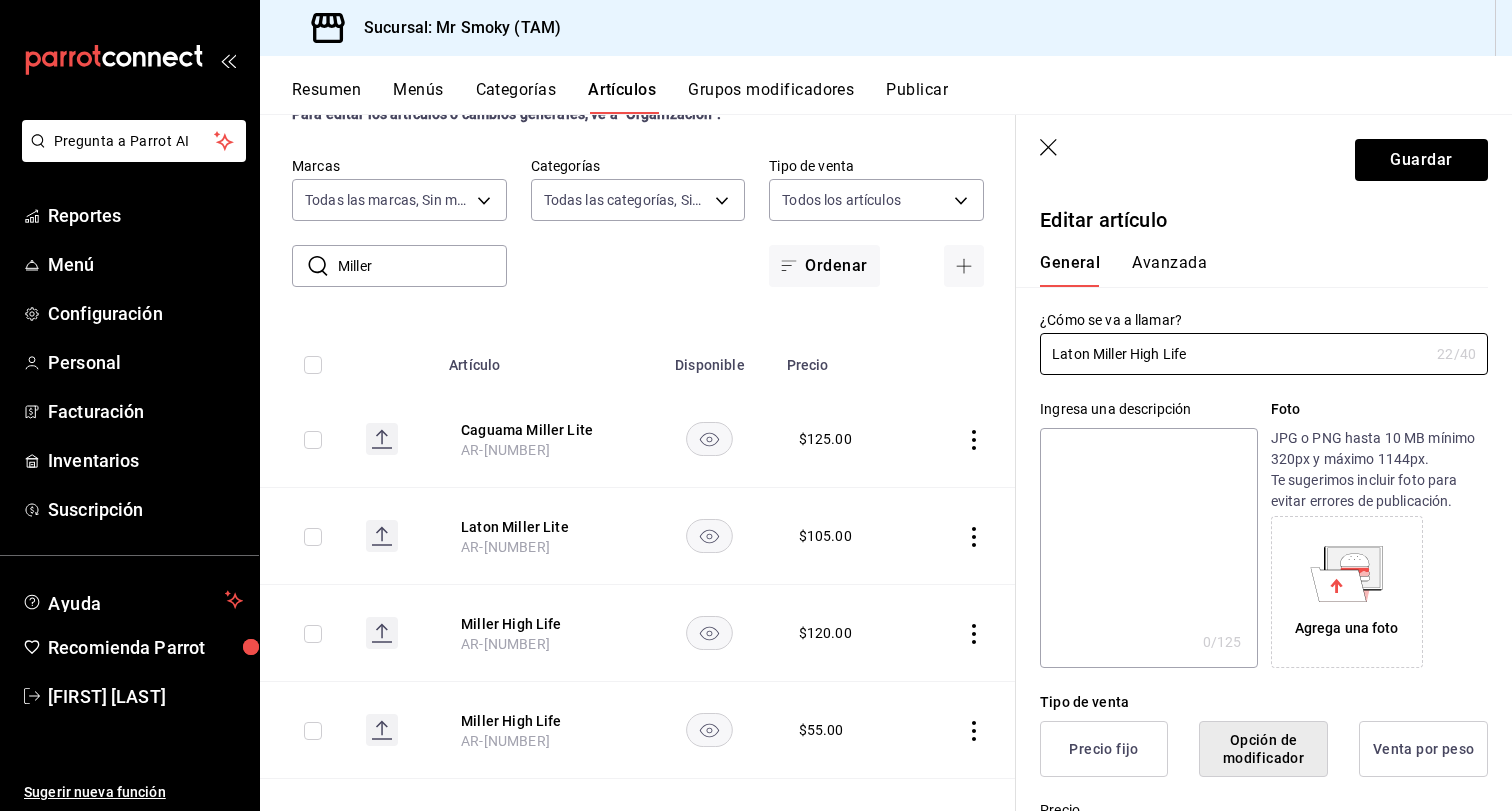 scroll, scrollTop: 527, scrollLeft: 0, axis: vertical 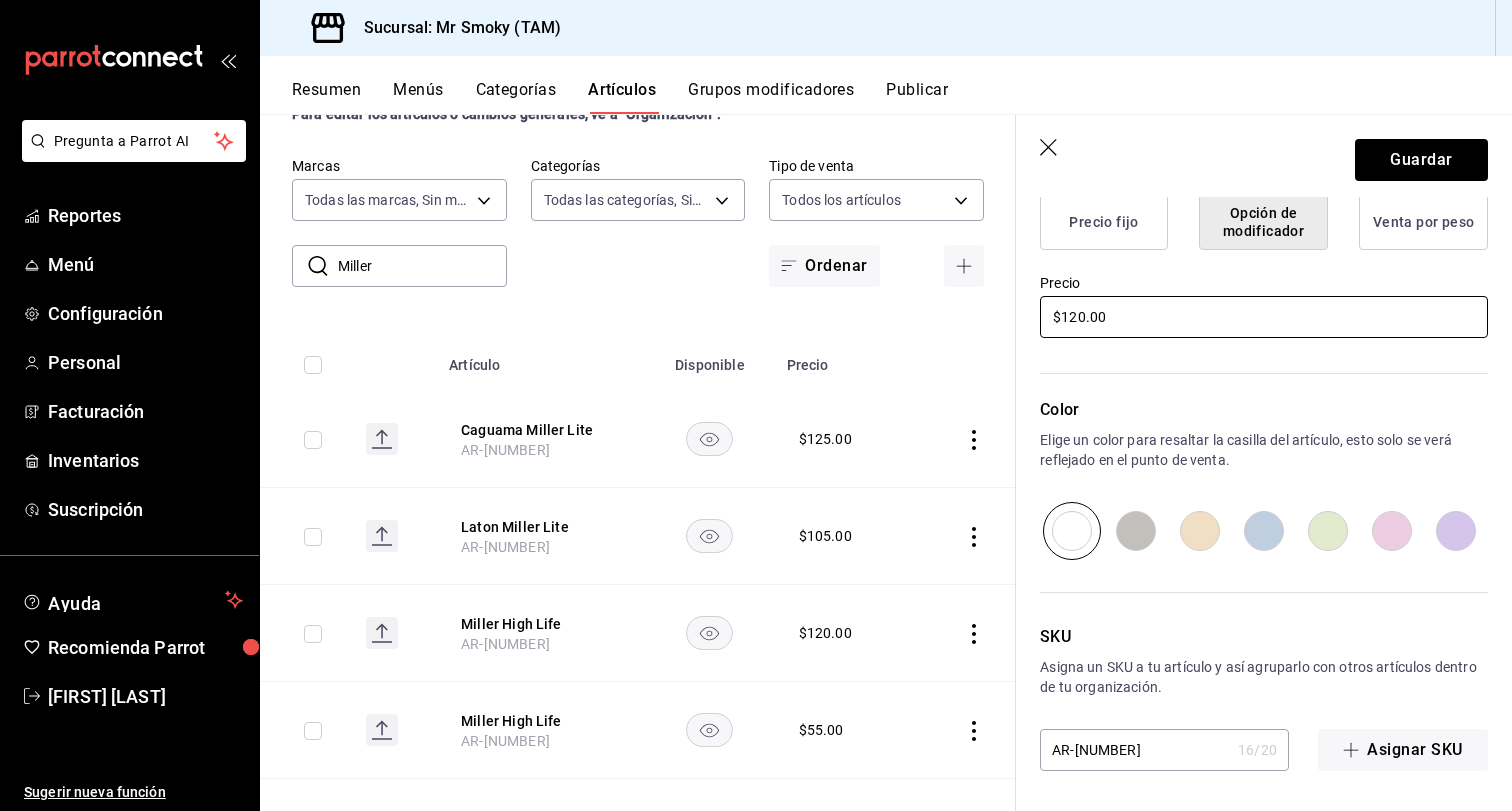 type on "Laton Miller High Life" 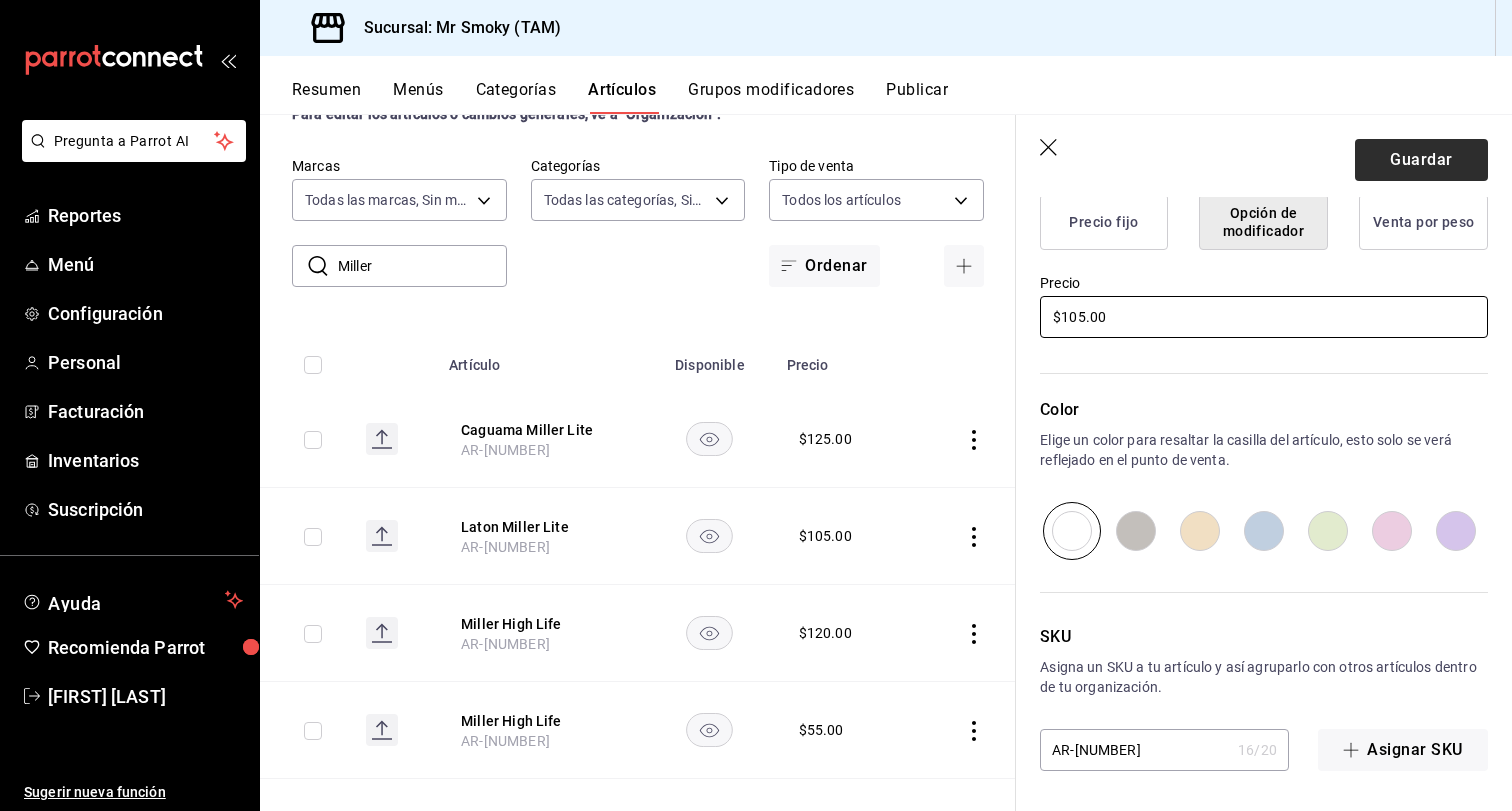 type on "$105.00" 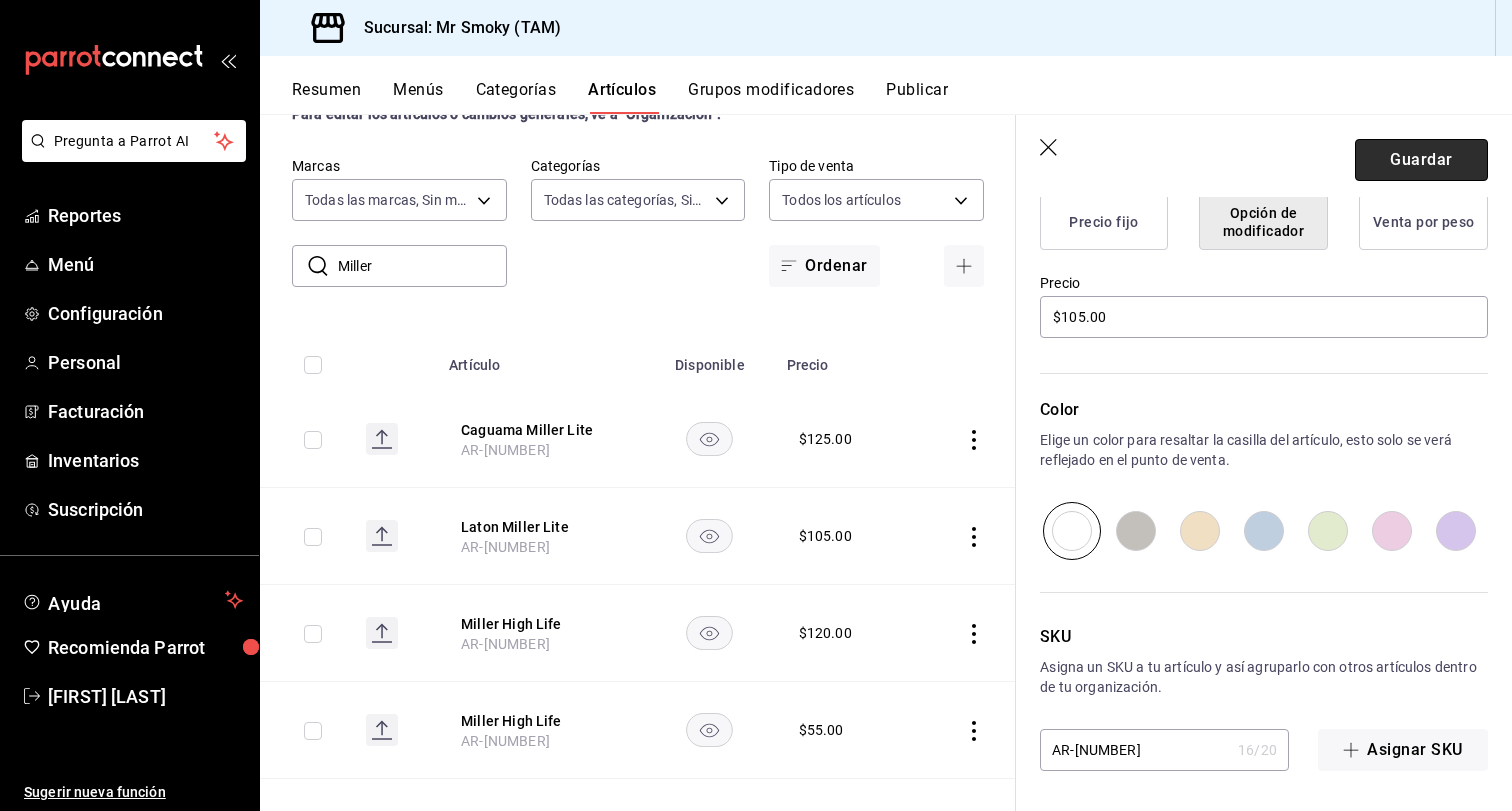 click on "Guardar" at bounding box center (1421, 160) 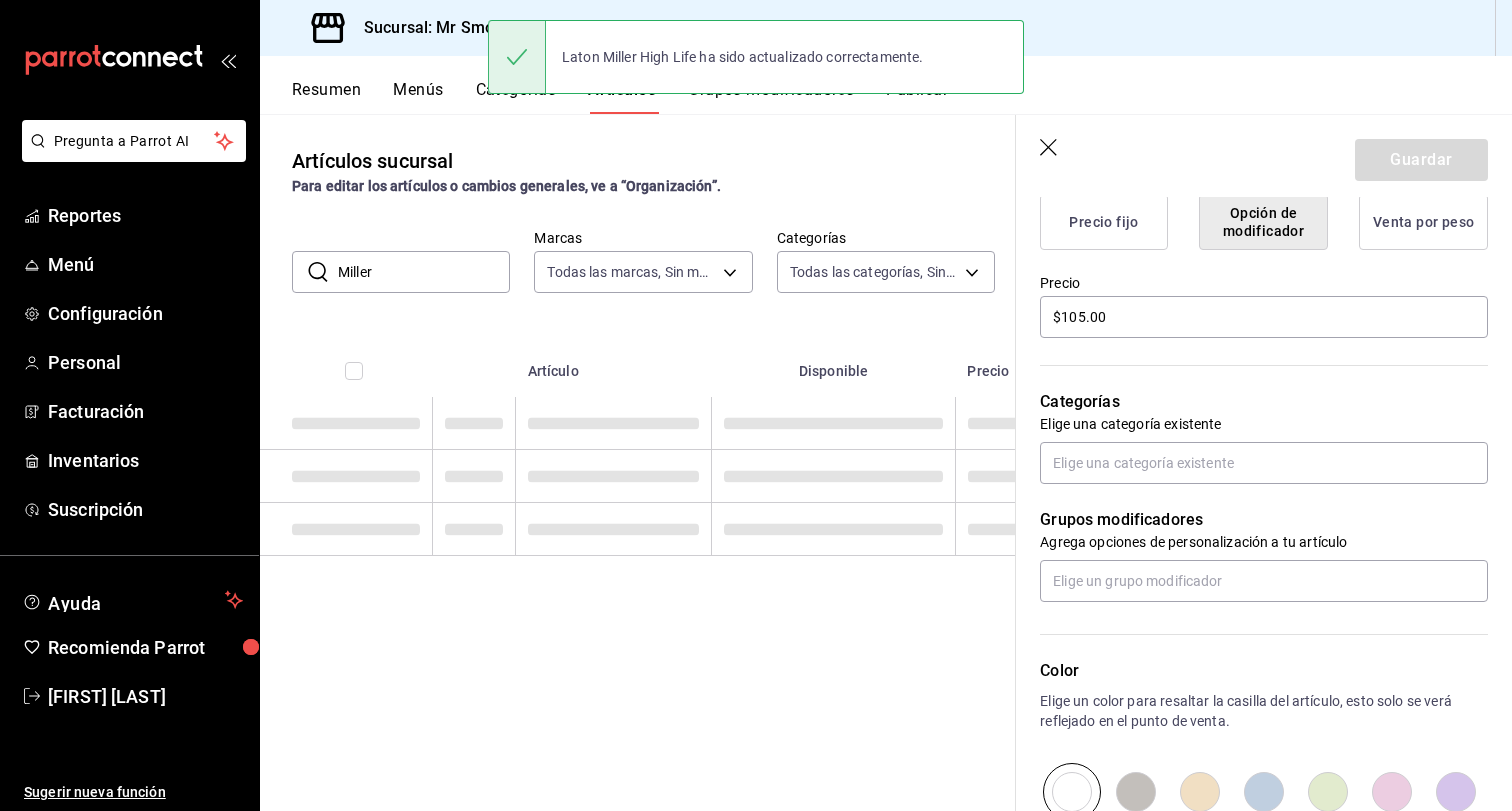 scroll, scrollTop: 0, scrollLeft: 0, axis: both 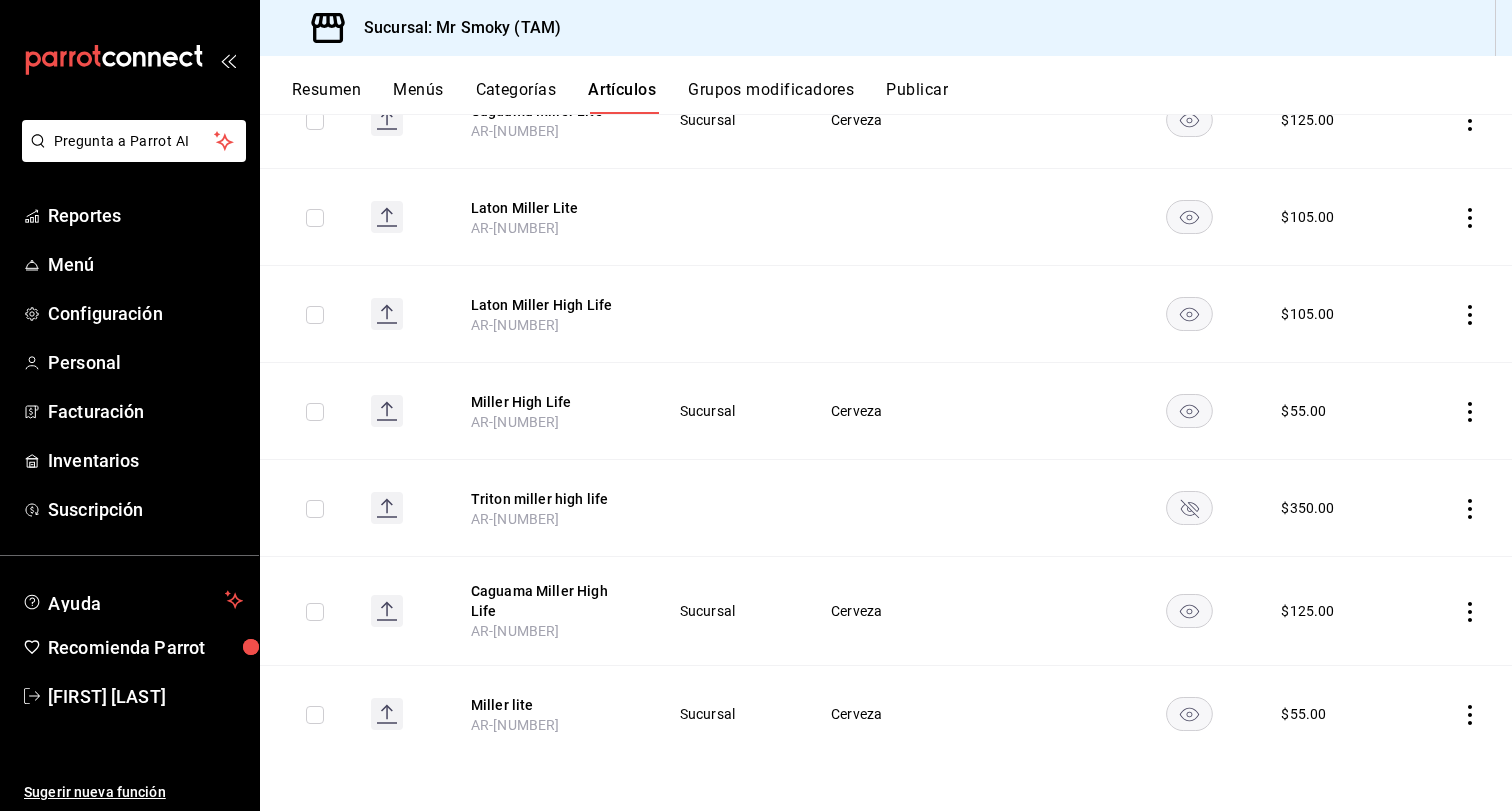 click 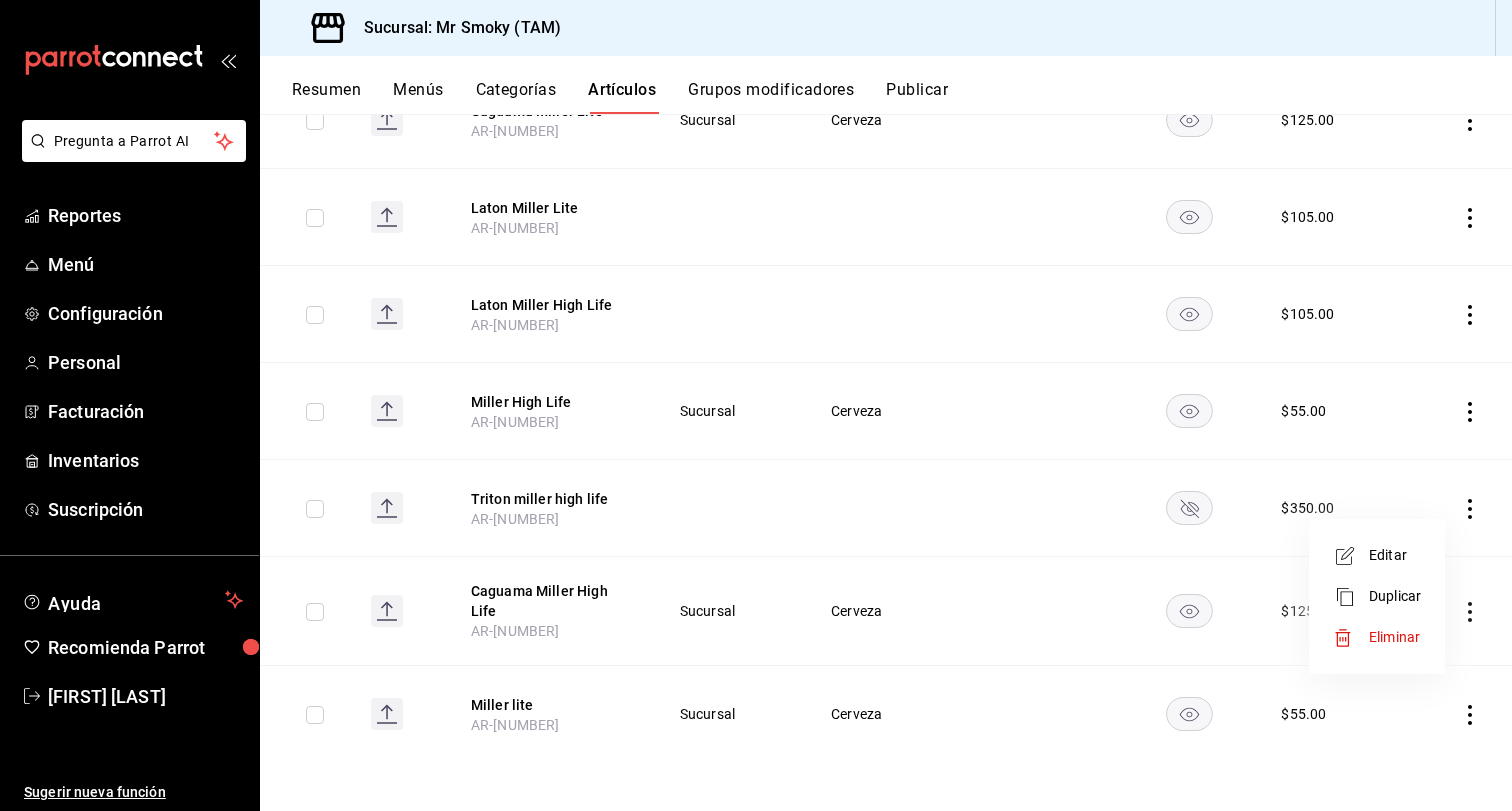click on "Eliminar" at bounding box center (1395, 637) 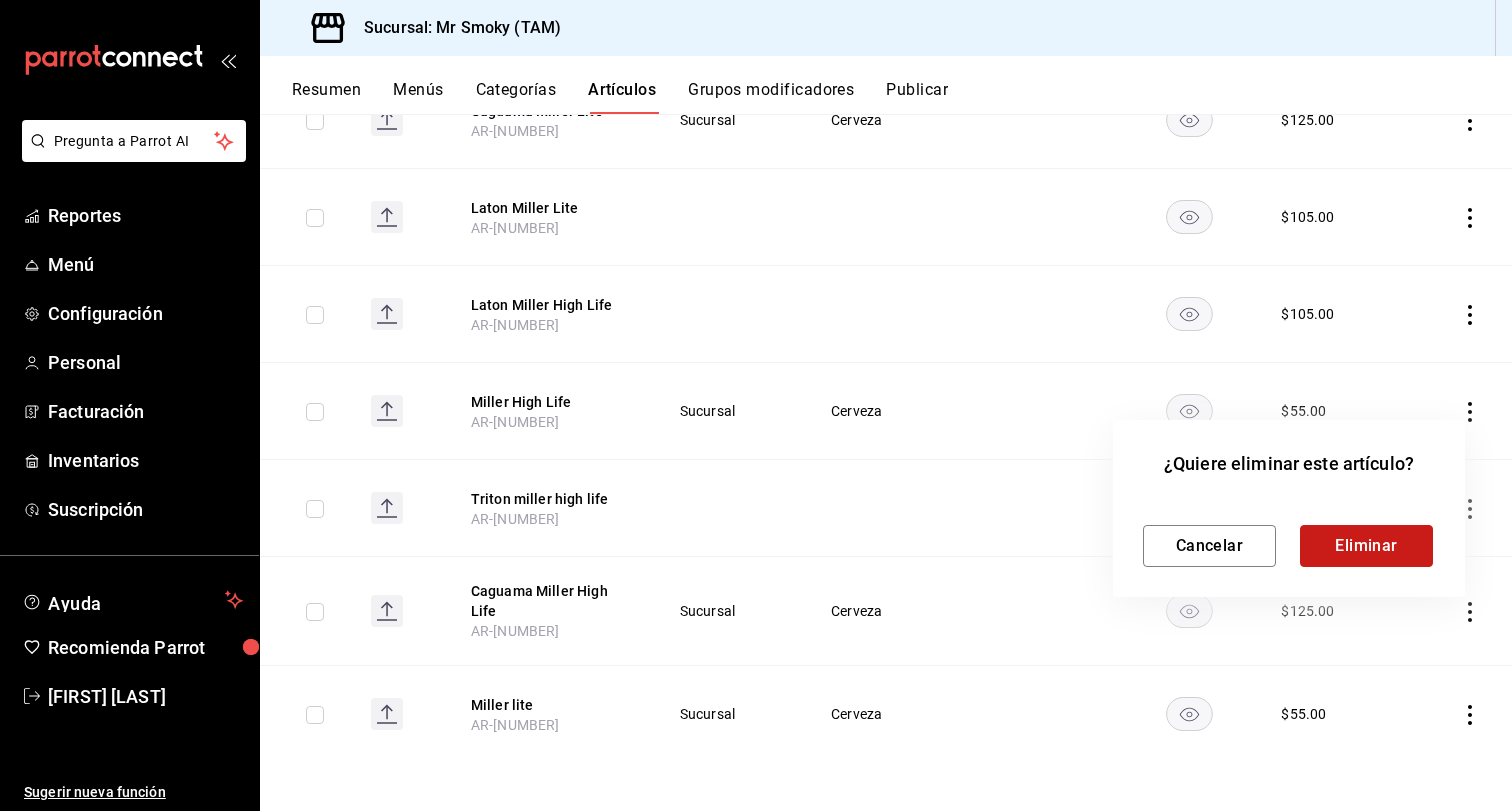 click on "Eliminar" at bounding box center (1366, 546) 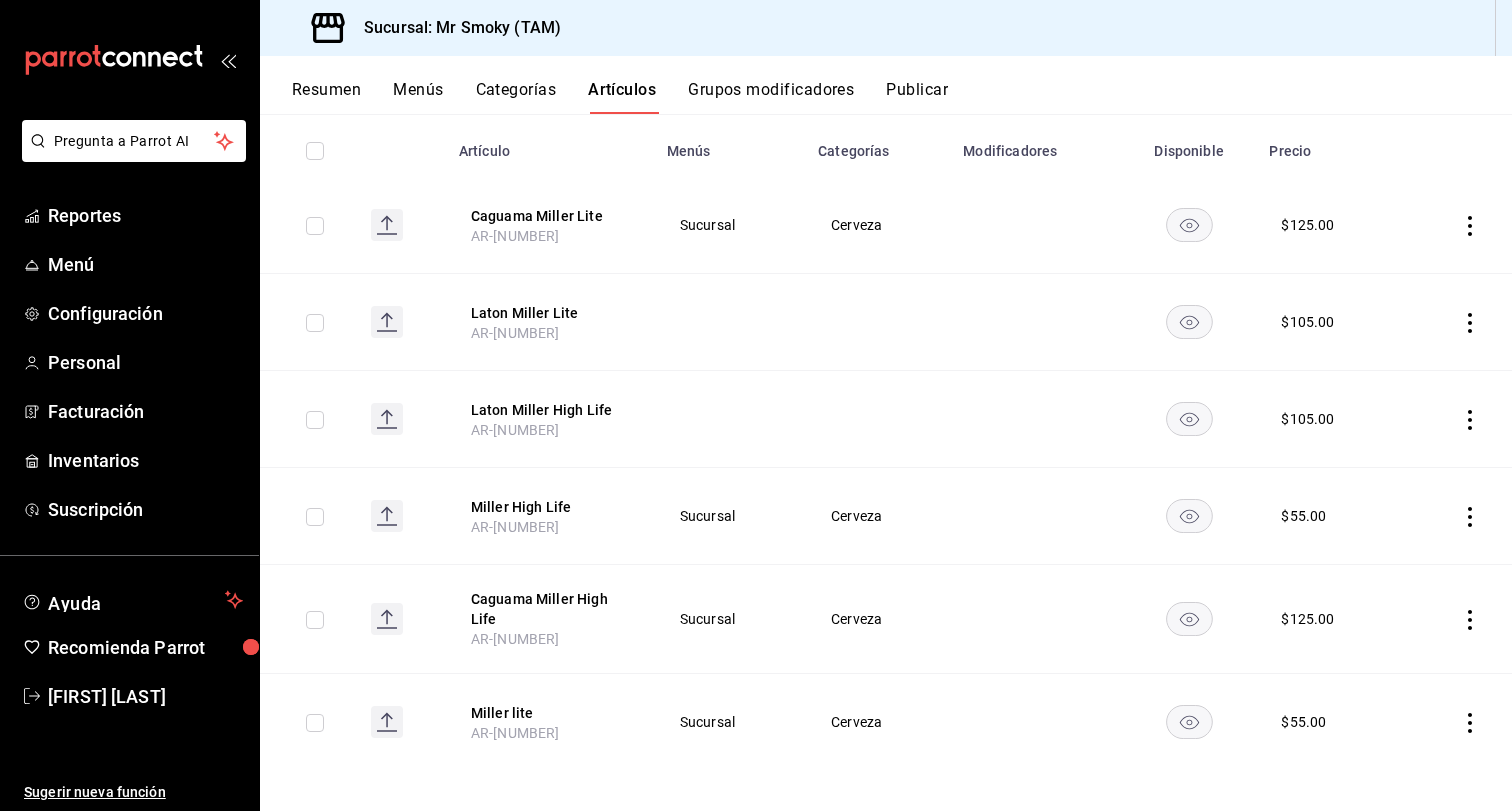scroll, scrollTop: 0, scrollLeft: 0, axis: both 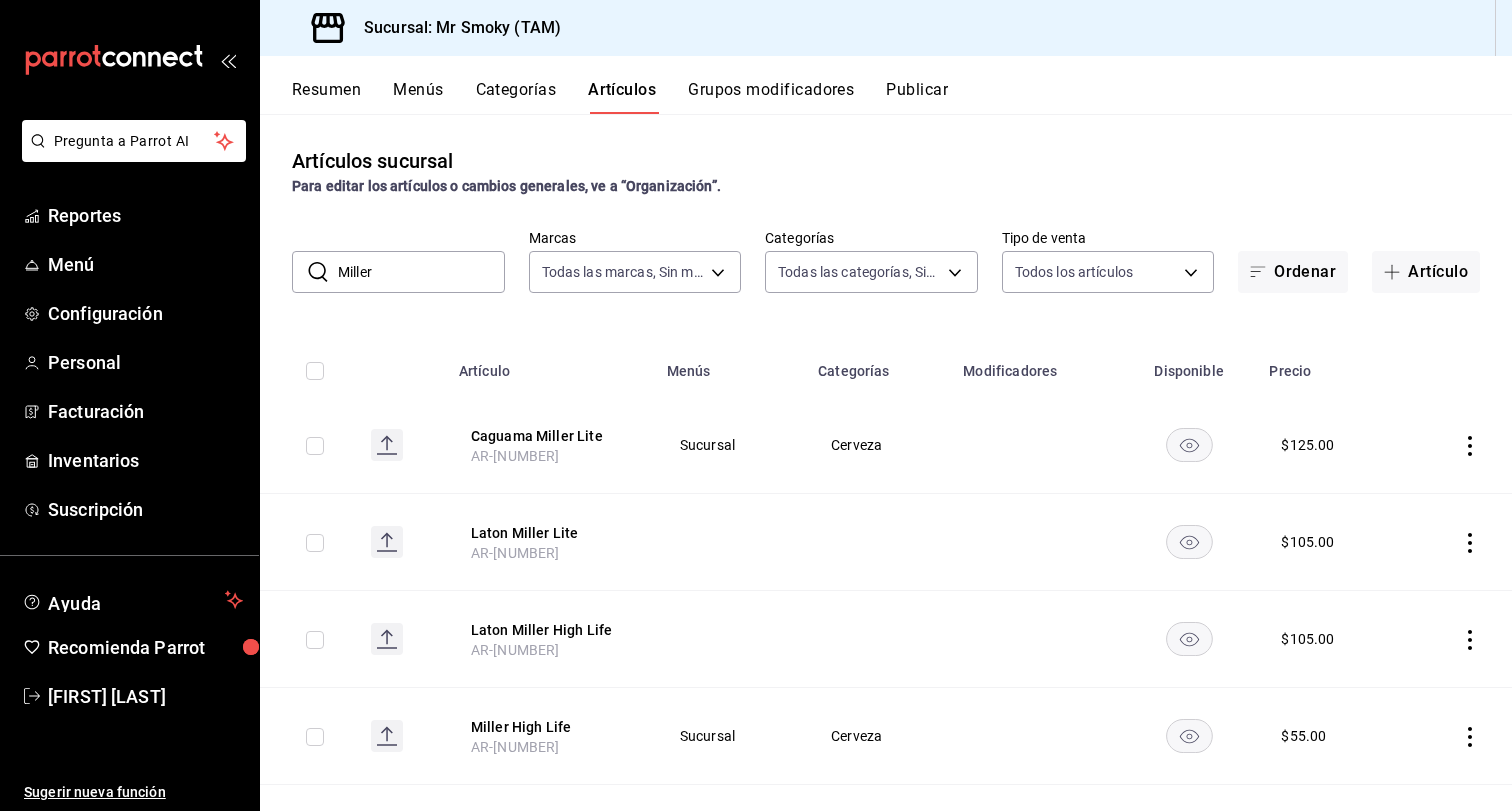 click on "Resumen Menús Categorías Artículos Grupos modificadores Publicar" at bounding box center (886, 85) 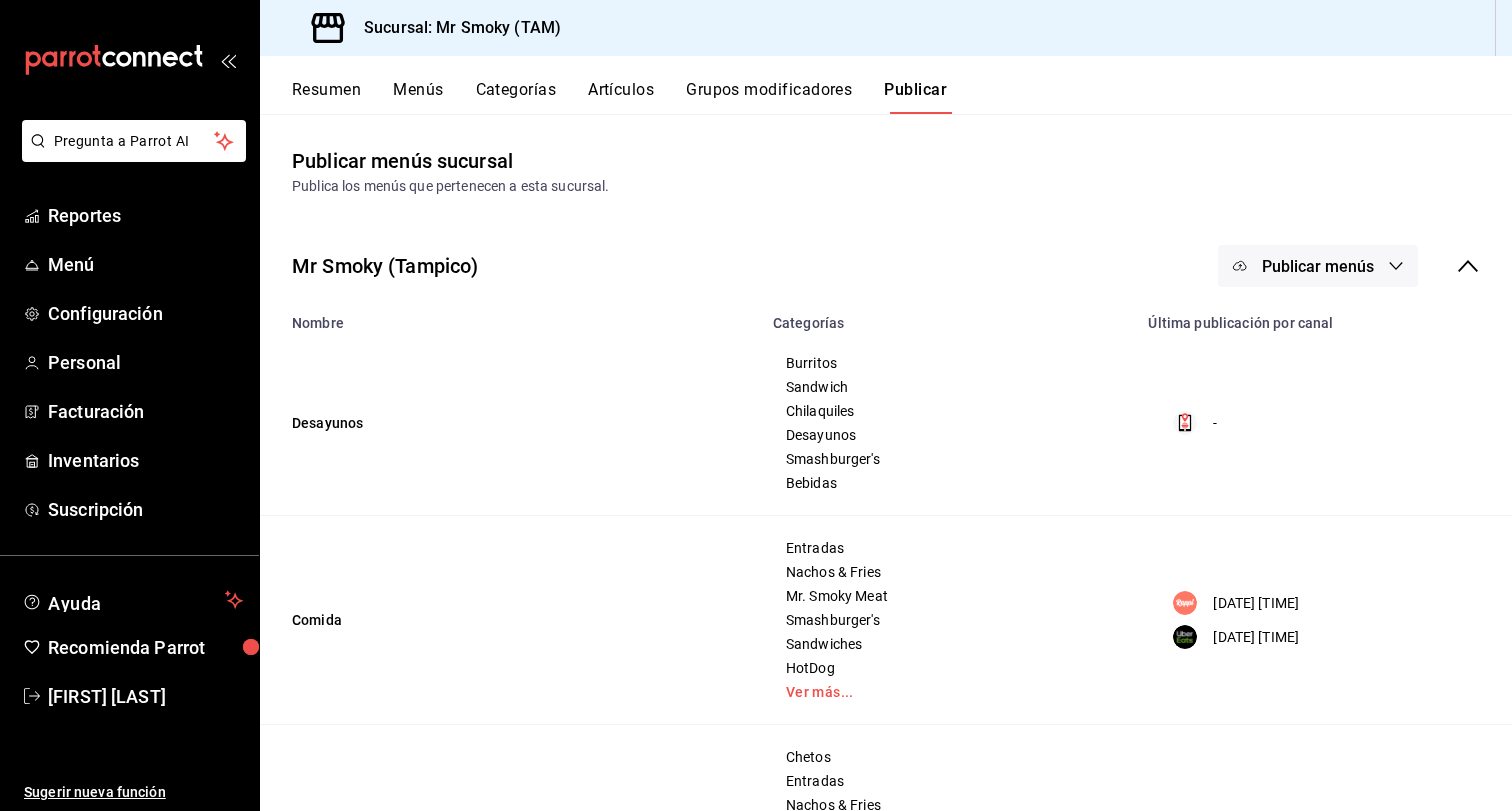click on "Publicar menús" at bounding box center (1318, 266) 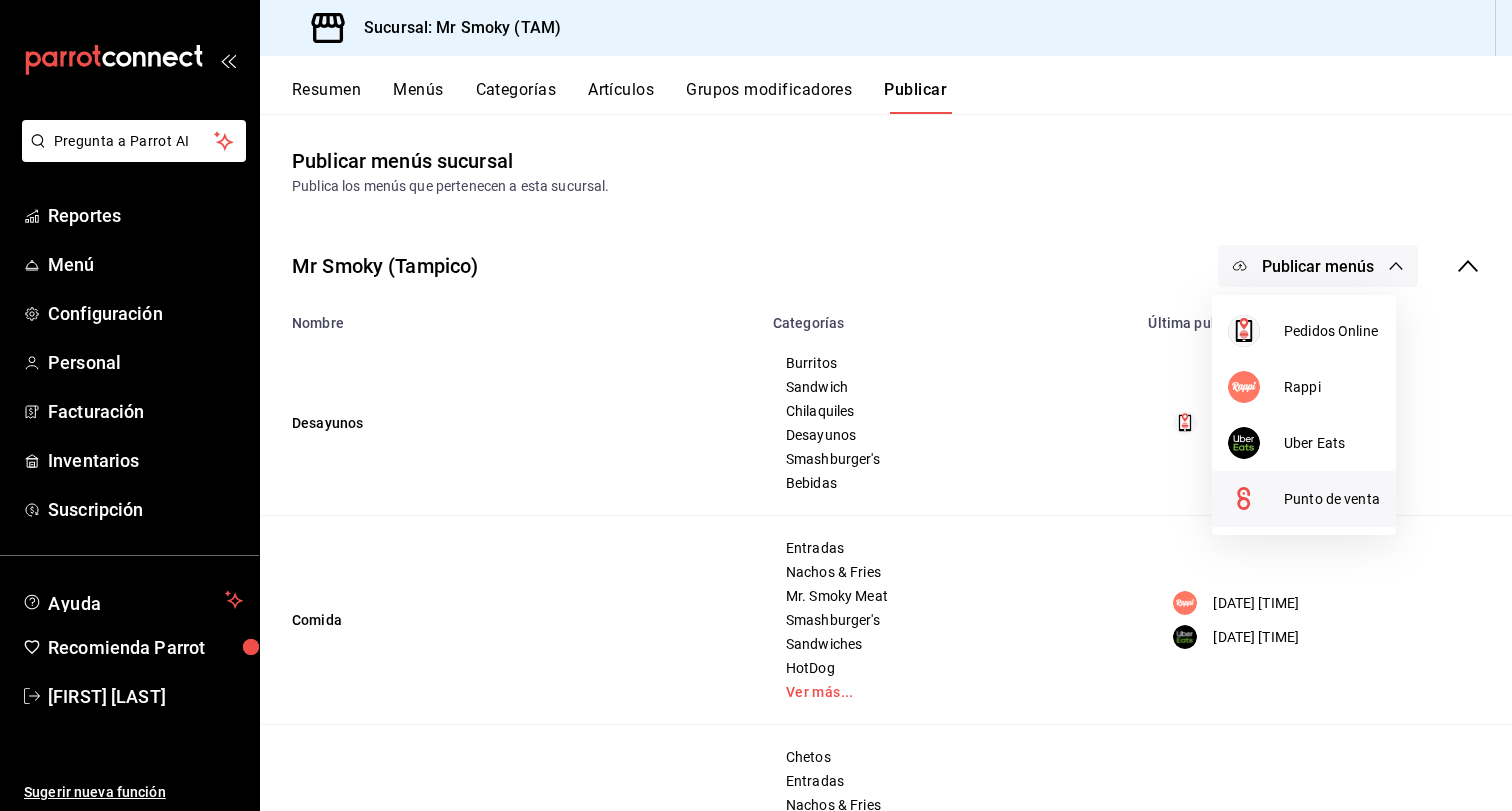 drag, startPoint x: 1303, startPoint y: 333, endPoint x: 1353, endPoint y: 498, distance: 172.4094 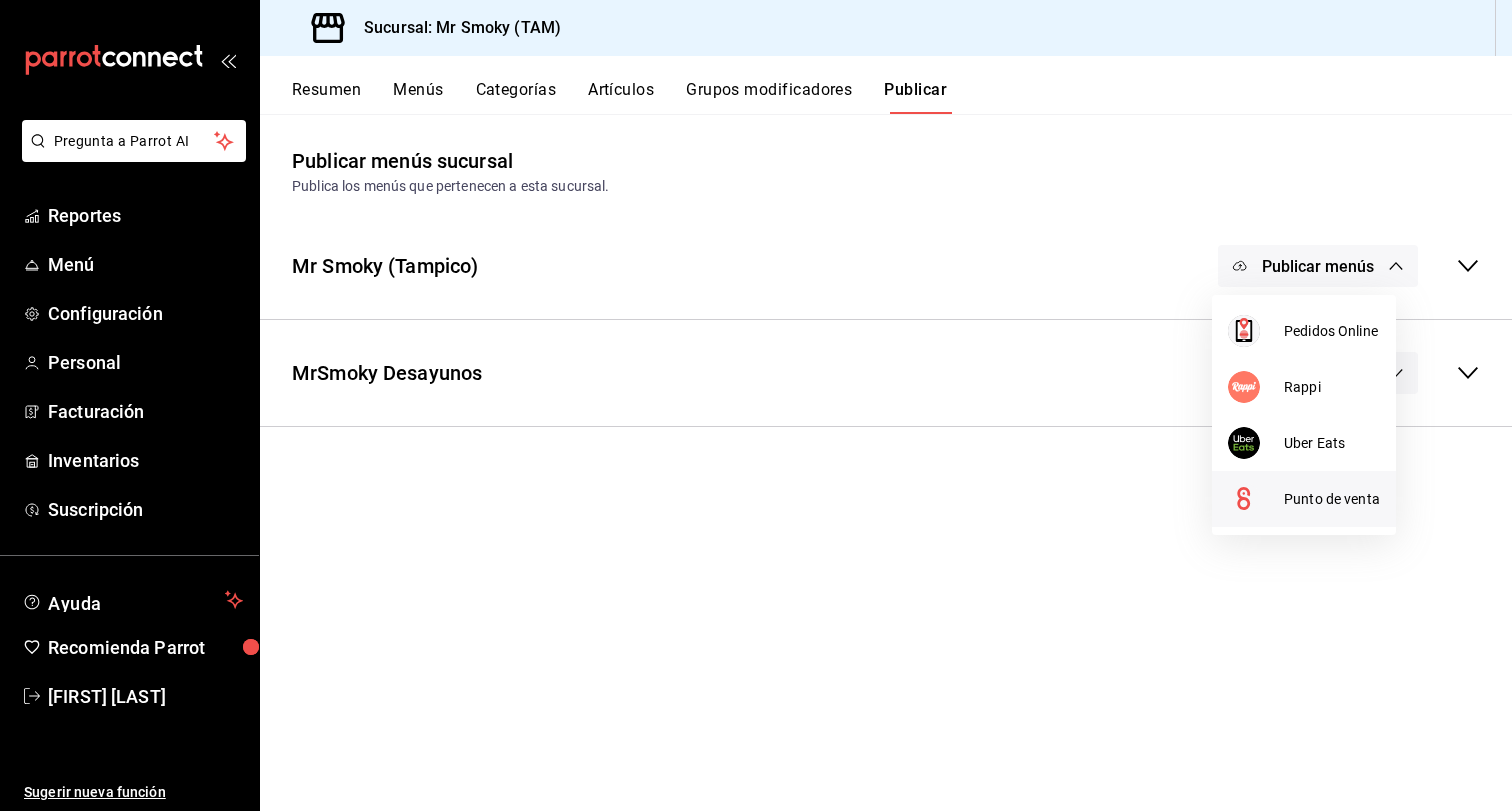 click on "Punto de venta" at bounding box center (1332, 499) 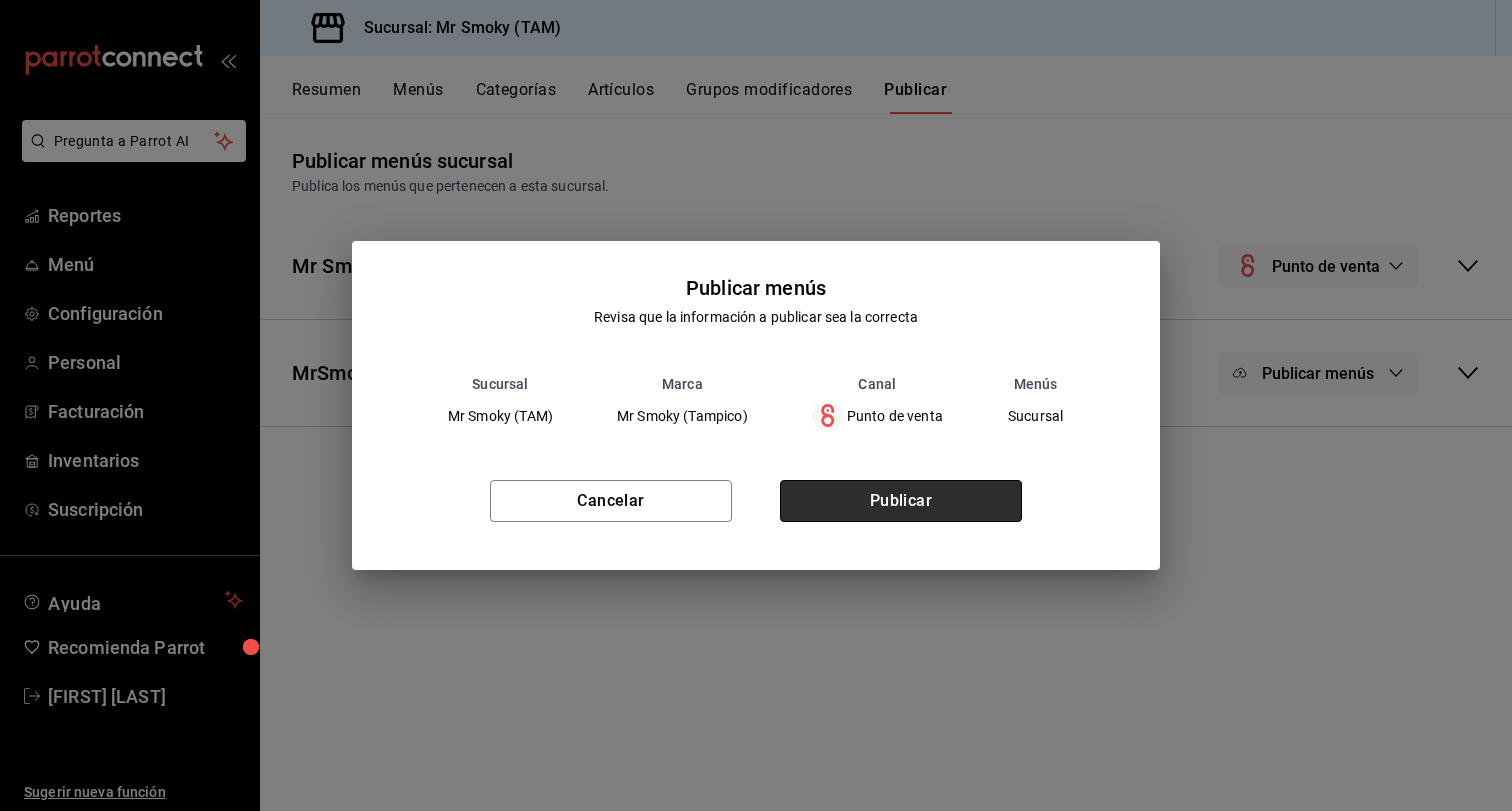 click on "Publicar" at bounding box center [901, 501] 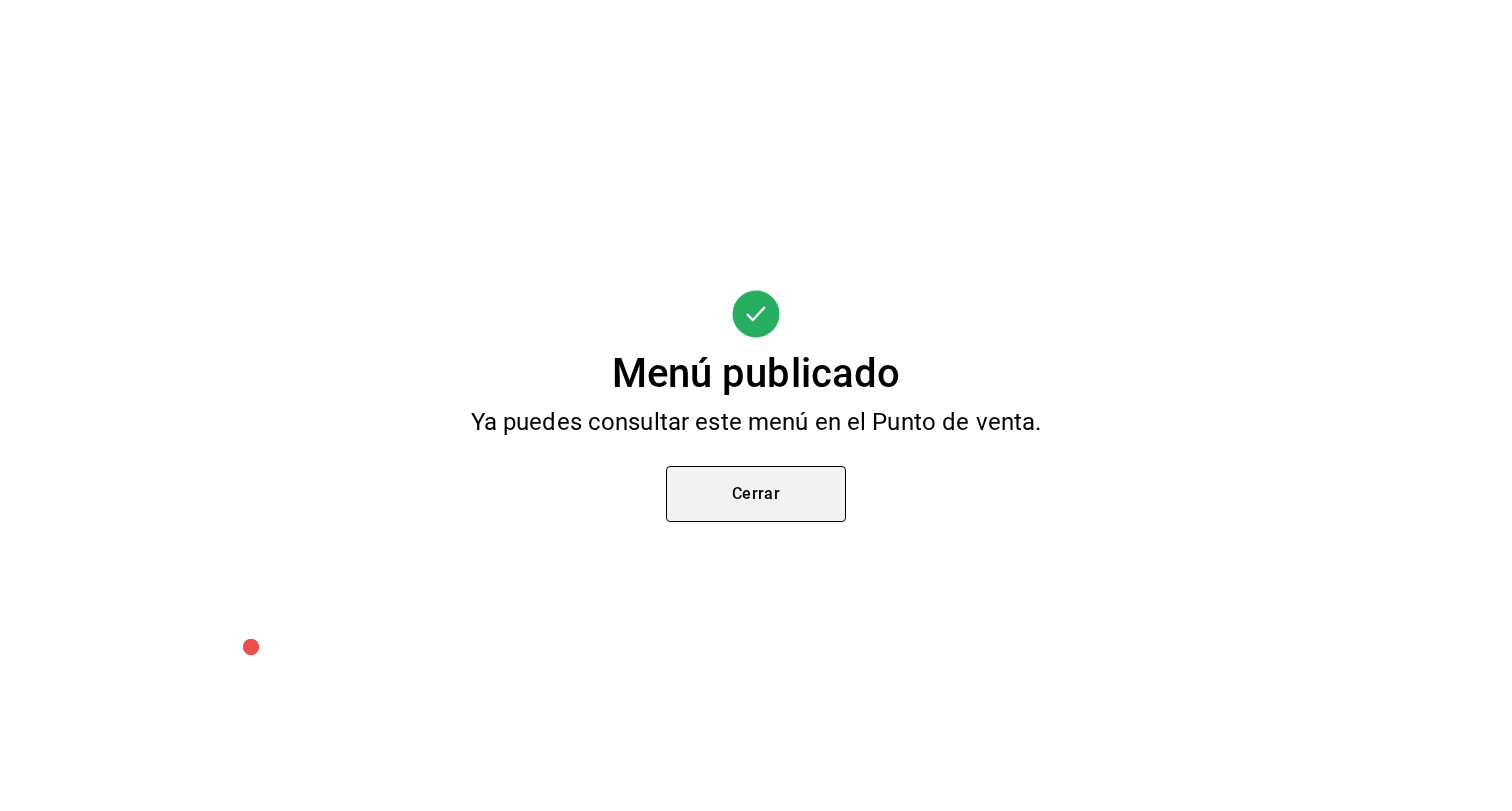 click on "Cerrar" at bounding box center (756, 494) 